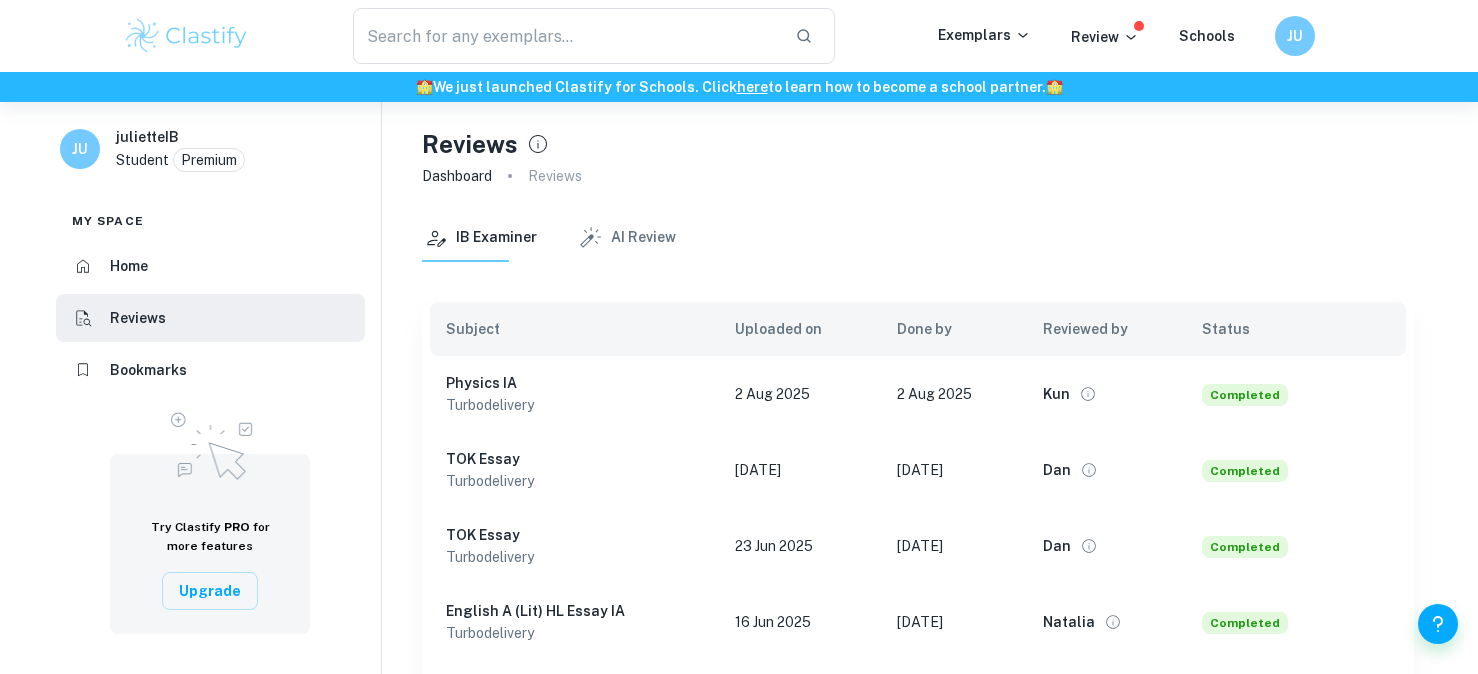 scroll, scrollTop: 0, scrollLeft: 0, axis: both 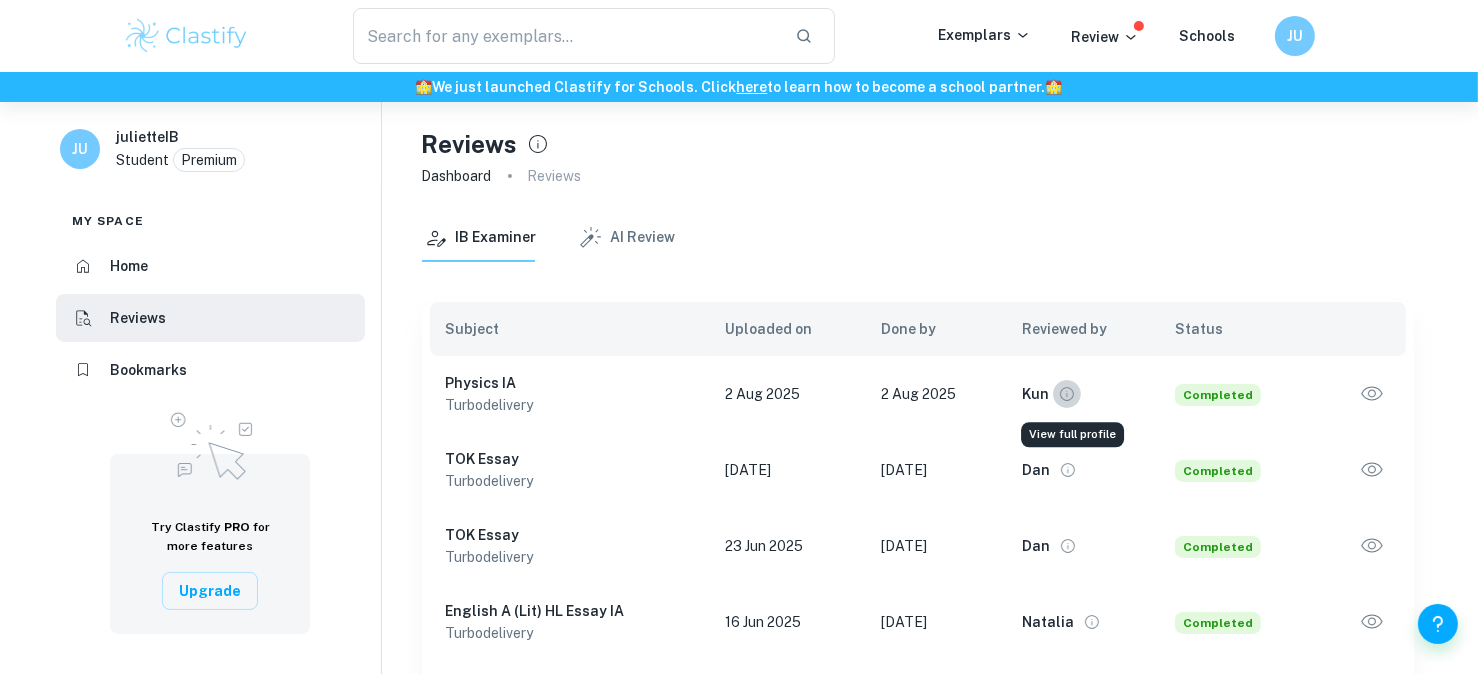 click 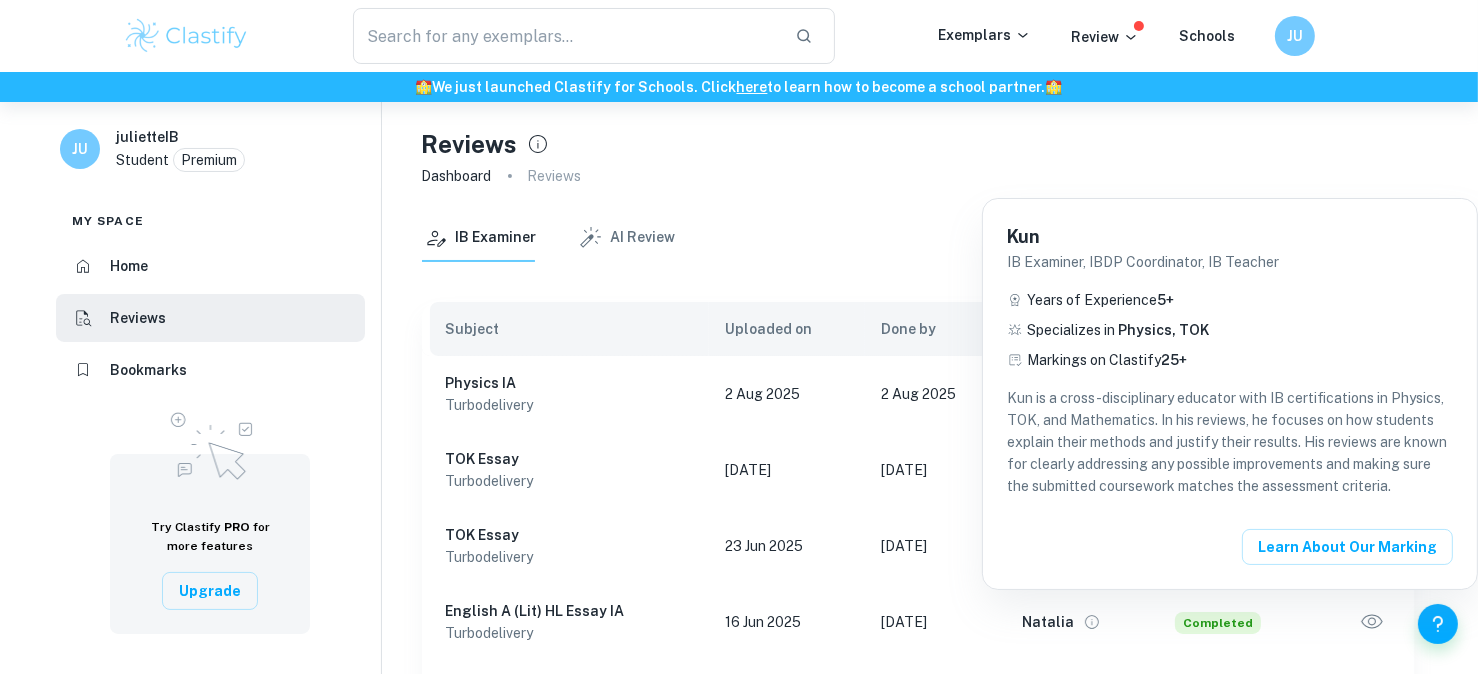 click at bounding box center (739, 337) 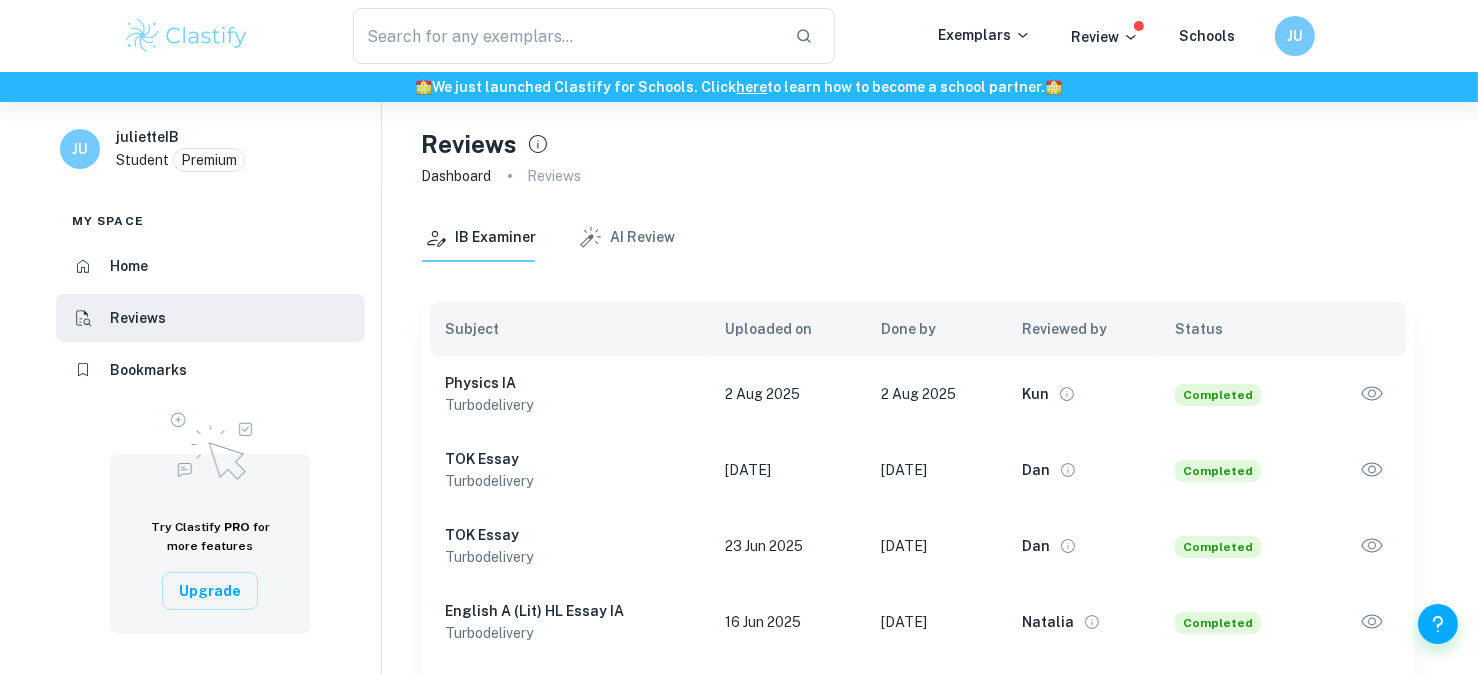 click on "Physics IA" at bounding box center (570, 383) 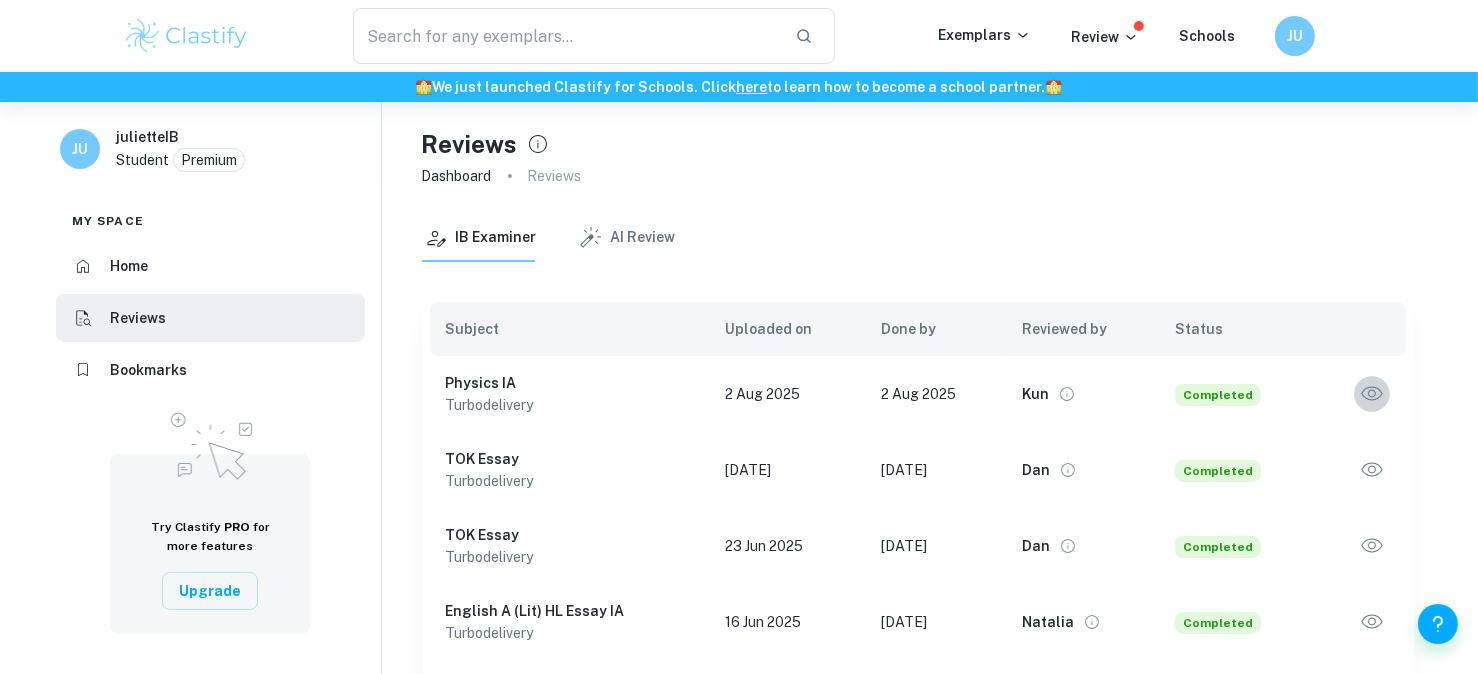 click at bounding box center [1372, 394] 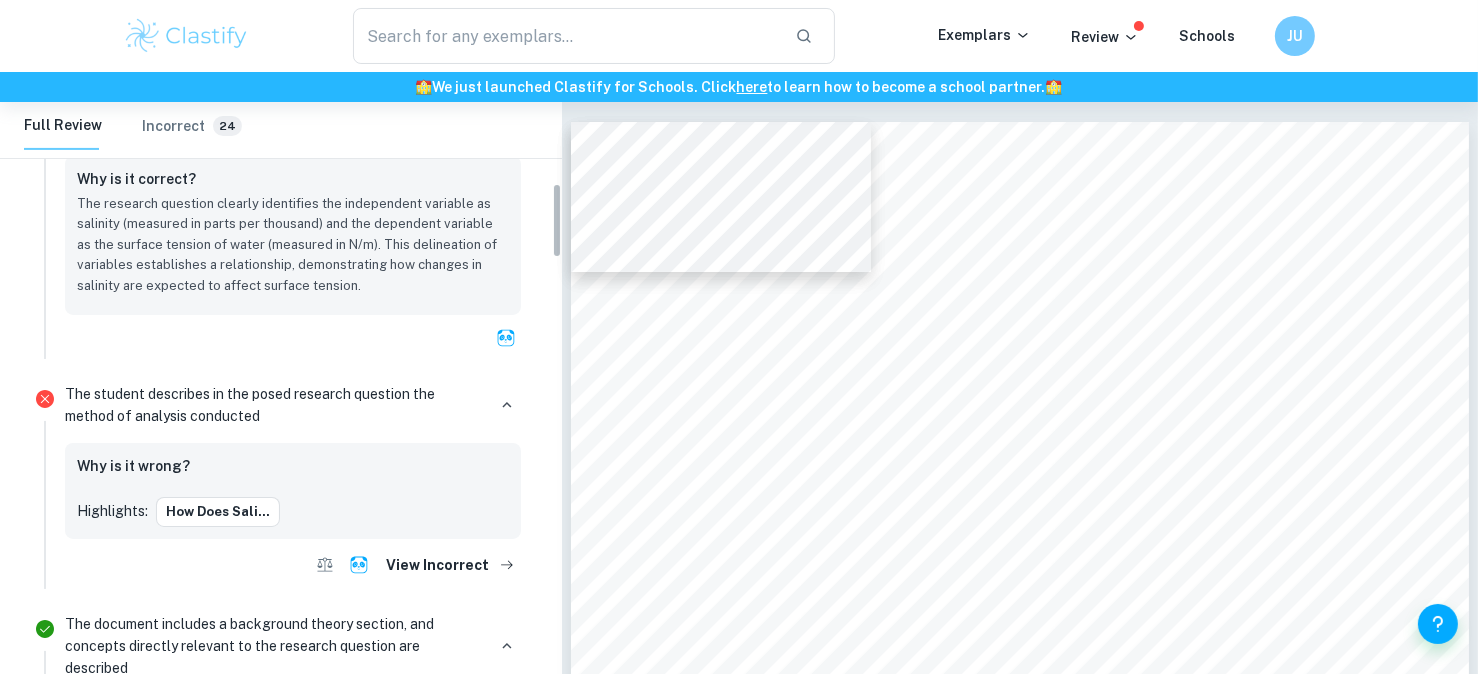 scroll, scrollTop: 664, scrollLeft: 0, axis: vertical 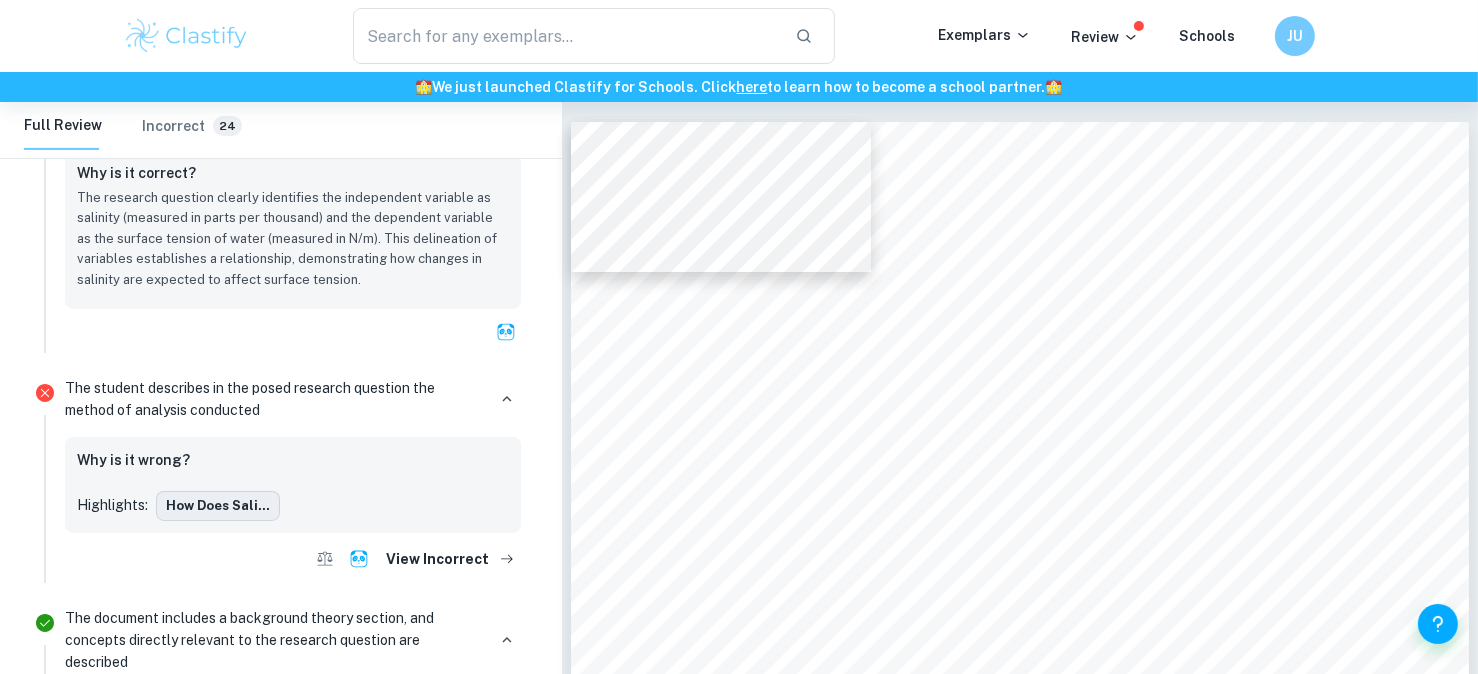 click on "How does sali..." at bounding box center [218, 506] 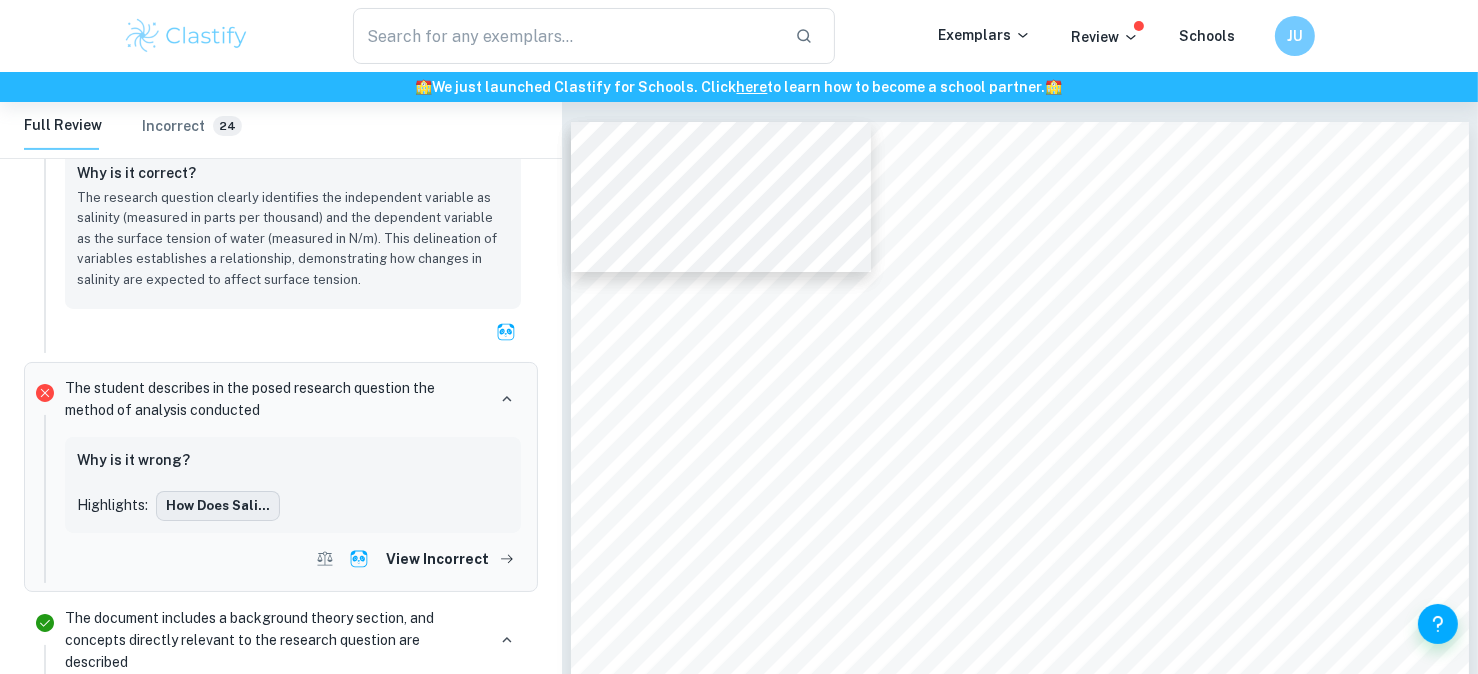 click on "How does sali..." at bounding box center [218, 506] 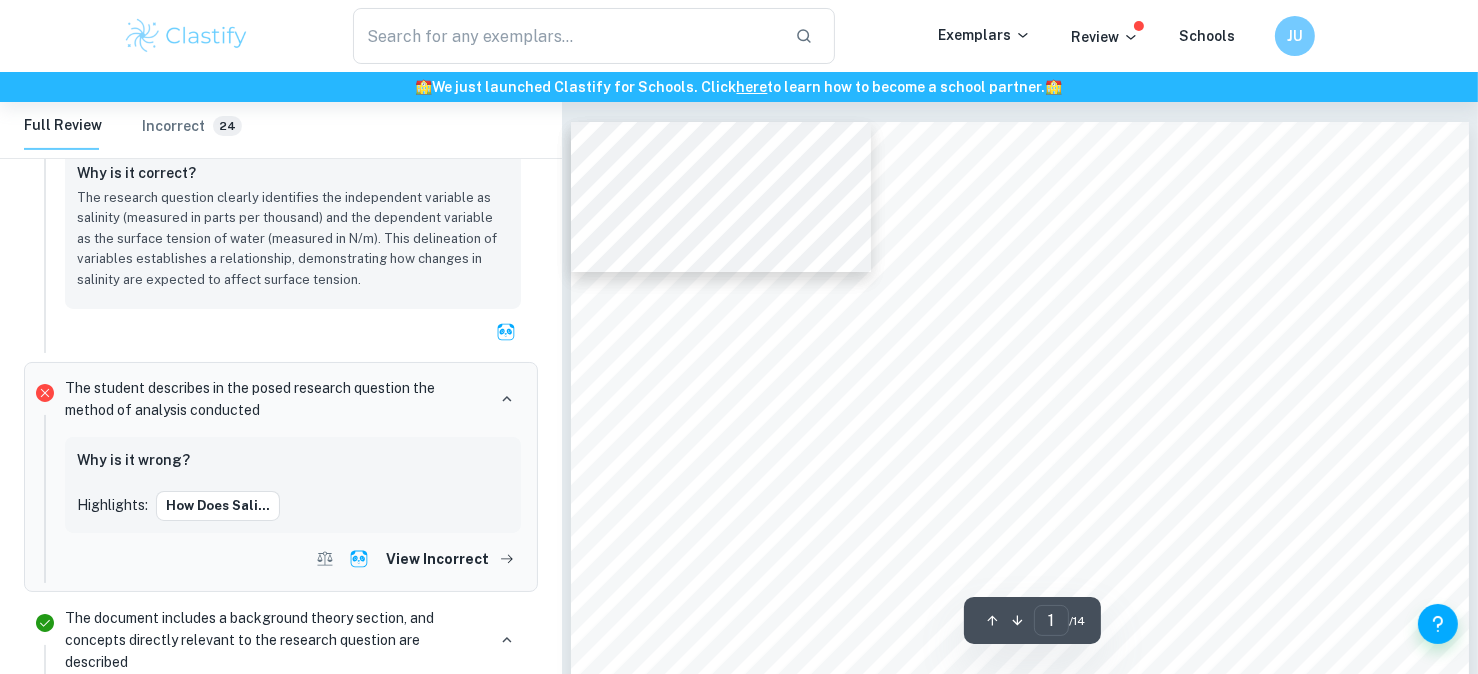 click on "1 Physics IA Research Question: How does salinity (0.00, 10.0, 20.0, 30.0, 40.0 and 50.0 parts per thousand) affect the surface tension of water (in N/m)? Word Count: 1805 Candidate Code:" at bounding box center [1020, 757] 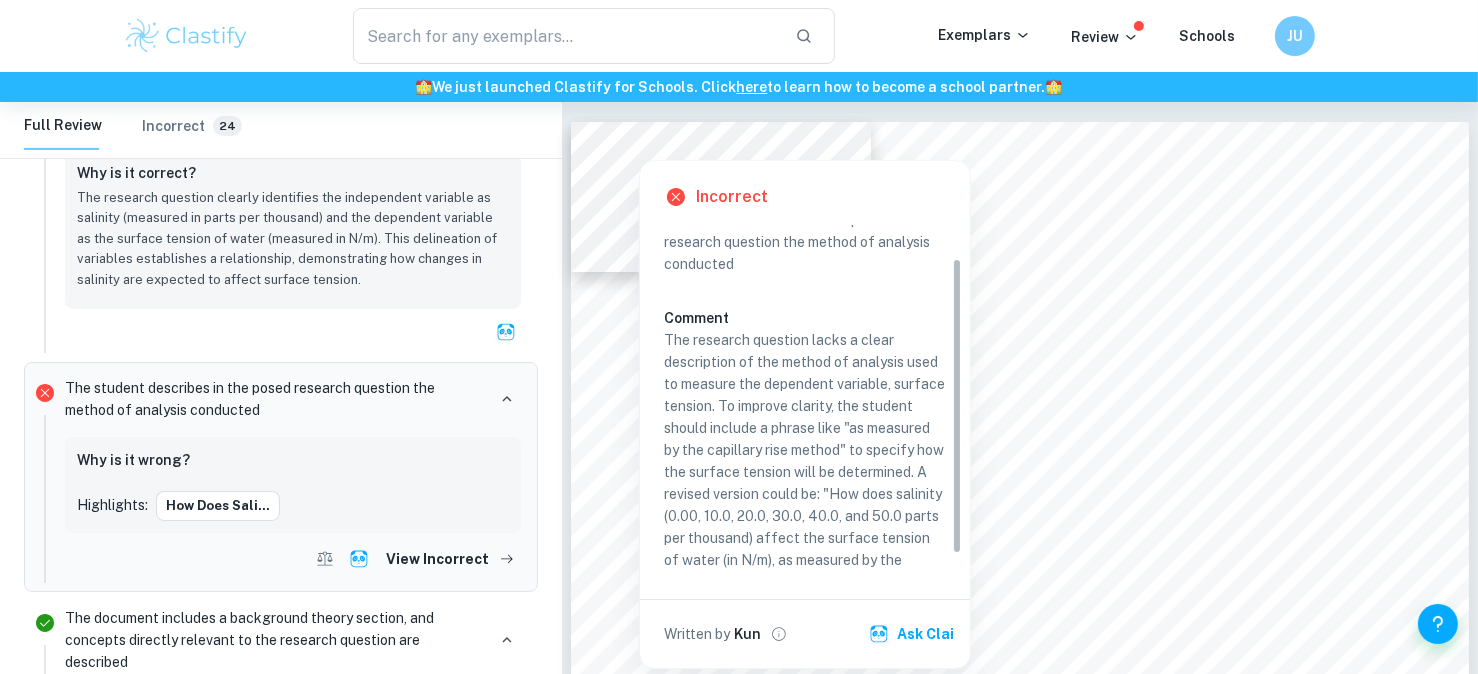 scroll, scrollTop: 63, scrollLeft: 0, axis: vertical 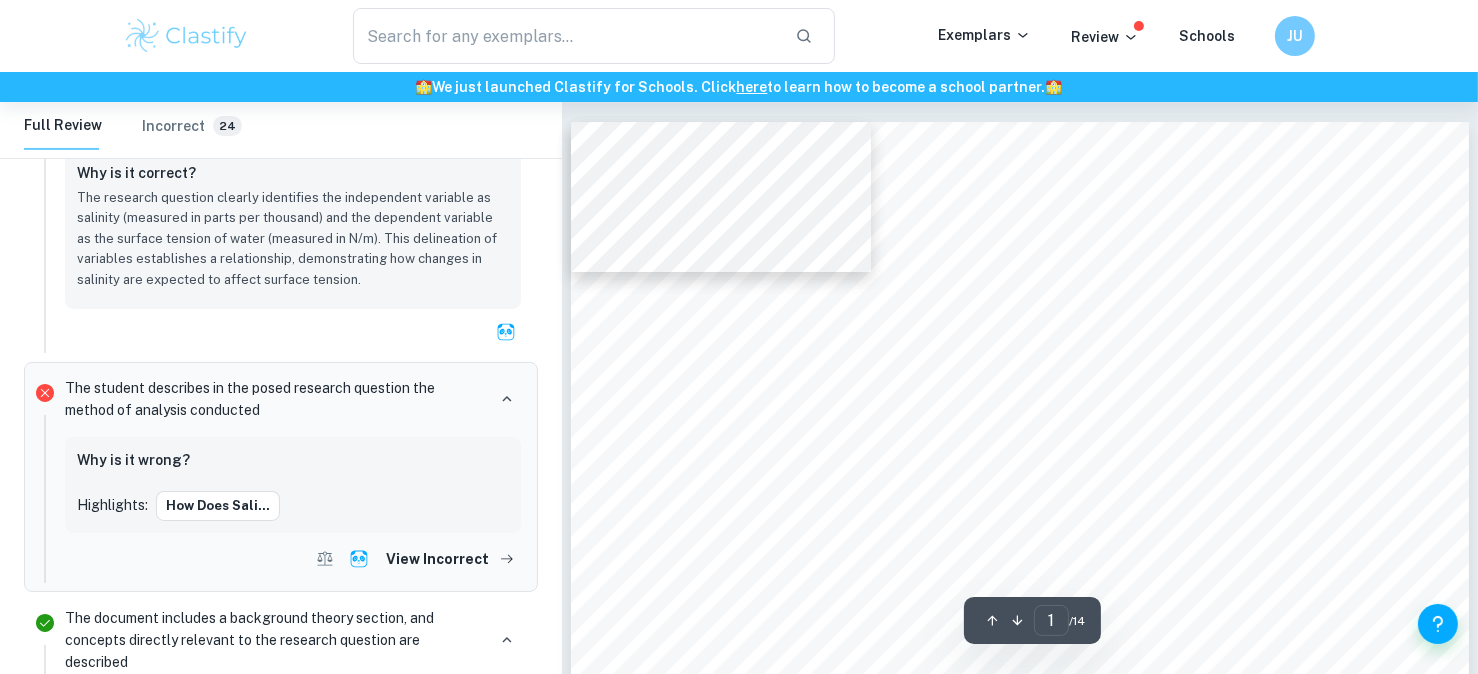 click on "1 Physics IA Research Question: How does salinity (0.00, 10.0, 20.0, 30.0, 40.0 and 50.0 parts per thousand) affect the surface tension of water (in N/m)? Word Count: 1805 Candidate Code:" at bounding box center (1020, 757) 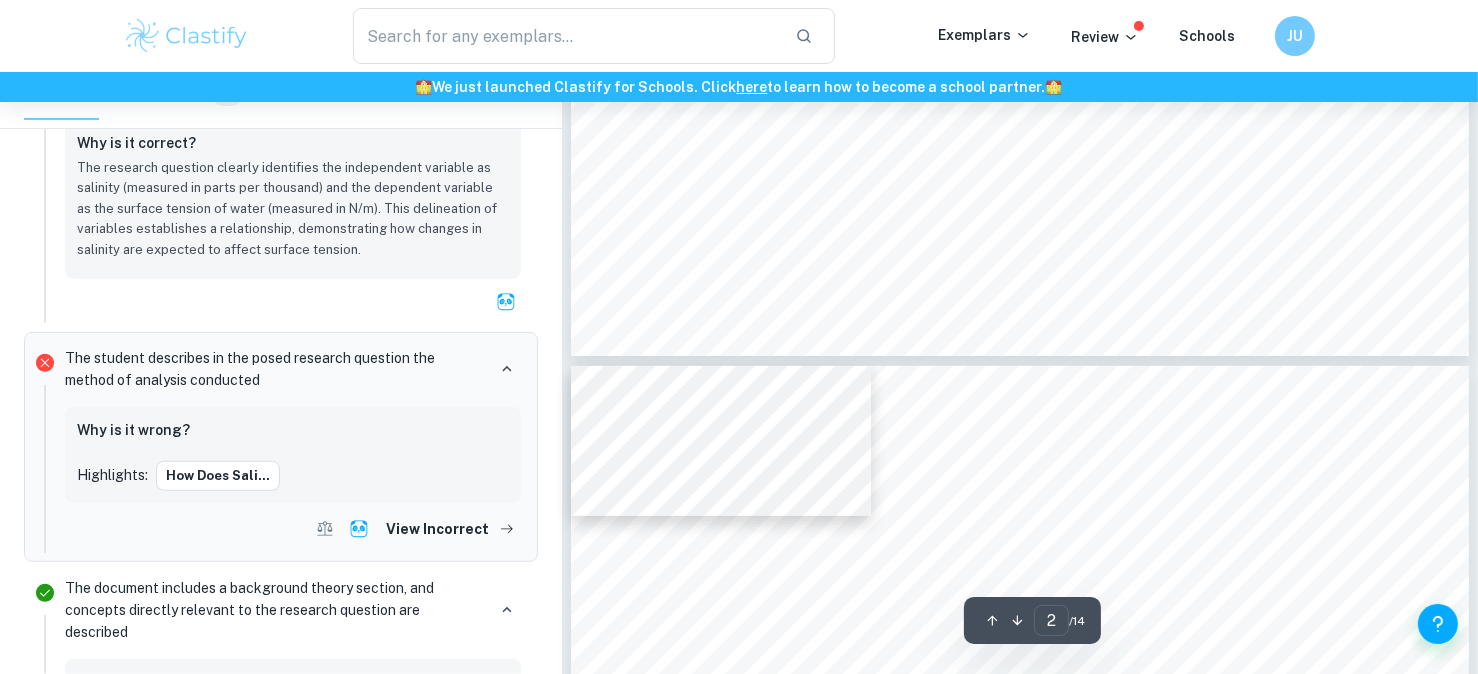 scroll, scrollTop: 1083, scrollLeft: 0, axis: vertical 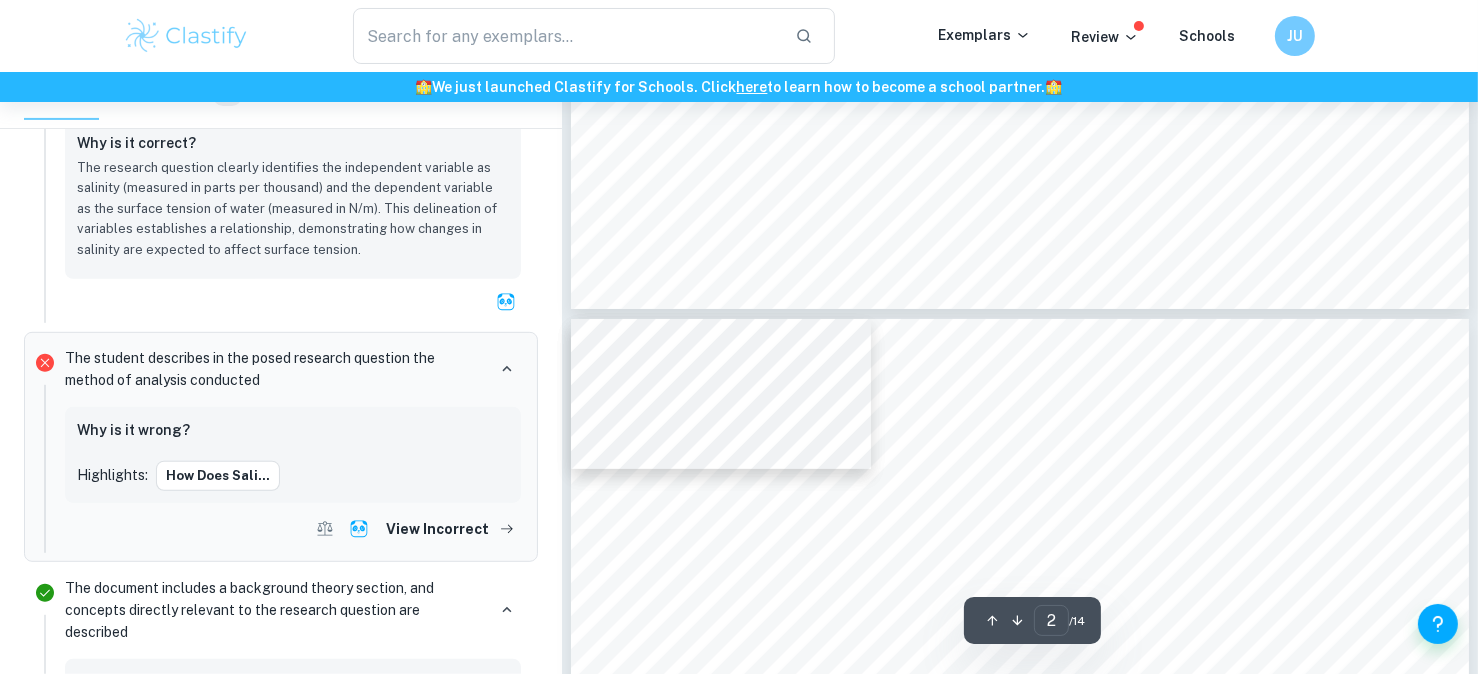 click on "2 Introduction Surface tension is a measurement of the cohesive forces between liquid molecules, which are stronger on the surface than between internal molecules (Water Science School, 2019b). The unique properties of water contribute to its high surface tension, enabling its wide use in nature and our daily lives. This phenomenon explains how detergents are used for cleaning, the unique droplet shape, and an insect’s ability to walk on water (Water Science School, 2019). The strong bonds within water molecules create the high surface tension of water in comparison to other liquids, creating a force that is difficult to overcome. Although the bonds in water molecules are strong, attraction also forms between positive salt ions (Na + ) and the negative oxygen atoms, as well as between the negative salt ions (Cl - ) and the positive hydrogen atoms. This leads to a high surface tension in salt water. The surface tension of water allows it to rise through a capillary tube, and the distance travelled can be" at bounding box center (1020, 954) 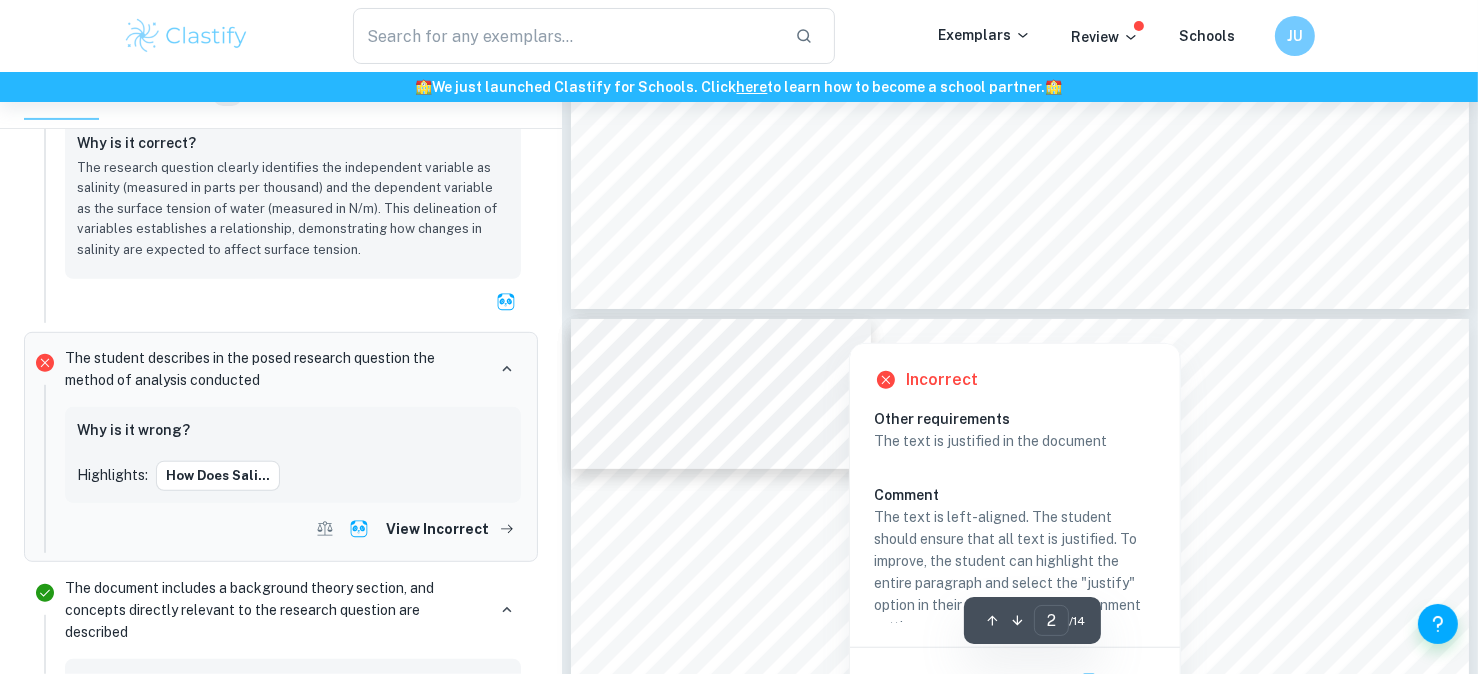 click on "Incorrect Other requirements The text is justified in the document Comment The text is left-aligned. The student should ensure that all text is justified. To improve, the student can highlight the entire paragraph and select the "justify" option in their word processor's alignment settings. Written by Kun Ask Clai" at bounding box center (1015, 525) 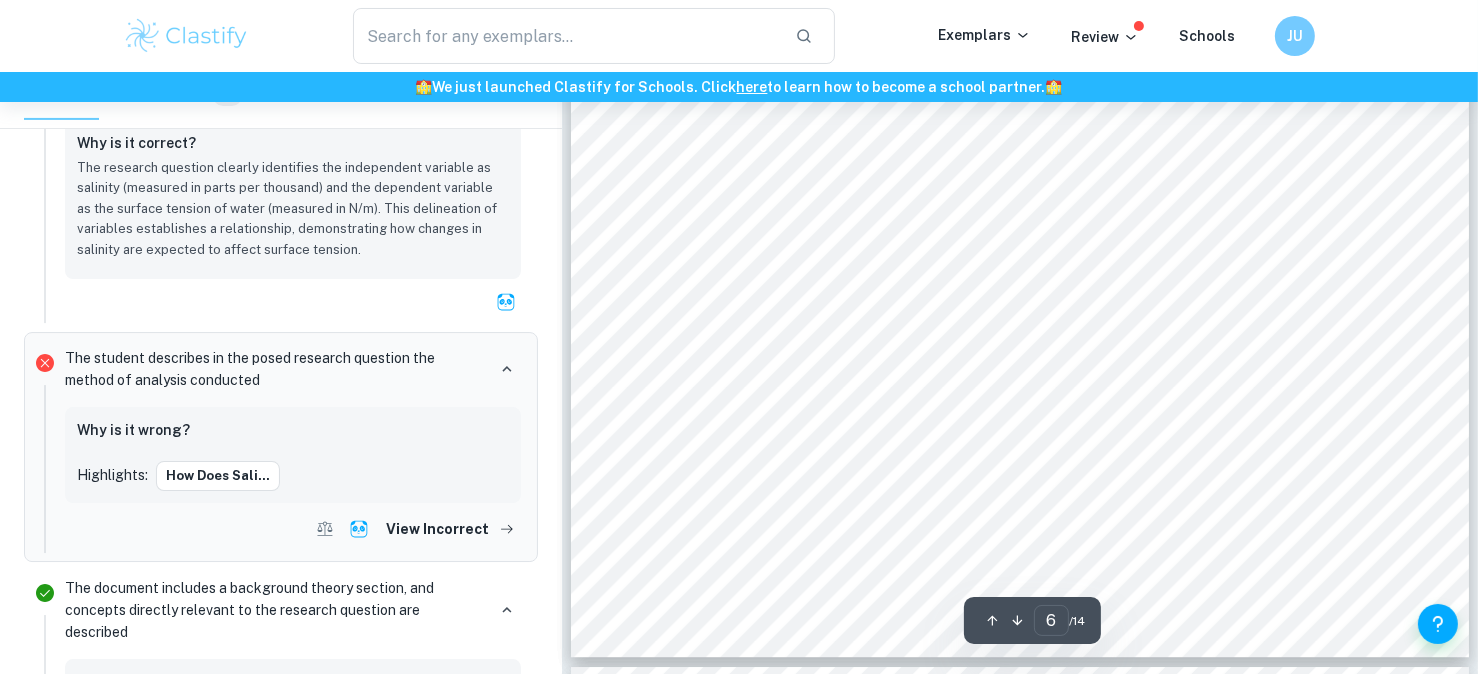scroll, scrollTop: 7094, scrollLeft: 0, axis: vertical 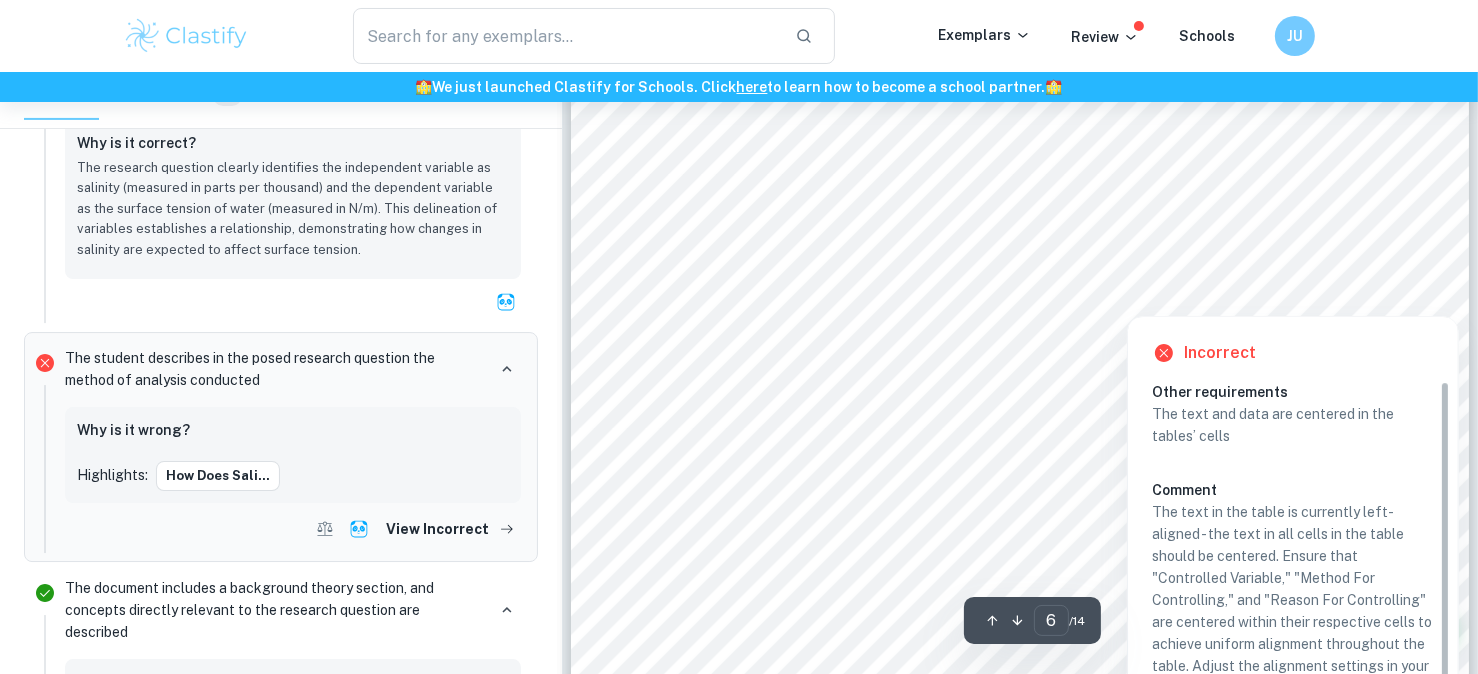 click at bounding box center [1395, 295] 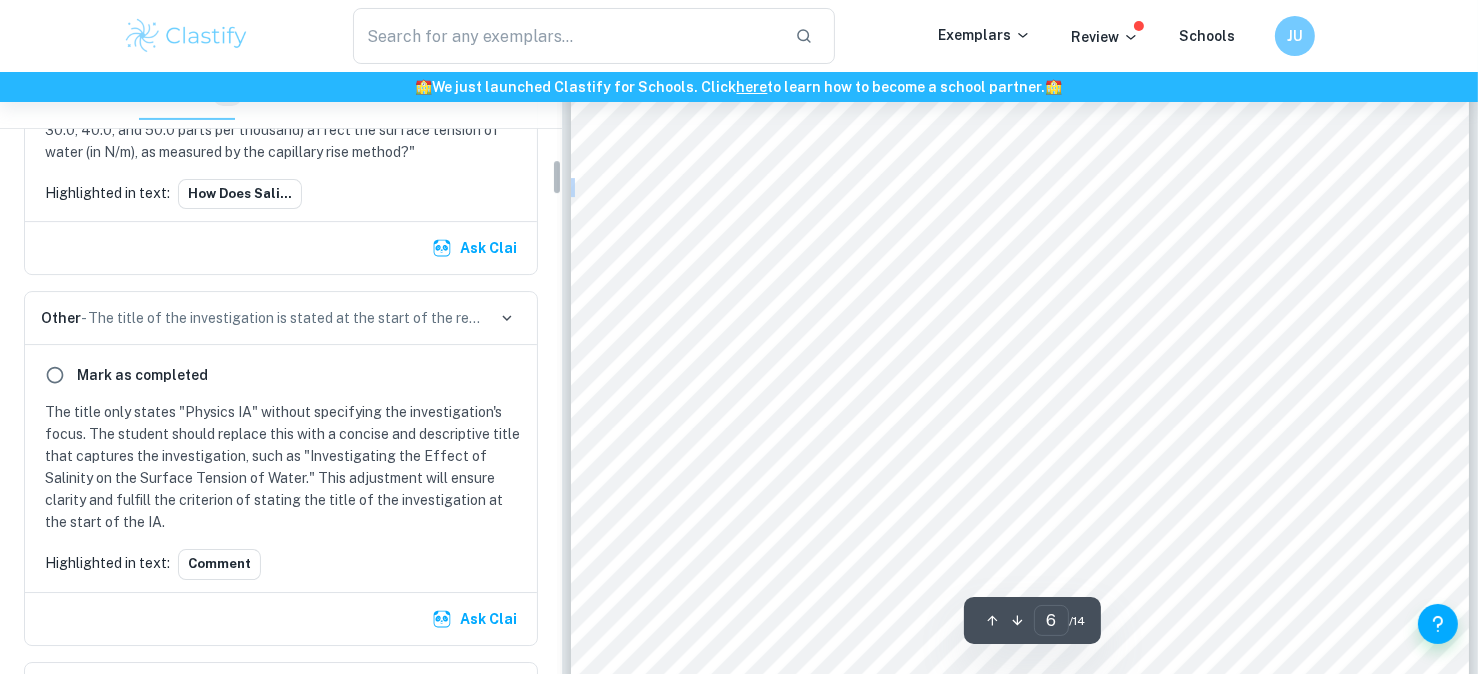 scroll, scrollTop: 1428, scrollLeft: 0, axis: vertical 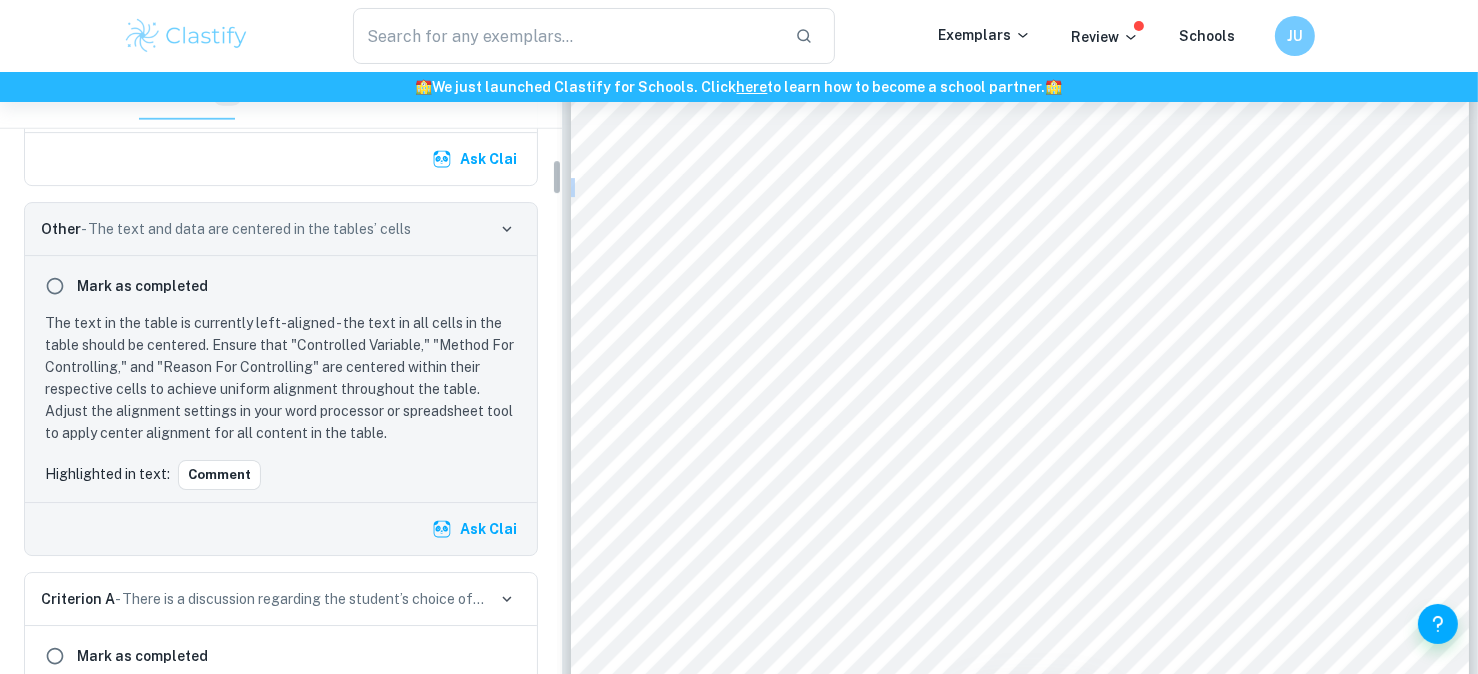 click on "6 considered hypersaline. These values were chosen as they mimic the salinity levels of natural water sources, allowing the results to be related to real-world situations. Dependent variable: Surface tension of water (N m -1 ) Using the capillary method, the height of water in the capillary tube can be used to determine its surface tension. As salinity increases, there should be significant changes to the height of the liquid, and therefore the surface tension. Controlled Variables Table 1:   Table of controlled variables and how they were controlled Controlled Variable   Method For Controlling   Reason For Controlling The temperature of water at room temperature Tap water was used, and the room temperature remained constant at 20 (± 0.1 °C) to maintain consistent water temperature throughout trials. Surface tension varies depending on the temperature of the   liquid; therefore, varying temperatures would affect the reliability of results. Radius of the capillary tube   Capillary tubes of an 18 (±1 ;" at bounding box center [1020, 63] 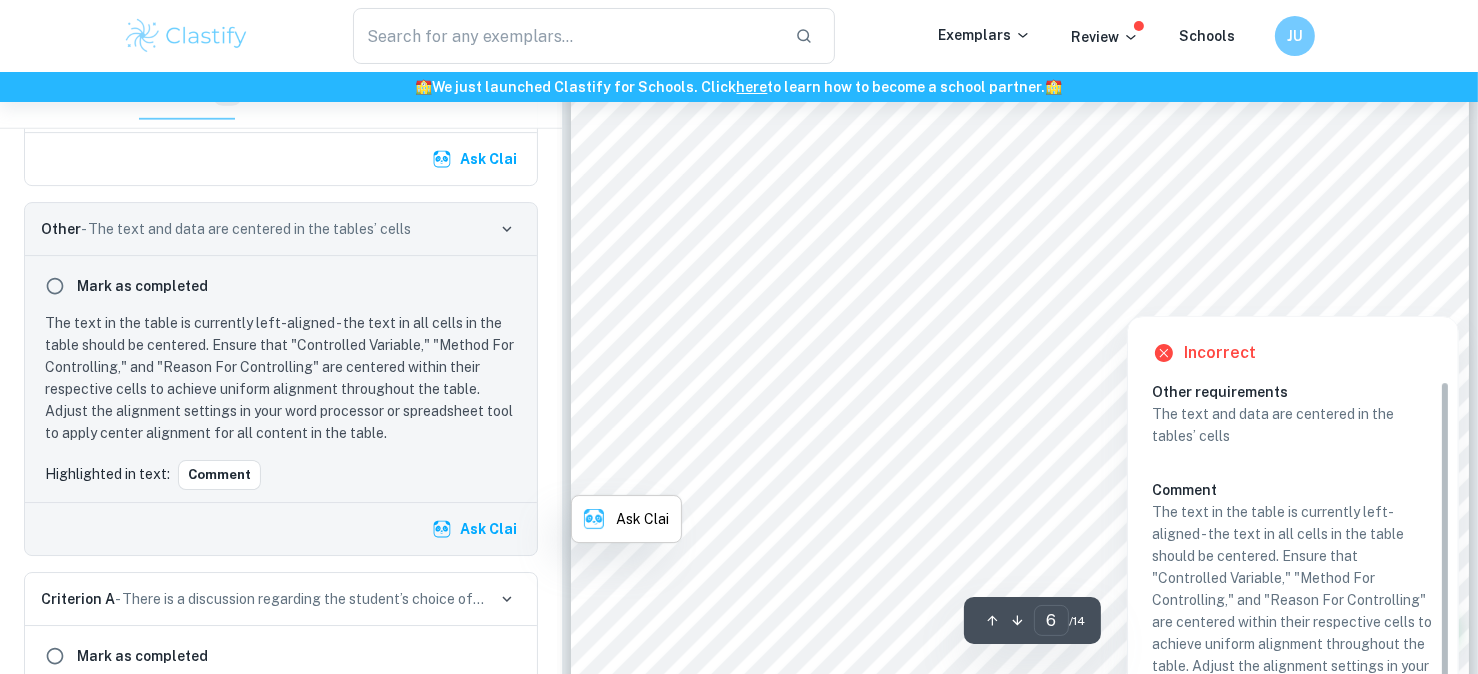 click at bounding box center (1395, 295) 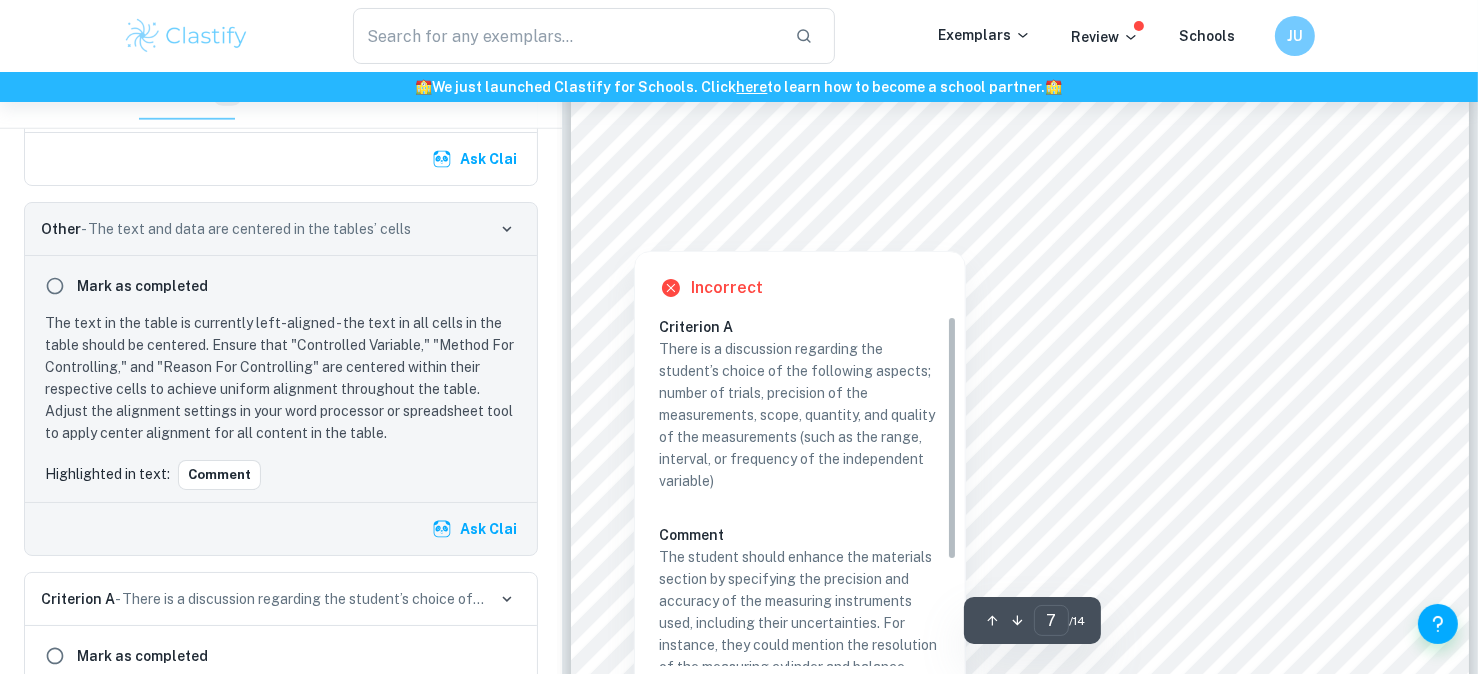 scroll, scrollTop: 7969, scrollLeft: 0, axis: vertical 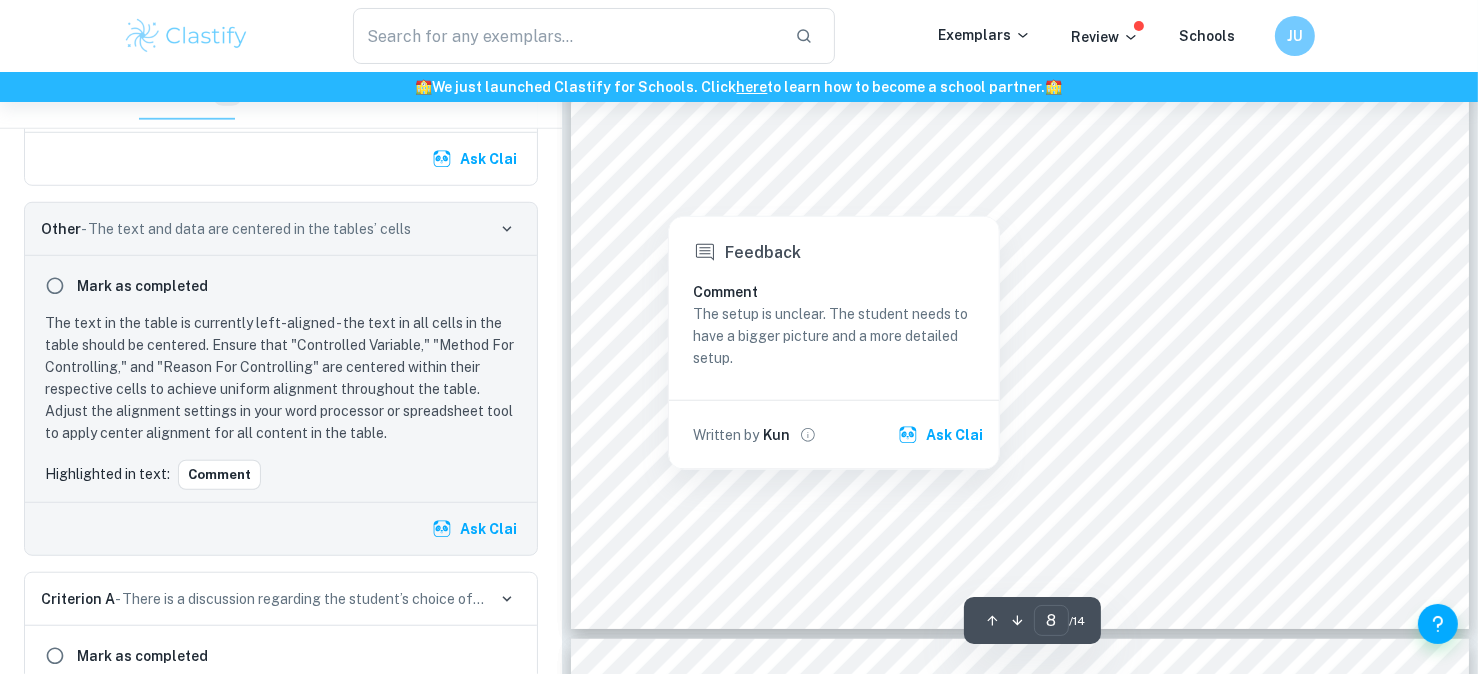 click at bounding box center [668, 195] 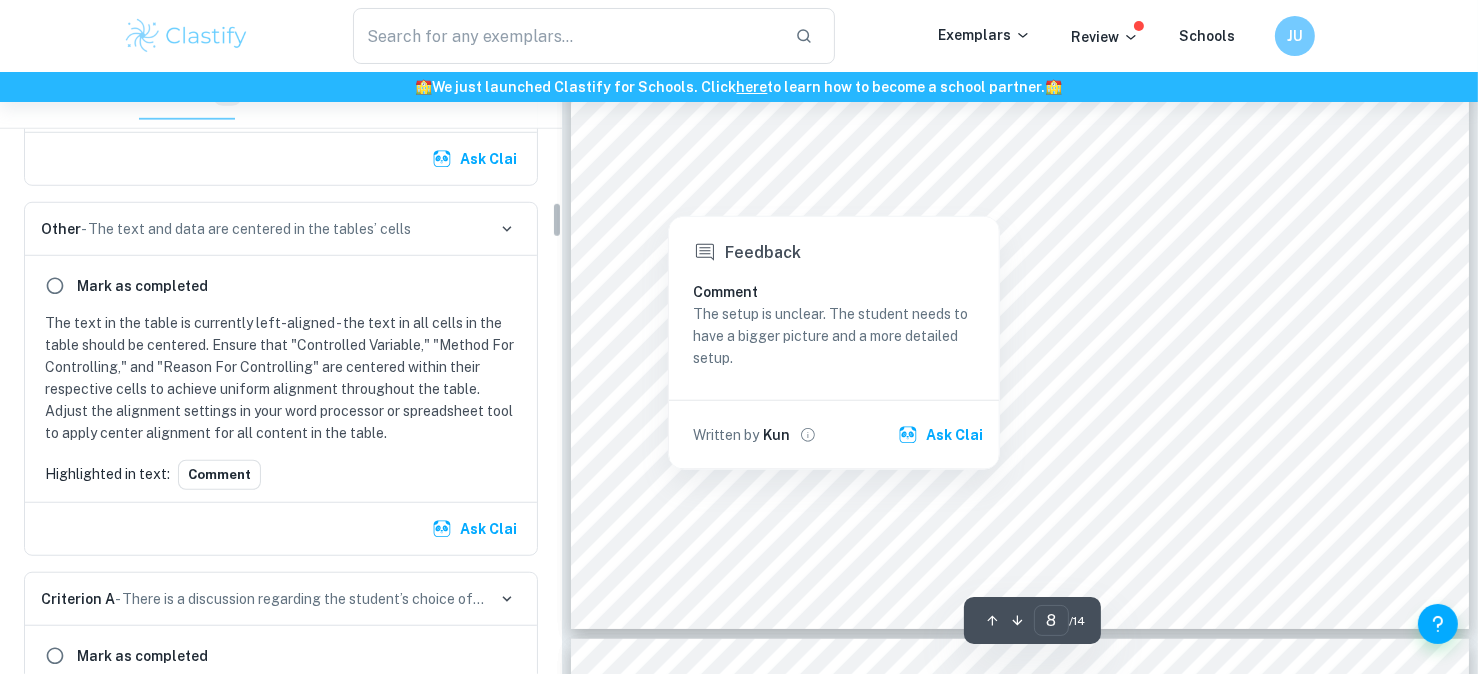 scroll, scrollTop: 2143, scrollLeft: 0, axis: vertical 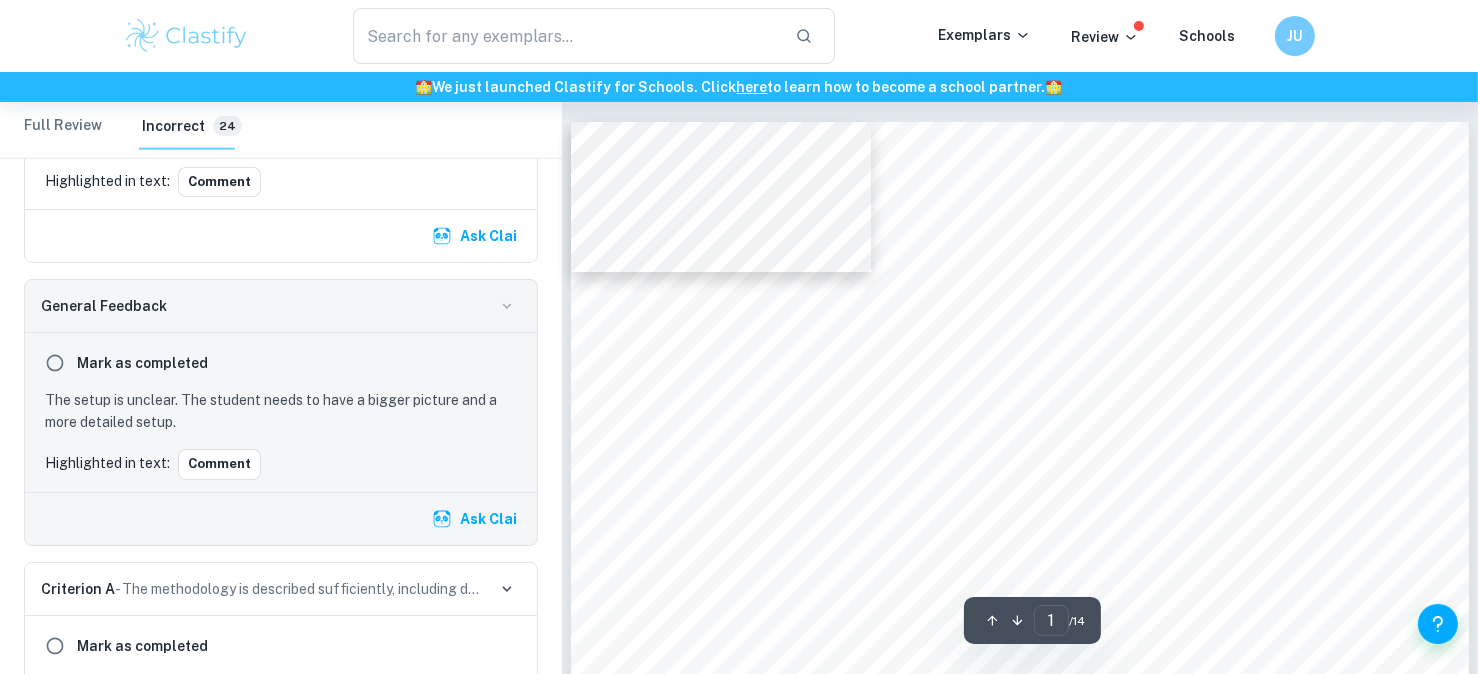 click on "1 Physics IA Research Question: How does salinity (0.00, 10.0, 20.0, 30.0, 40.0 and 50.0 parts per thousand) affect the surface tension of water (in N/m)? Word Count: 1805 Candidate Code:" at bounding box center (1020, 757) 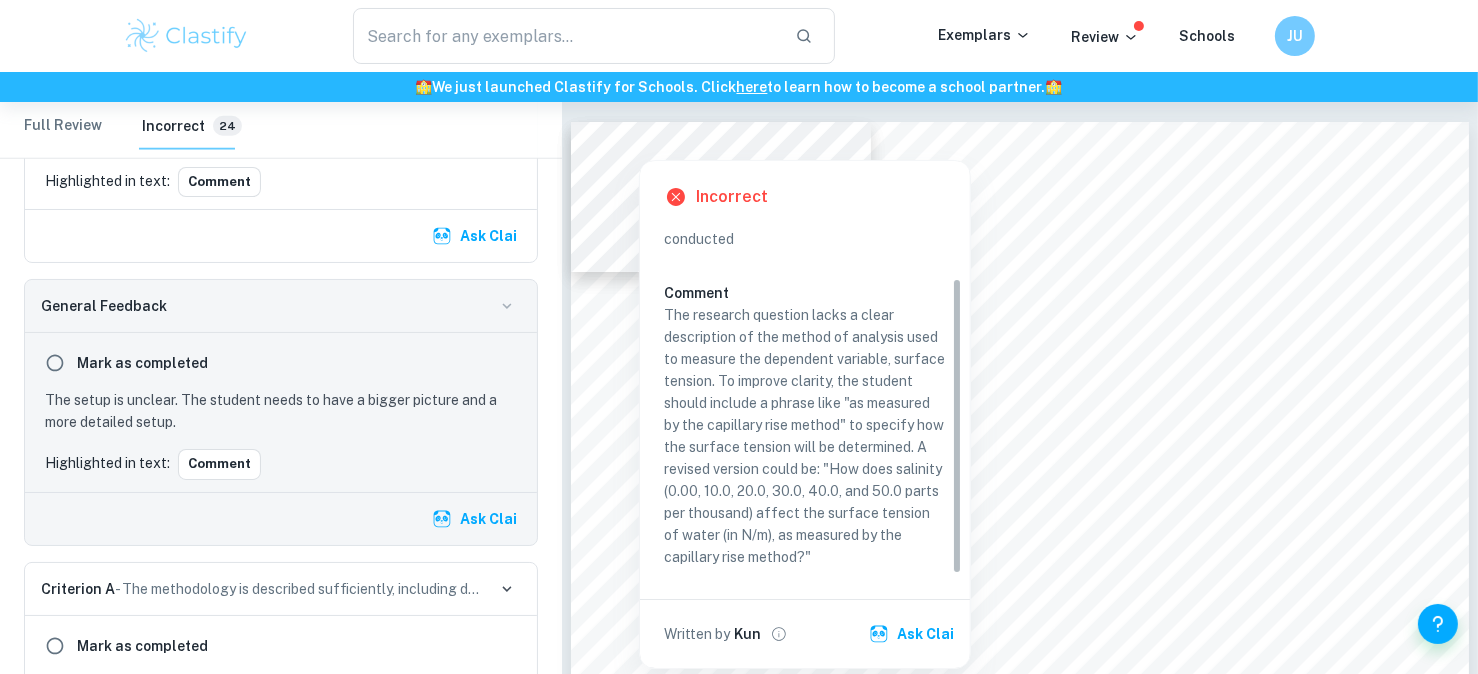 click at bounding box center (639, 152) 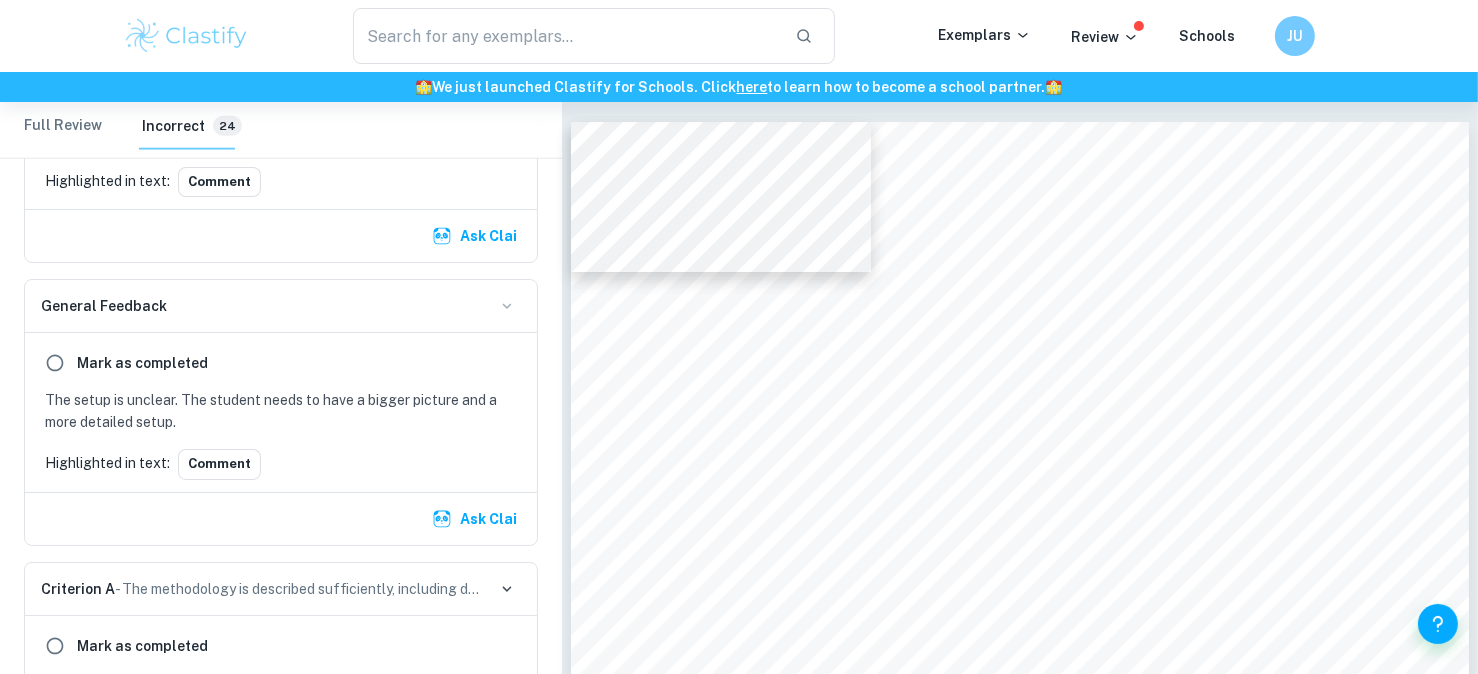 scroll, scrollTop: 376, scrollLeft: 0, axis: vertical 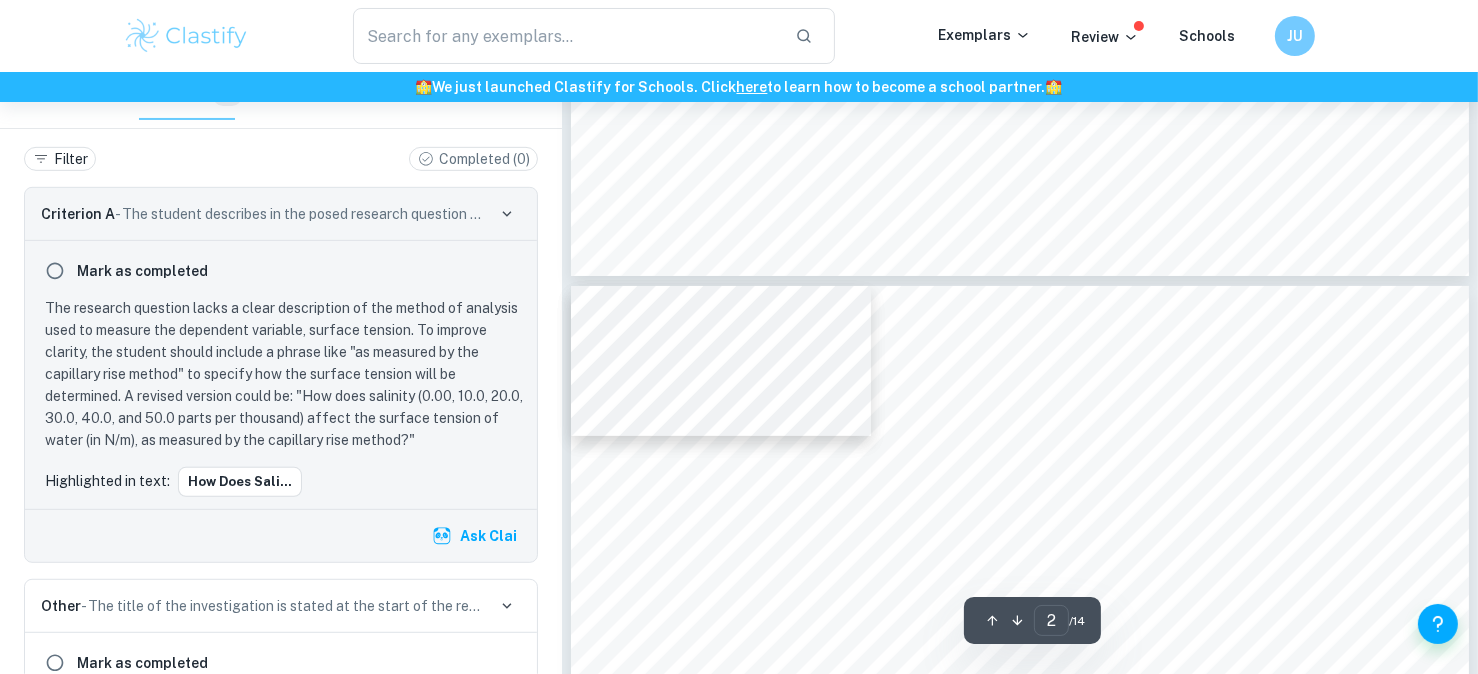 click on "Incorrect Other requirements The text is justified in the document Comment The text is left-aligned. The student should ensure that all text is justified. To improve, the student can highlight the entire paragraph and select the "justify" option in their word processor's alignment settings. Written by Kun Ask Clai" at bounding box center (1015, 497) 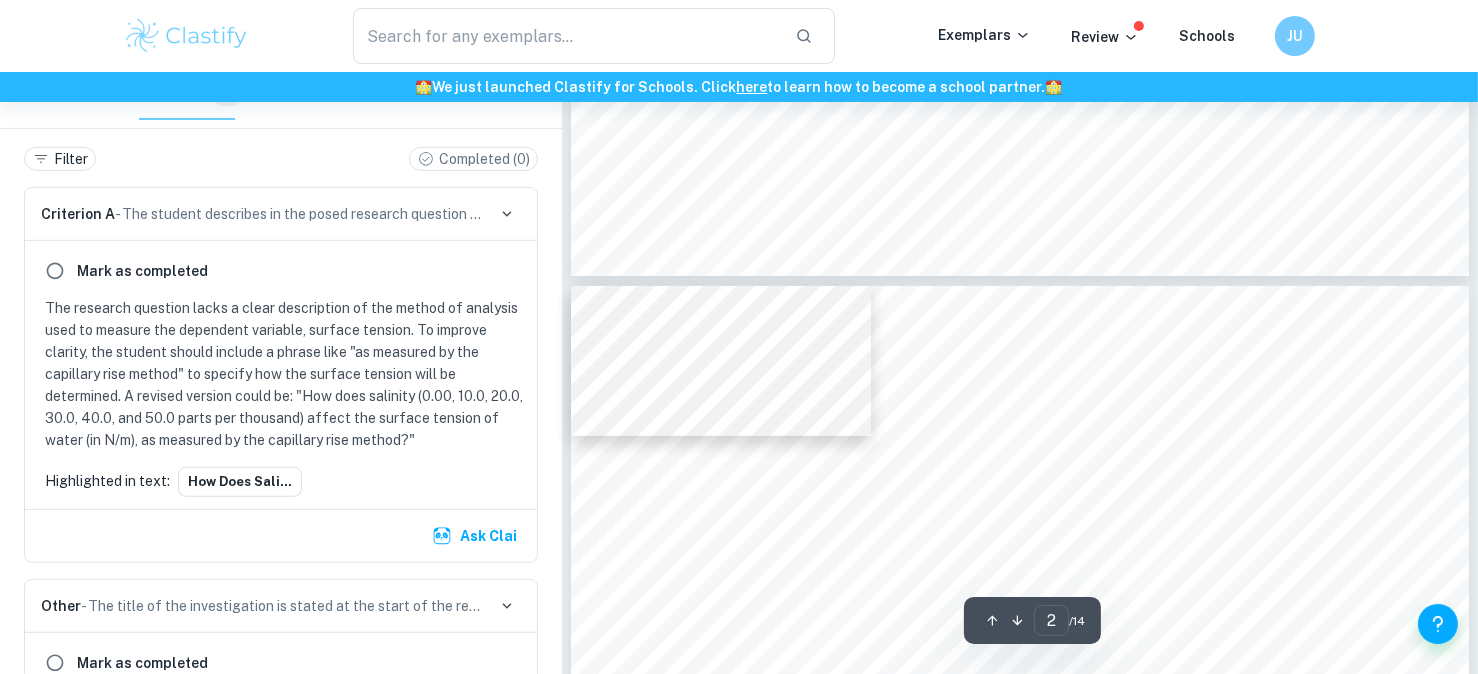 scroll, scrollTop: 1092, scrollLeft: 0, axis: vertical 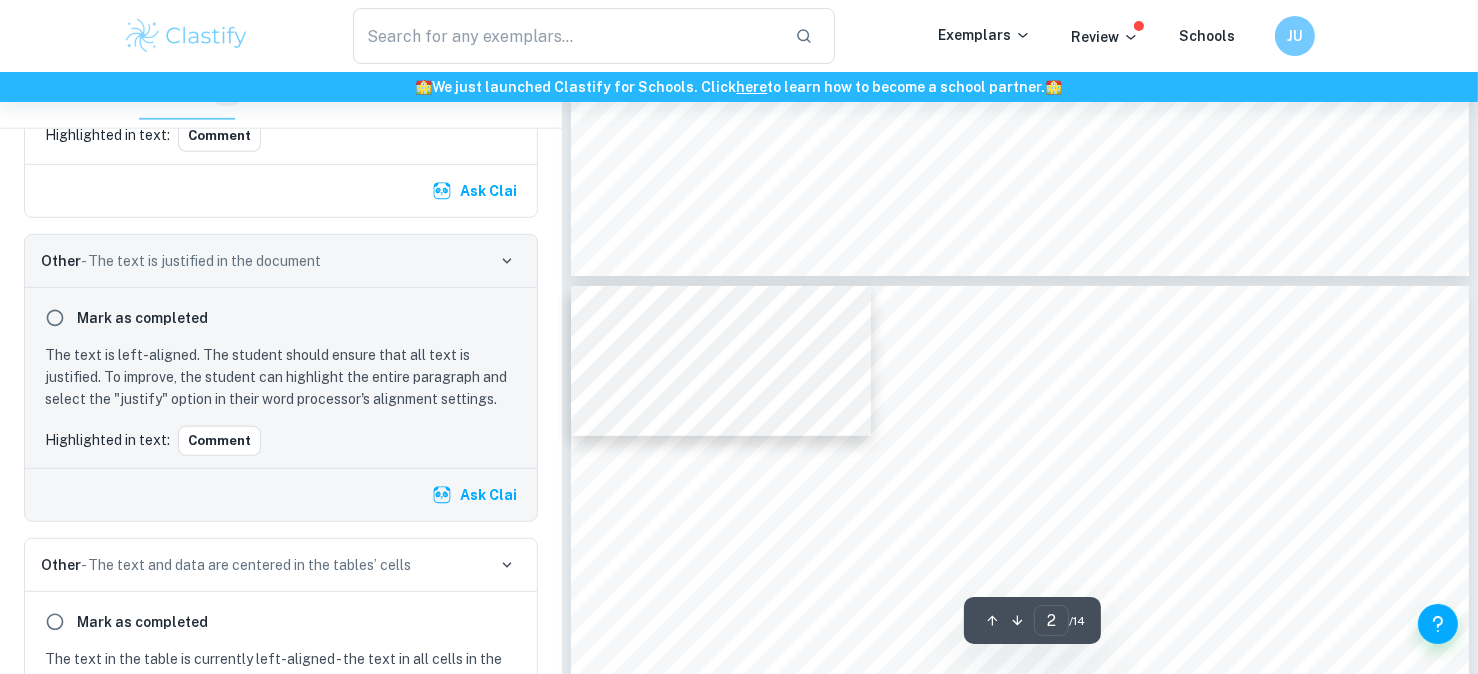 click on "2 Introduction Surface tension is a measurement of the cohesive forces between liquid molecules, which are stronger on the surface than between internal molecules (Water Science School, 2019b). The unique properties of water contribute to its high surface tension, enabling its wide use in nature and our daily lives. This phenomenon explains how detergents are used for cleaning, the unique droplet shape, and an insect’s ability to walk on water (Water Science School, 2019). The strong bonds within water molecules create the high surface tension of water in comparison to other liquids, creating a force that is difficult to overcome. Although the bonds in water molecules are strong, attraction also forms between positive salt ions (Na + ) and the negative oxygen atoms, as well as between the negative salt ions (Cl - ) and the positive hydrogen atoms. This leads to a high surface tension in salt water. The surface tension of water allows it to rise through a capillary tube, and the distance travelled can be" at bounding box center (1020, 921) 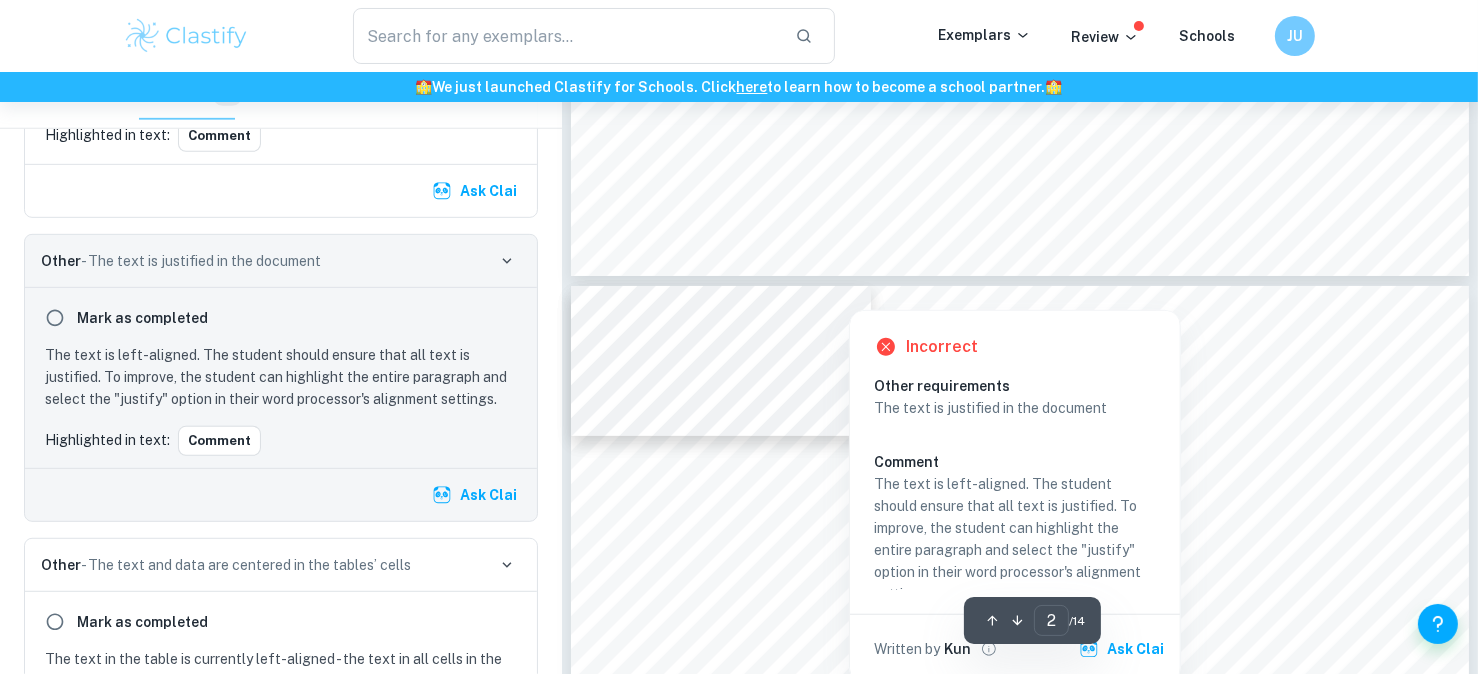 click on "Incorrect Other requirements The text is justified in the document Comment The text is left-aligned. The student should ensure that all text is justified. To improve, the student can highlight the entire paragraph and select the "justify" option in their word processor's alignment settings. Written by Kun Ask Clai" at bounding box center [1015, 492] 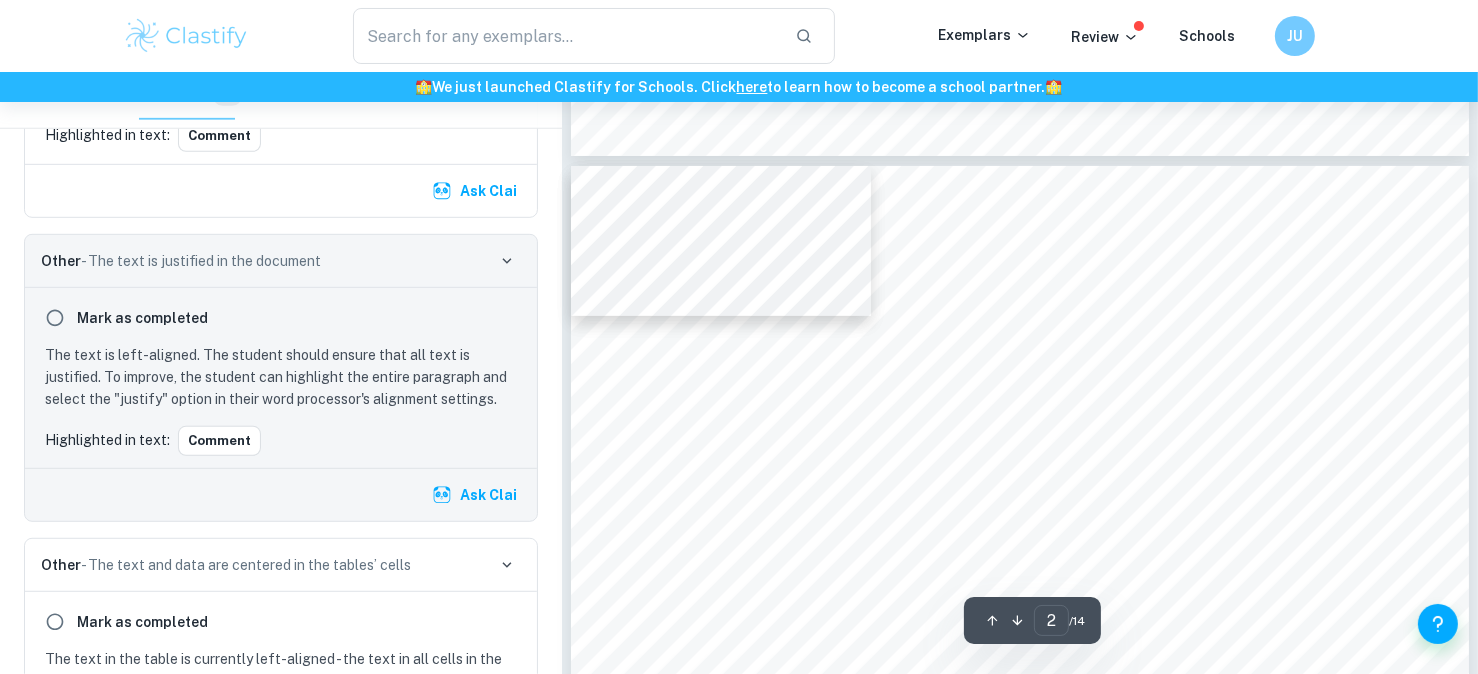 scroll, scrollTop: 1238, scrollLeft: 0, axis: vertical 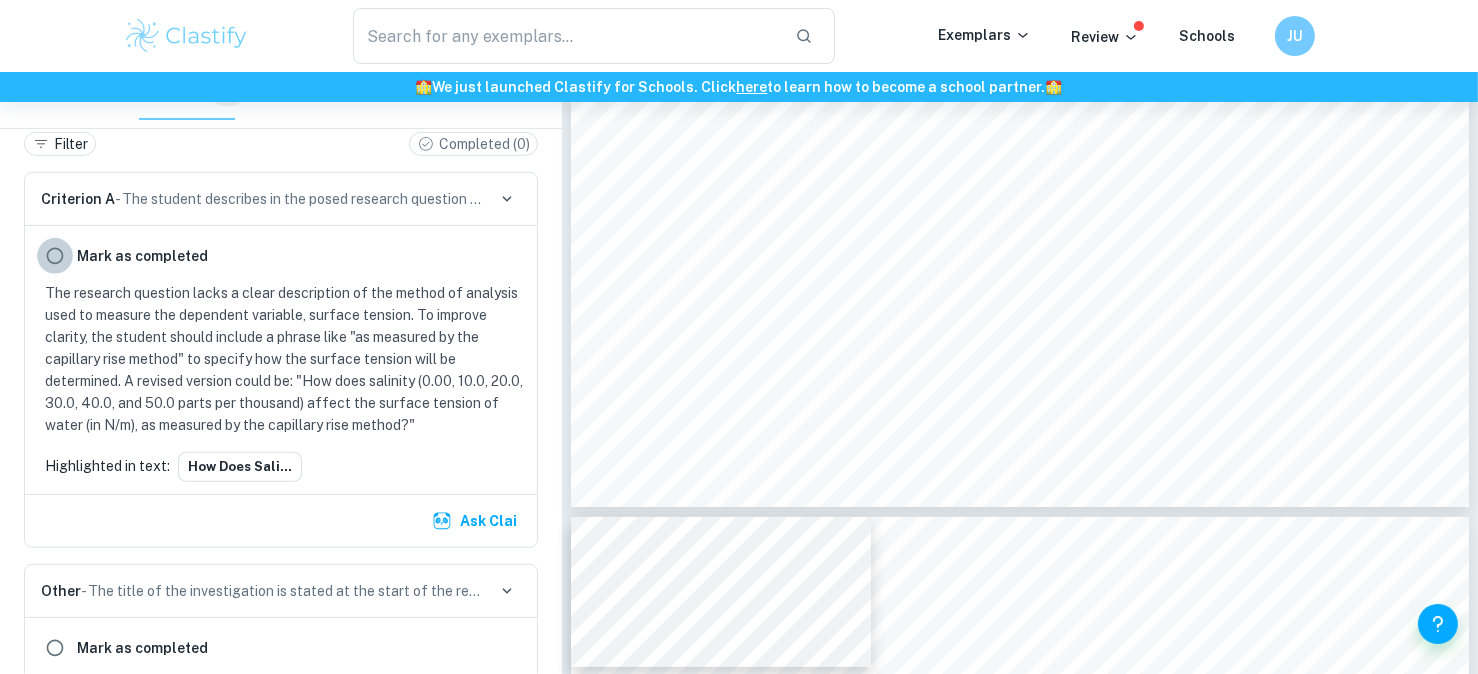 click at bounding box center (55, 256) 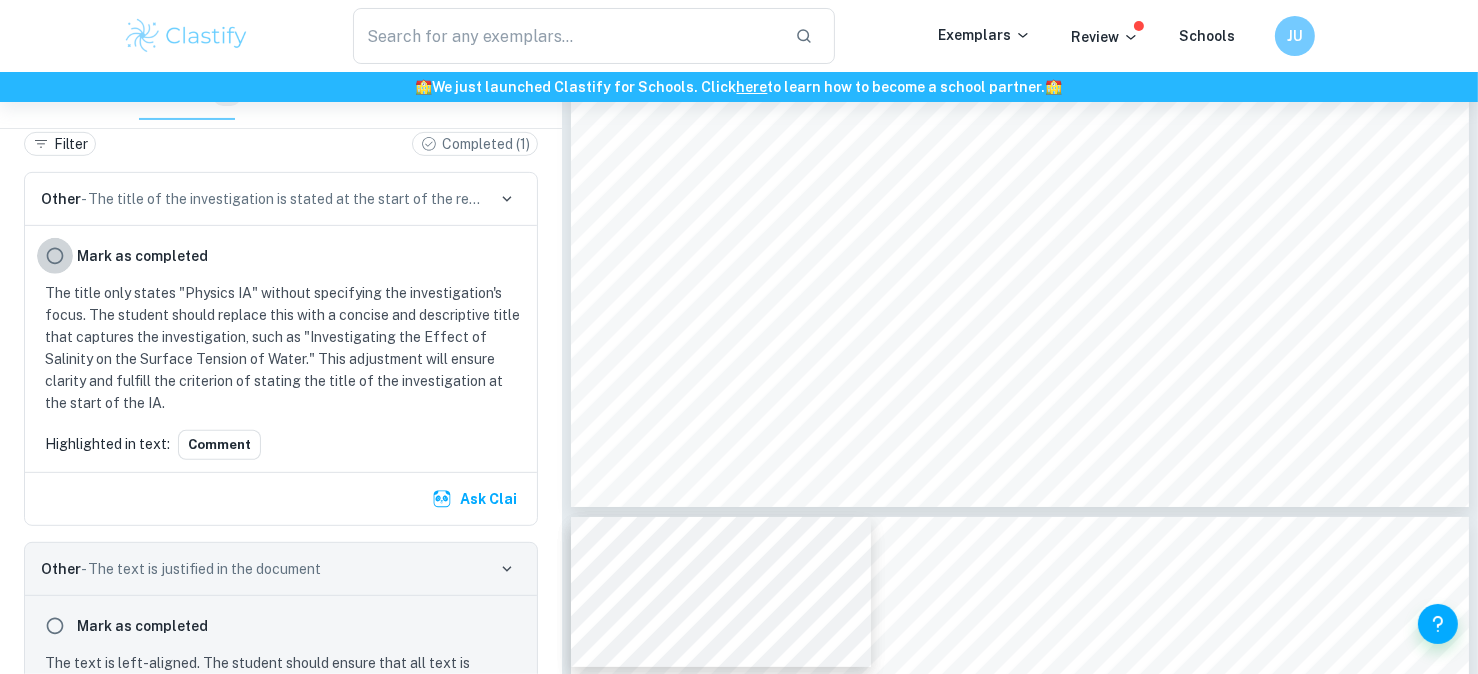 click at bounding box center [55, 256] 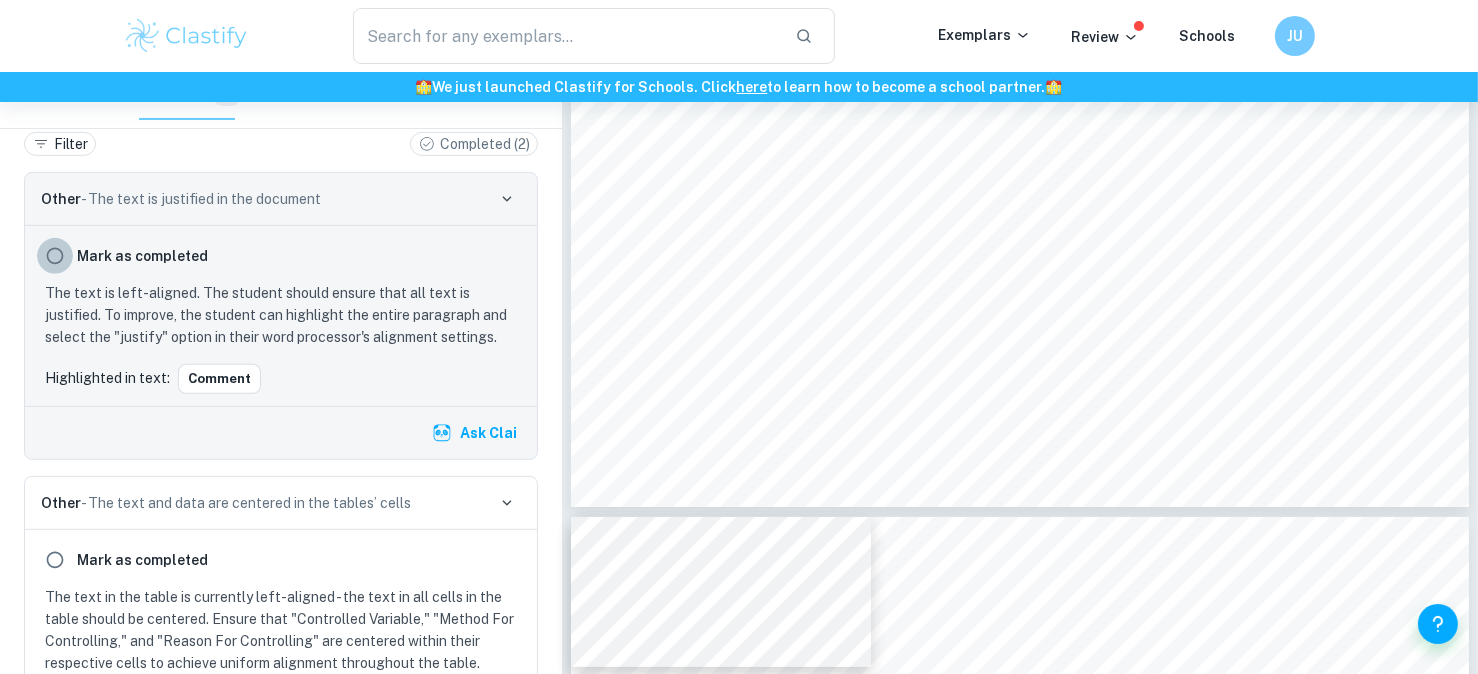 click at bounding box center [55, 256] 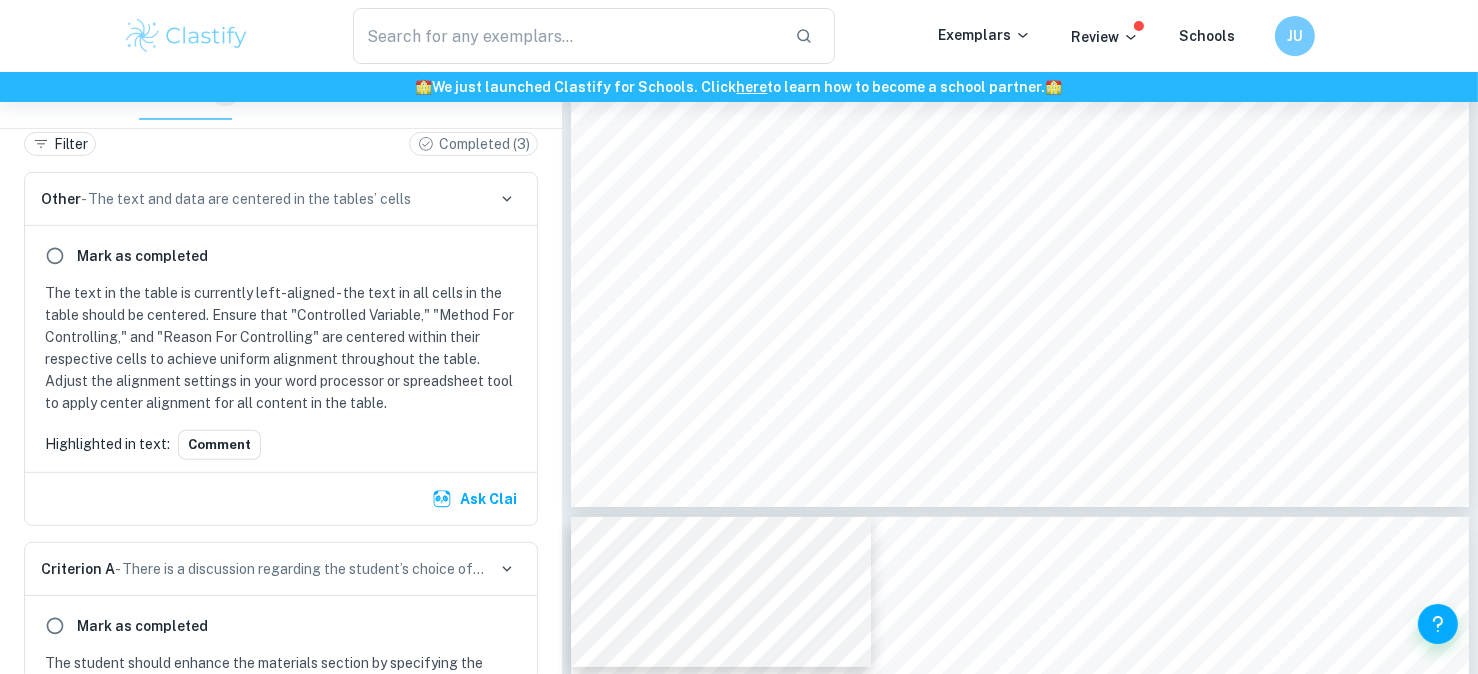 click on "The text in the table is currently left-aligned - the text in all cells in the table should be centered. Ensure that "Controlled Variable," "Method For Controlling," and "Reason For Controlling" are centered within their respective cells to achieve uniform alignment throughout the table. Adjust the alignment settings in your word processor or spreadsheet tool to apply center alignment for all content in the table." at bounding box center (285, 348) 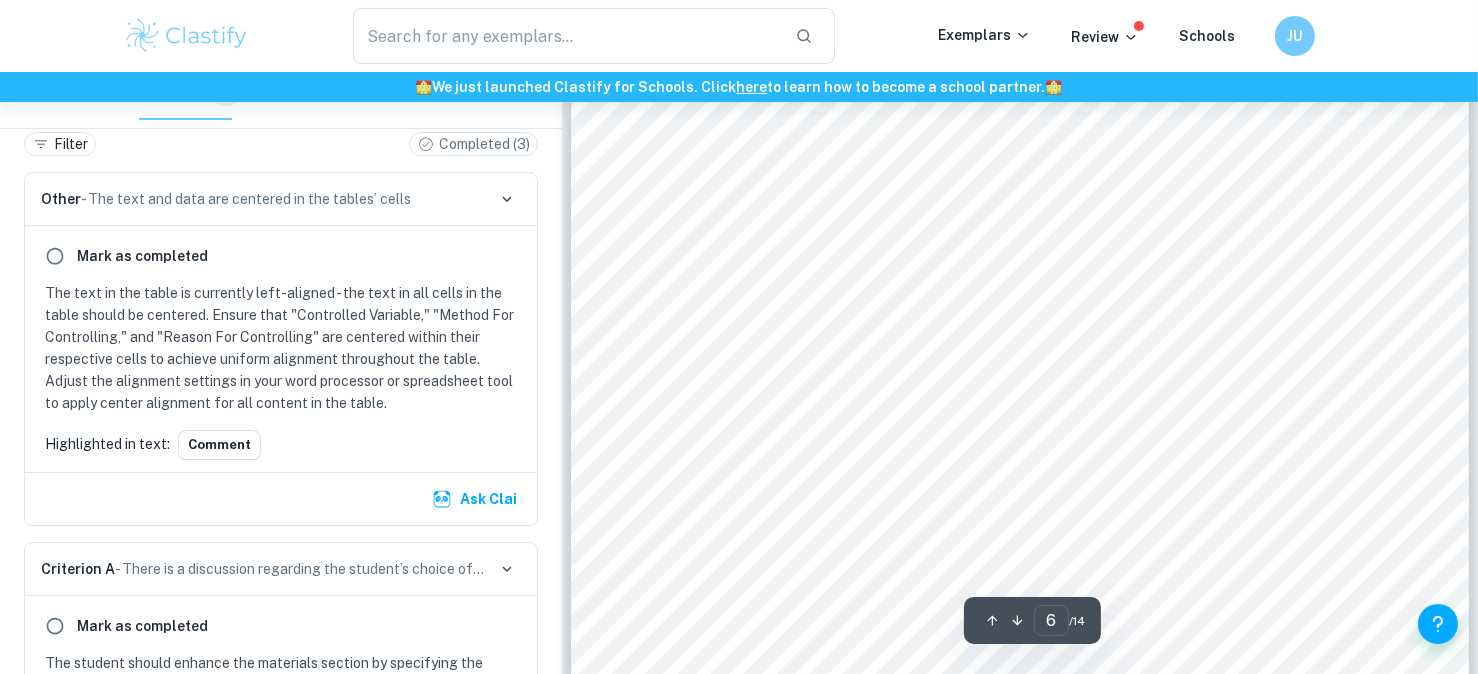 scroll, scrollTop: 6765, scrollLeft: 0, axis: vertical 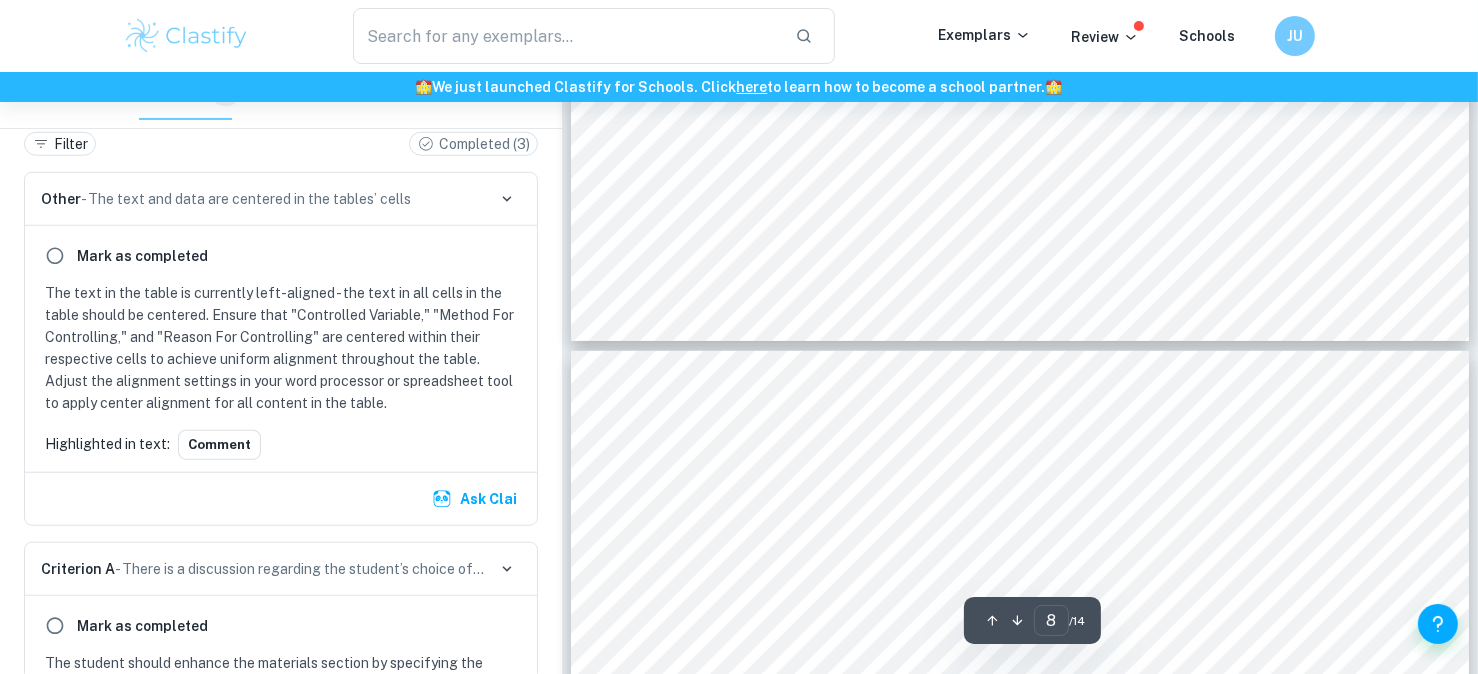 type on "9" 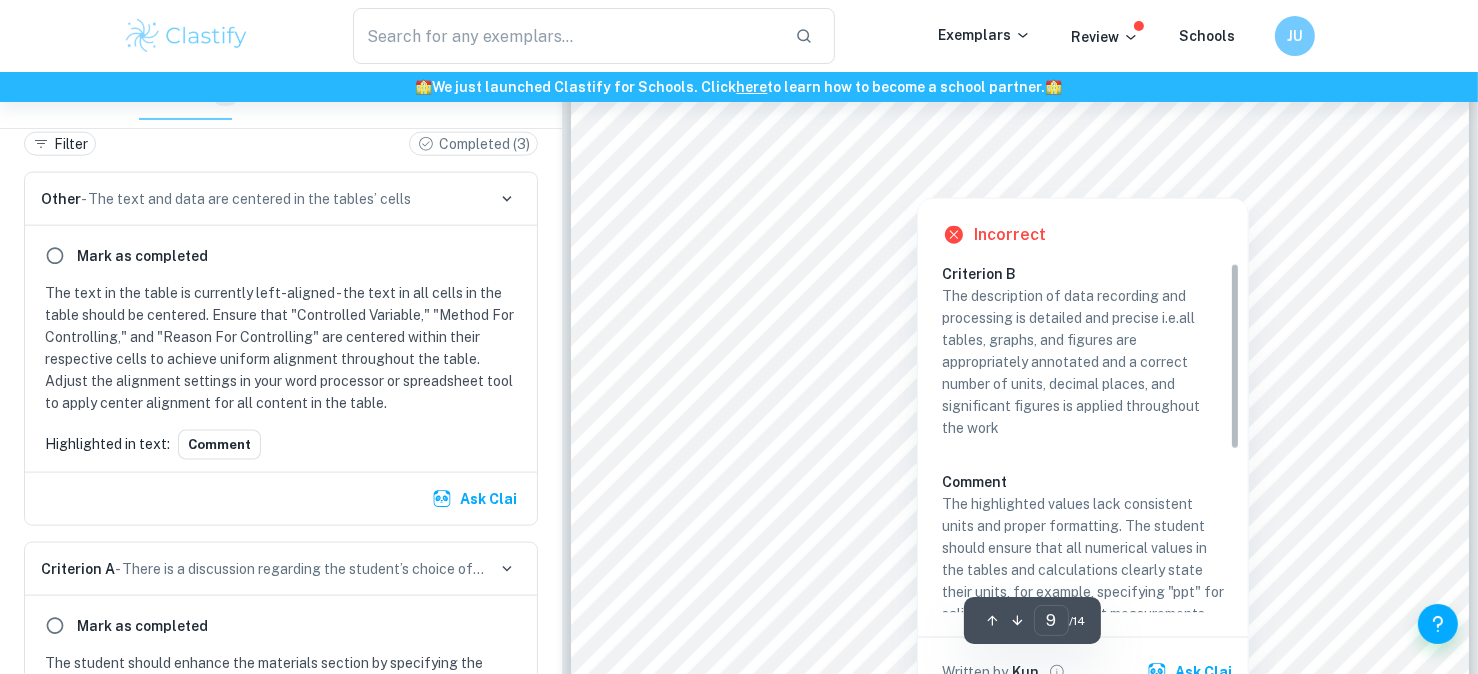 scroll, scrollTop: 10907, scrollLeft: 0, axis: vertical 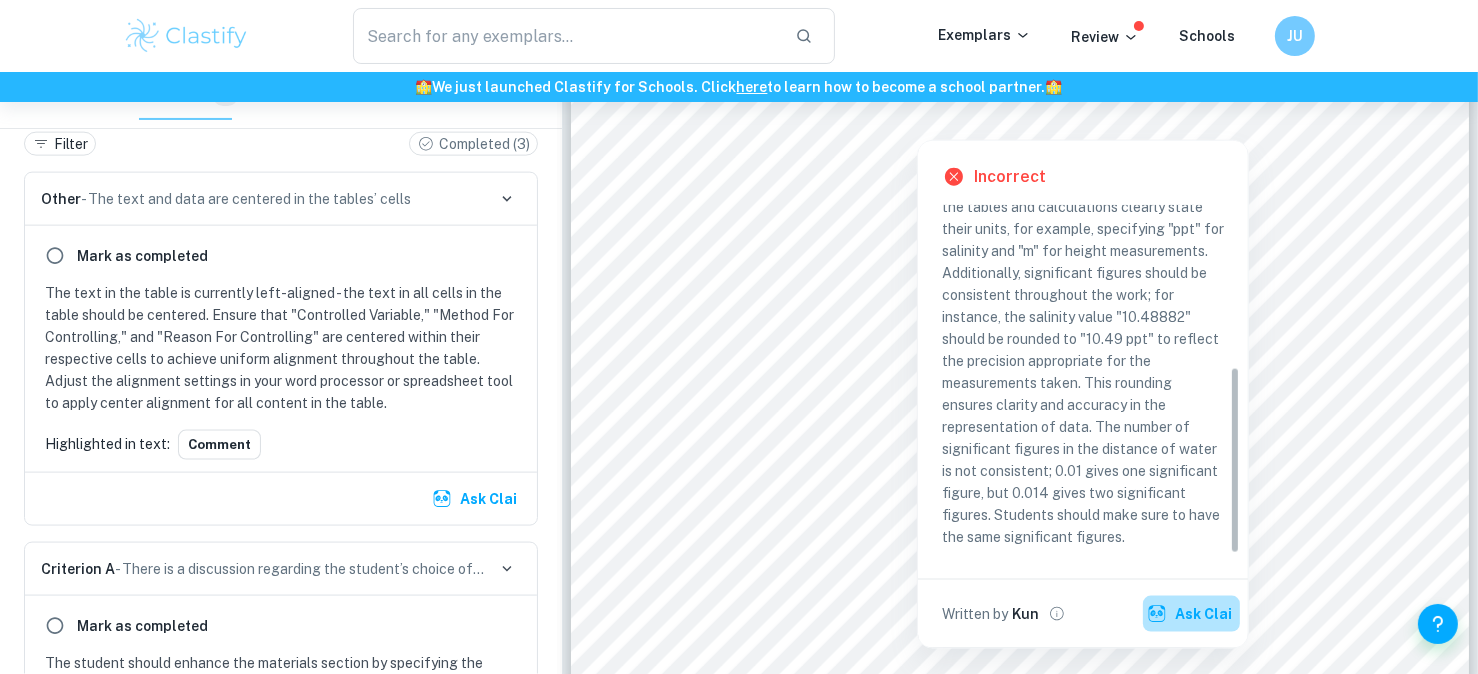 click on "Ask Clai" at bounding box center (1191, 614) 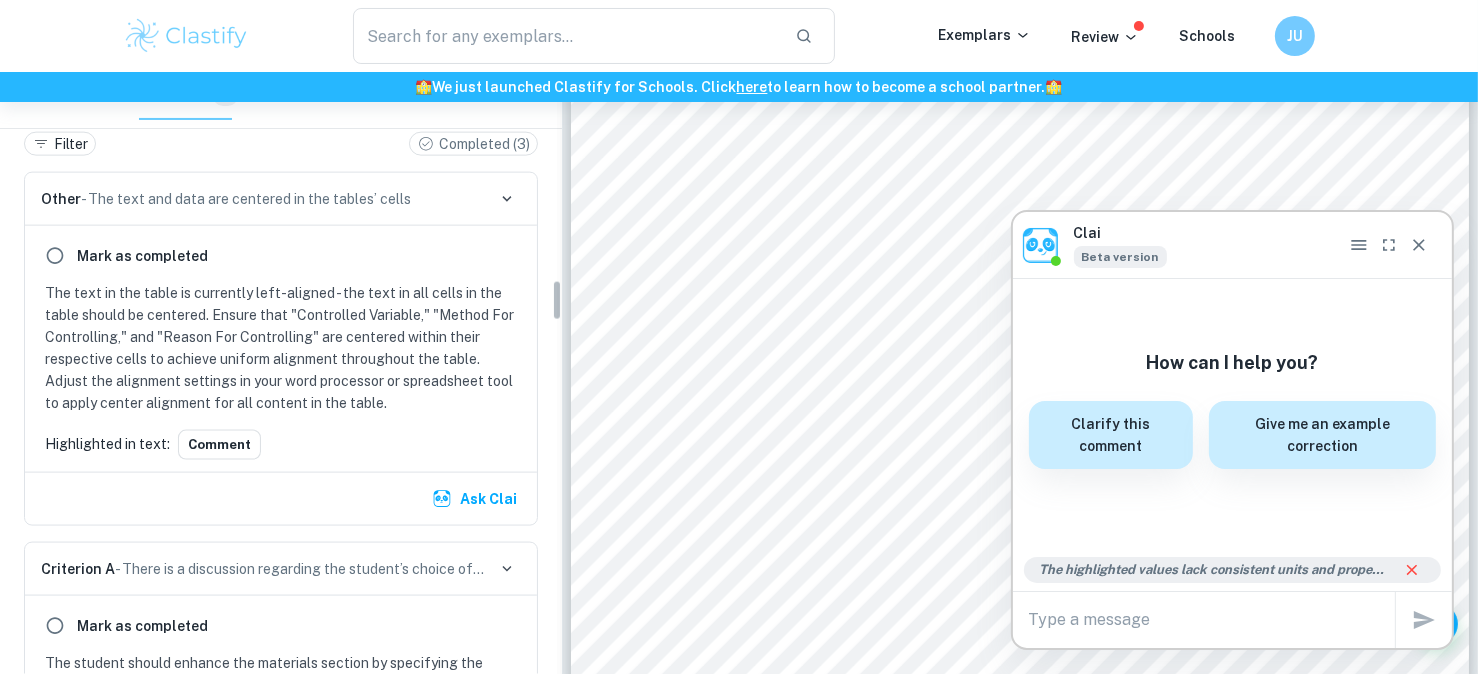 scroll, scrollTop: 3046, scrollLeft: 0, axis: vertical 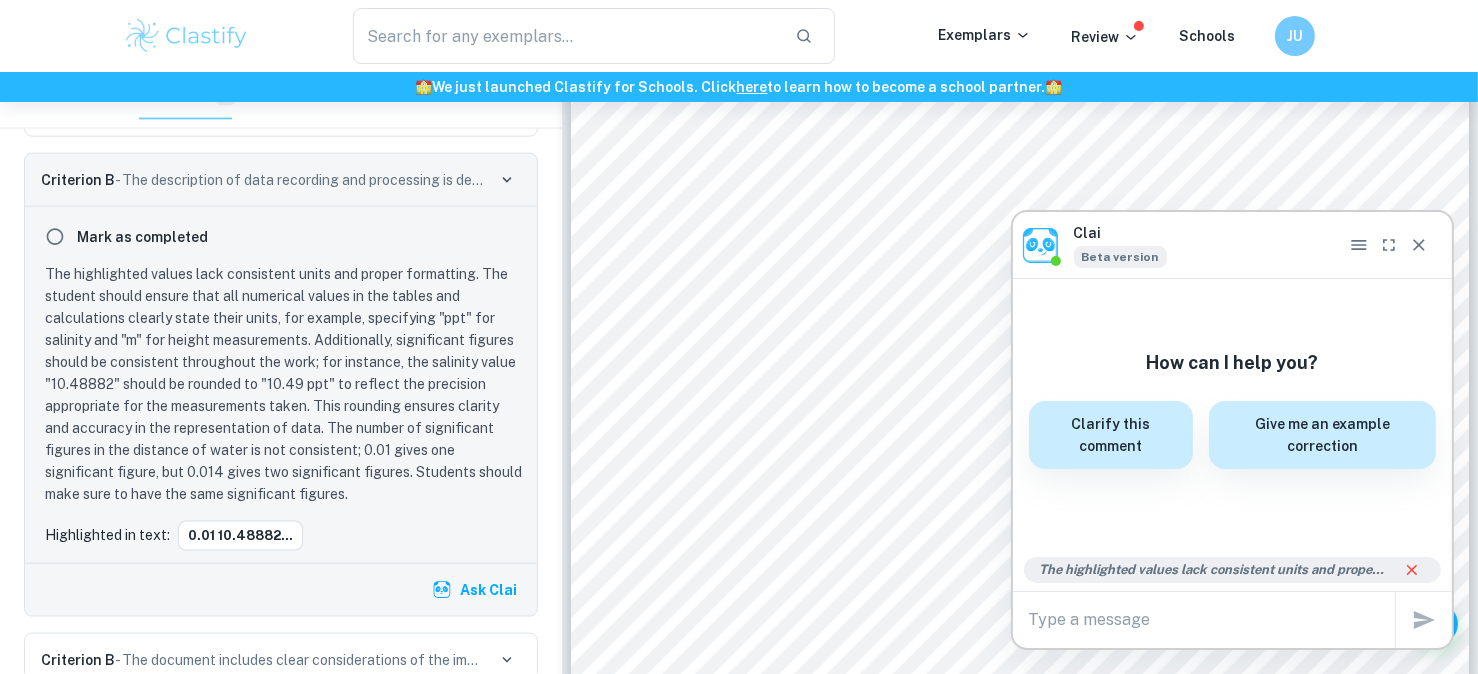 click on "x" at bounding box center (1232, 620) 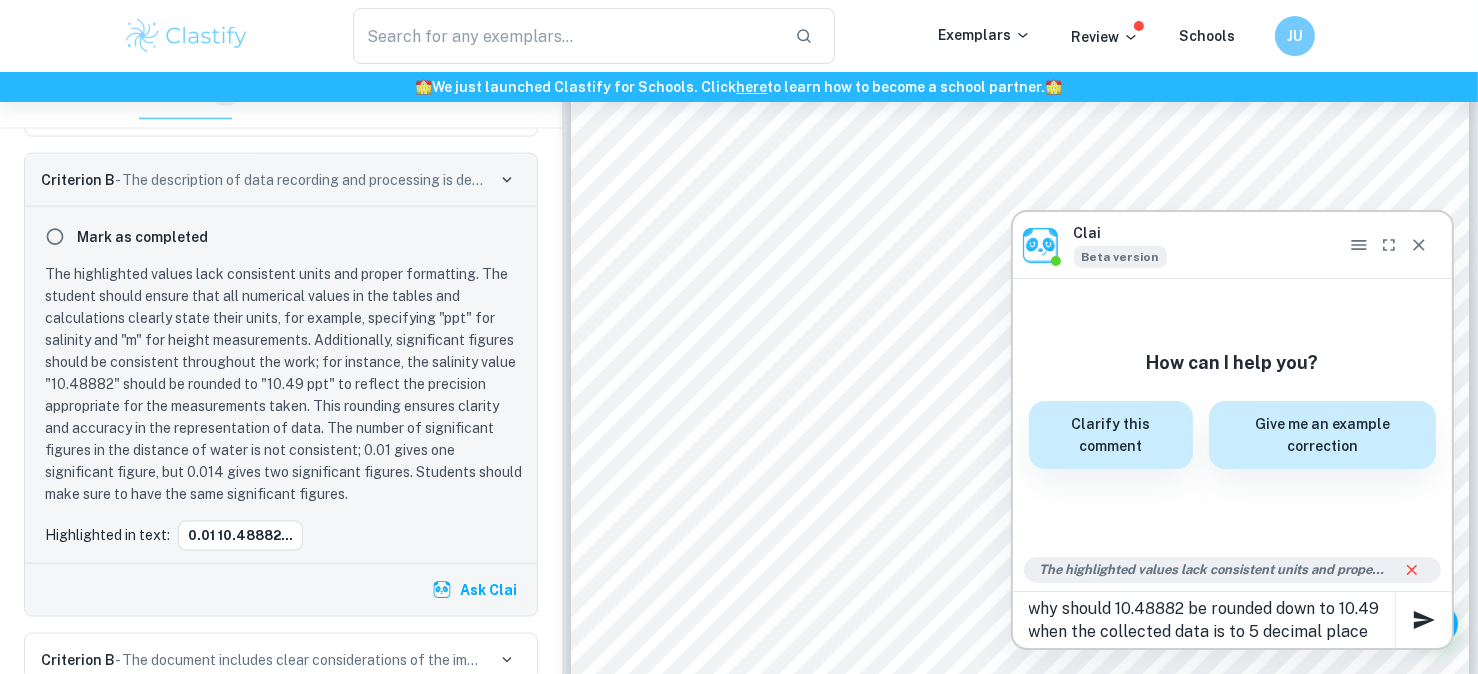type on "why should 10.48882 be rounded down to 10.49 when the collected data is to 5 decimal places" 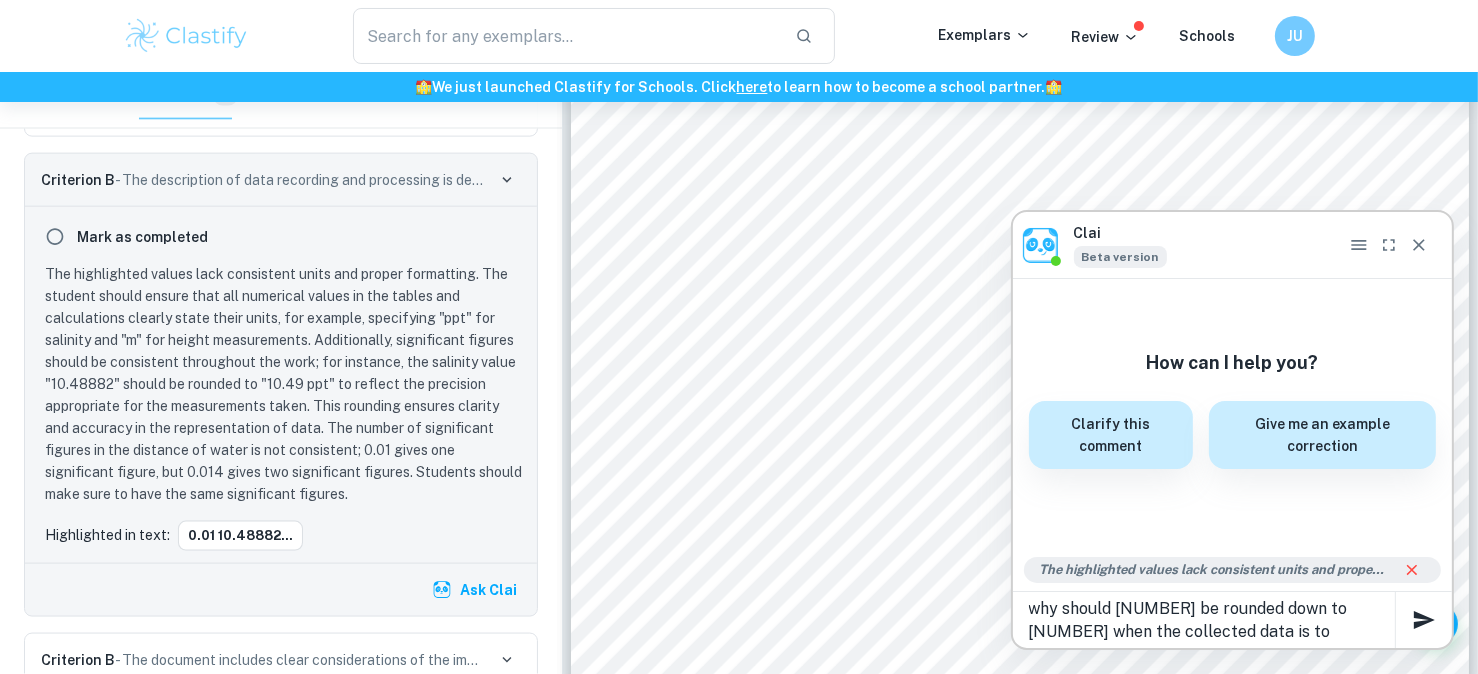 type 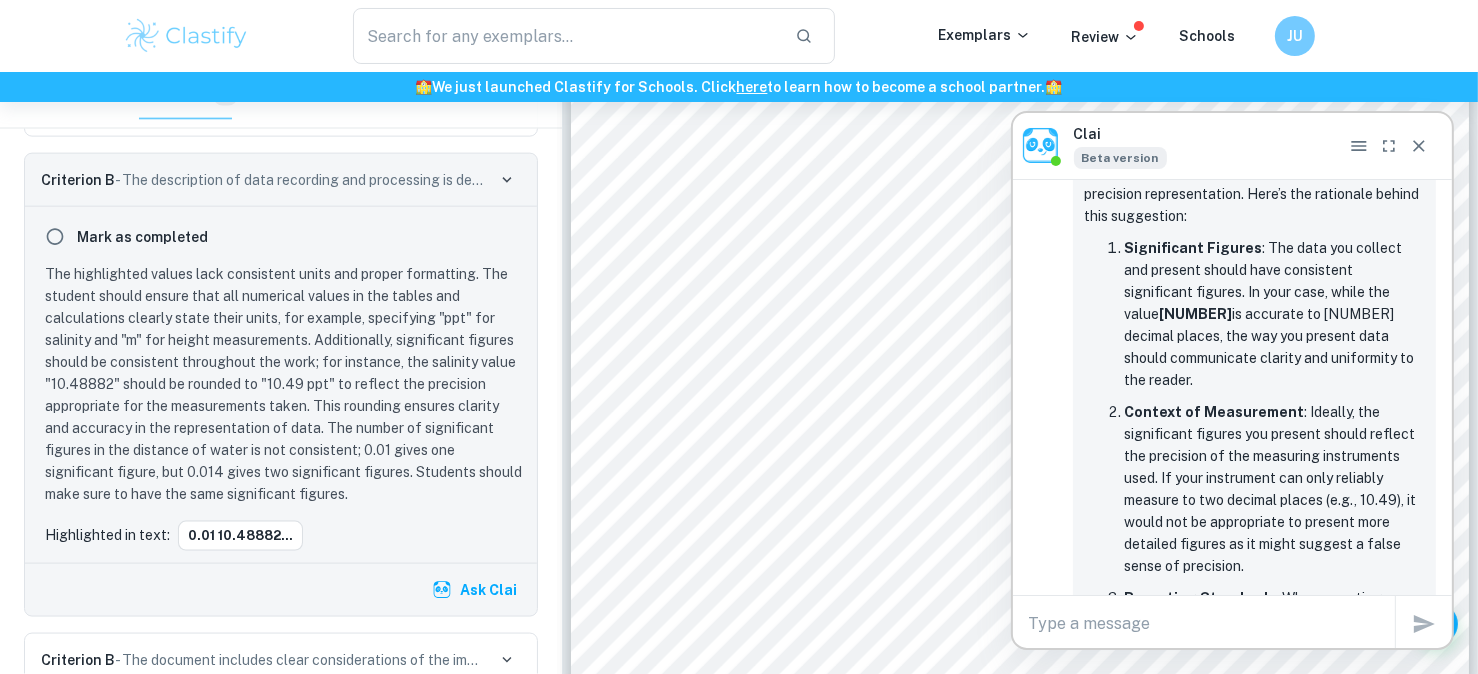 scroll, scrollTop: 352, scrollLeft: 0, axis: vertical 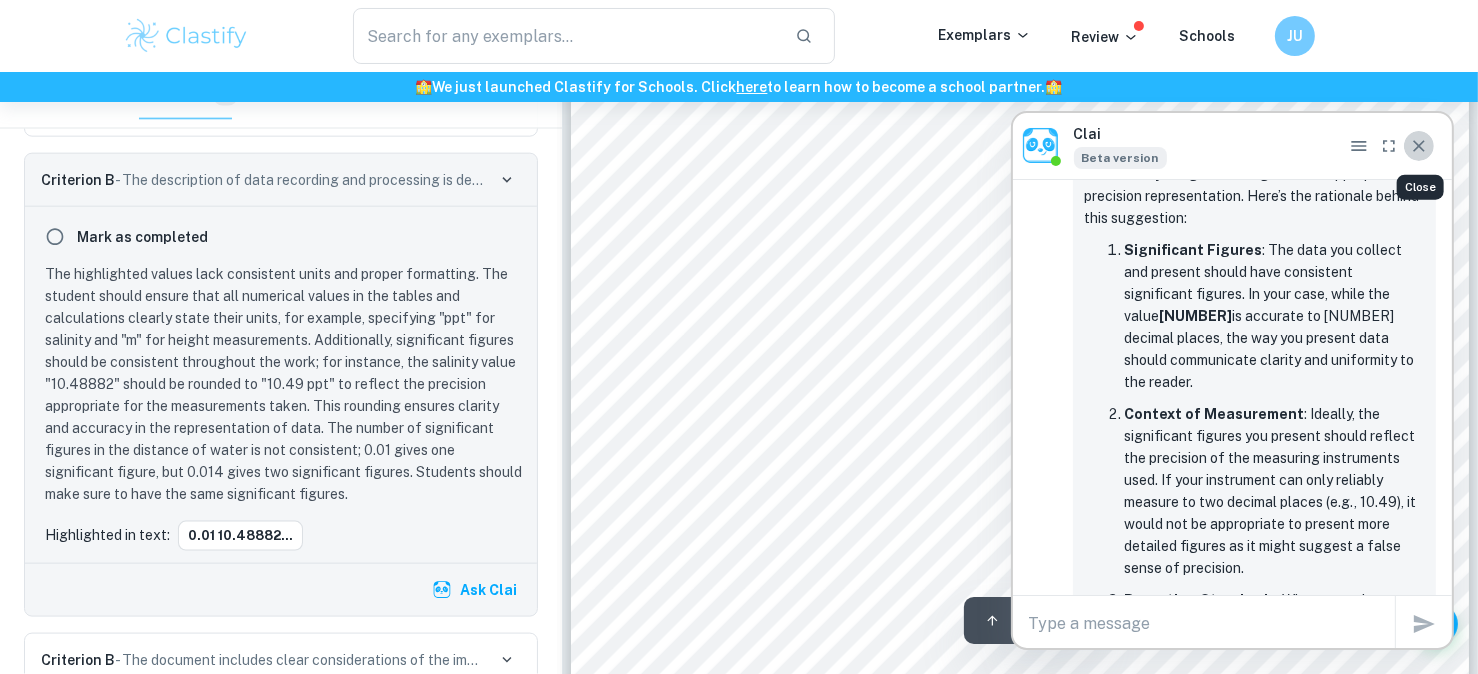 click 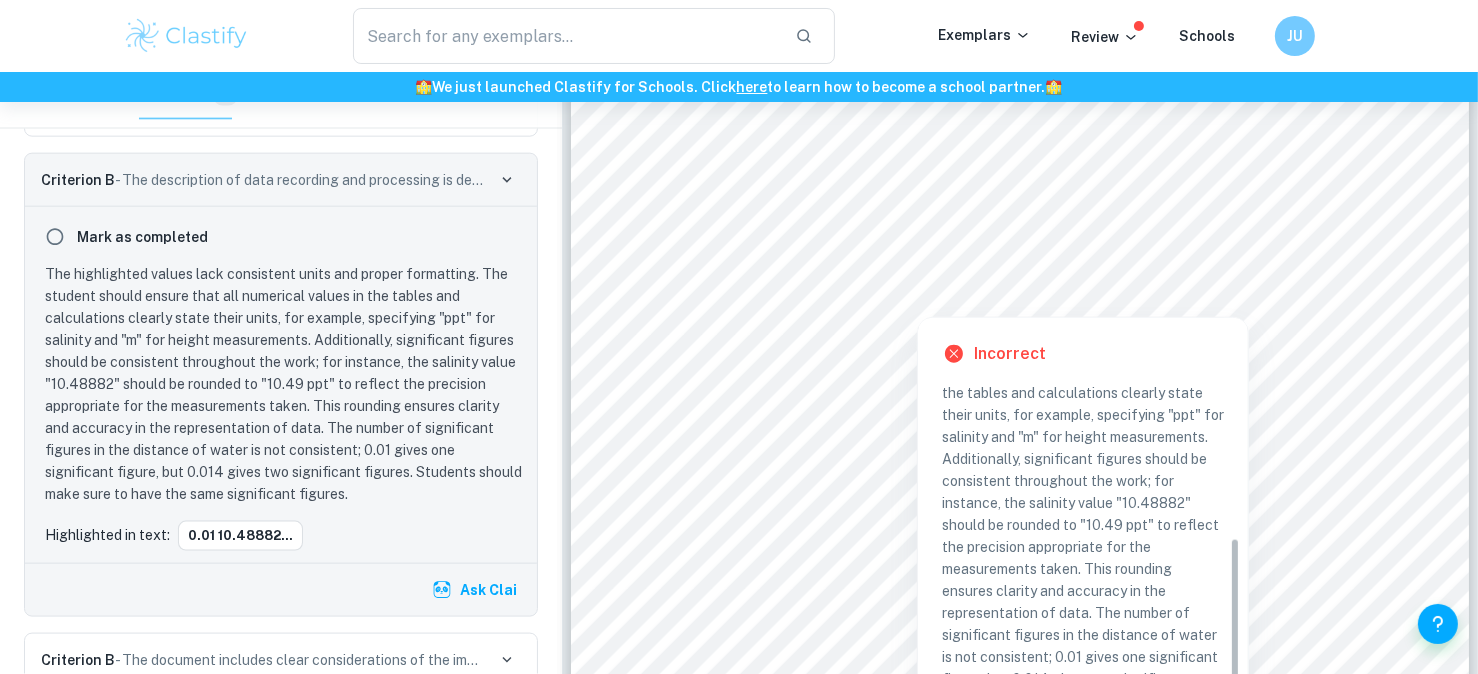 scroll, scrollTop: 305, scrollLeft: 0, axis: vertical 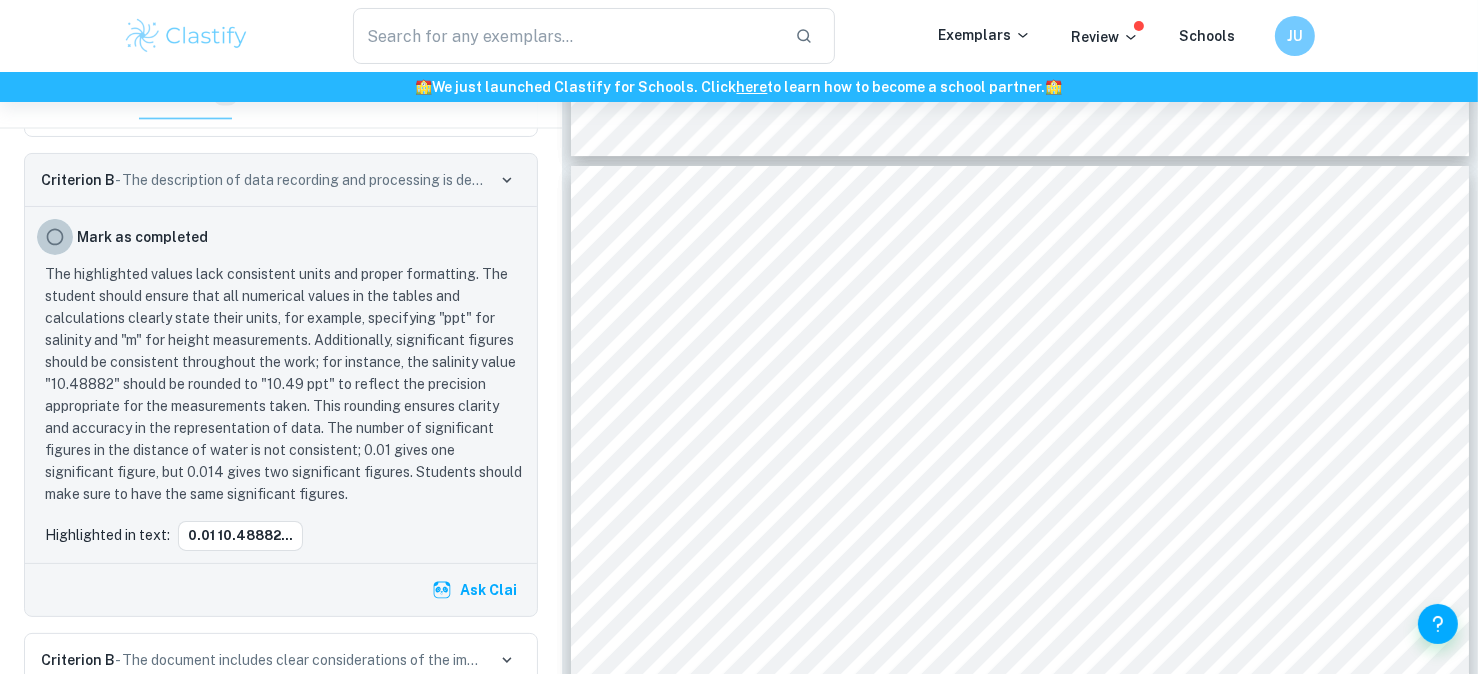 click at bounding box center [55, 237] 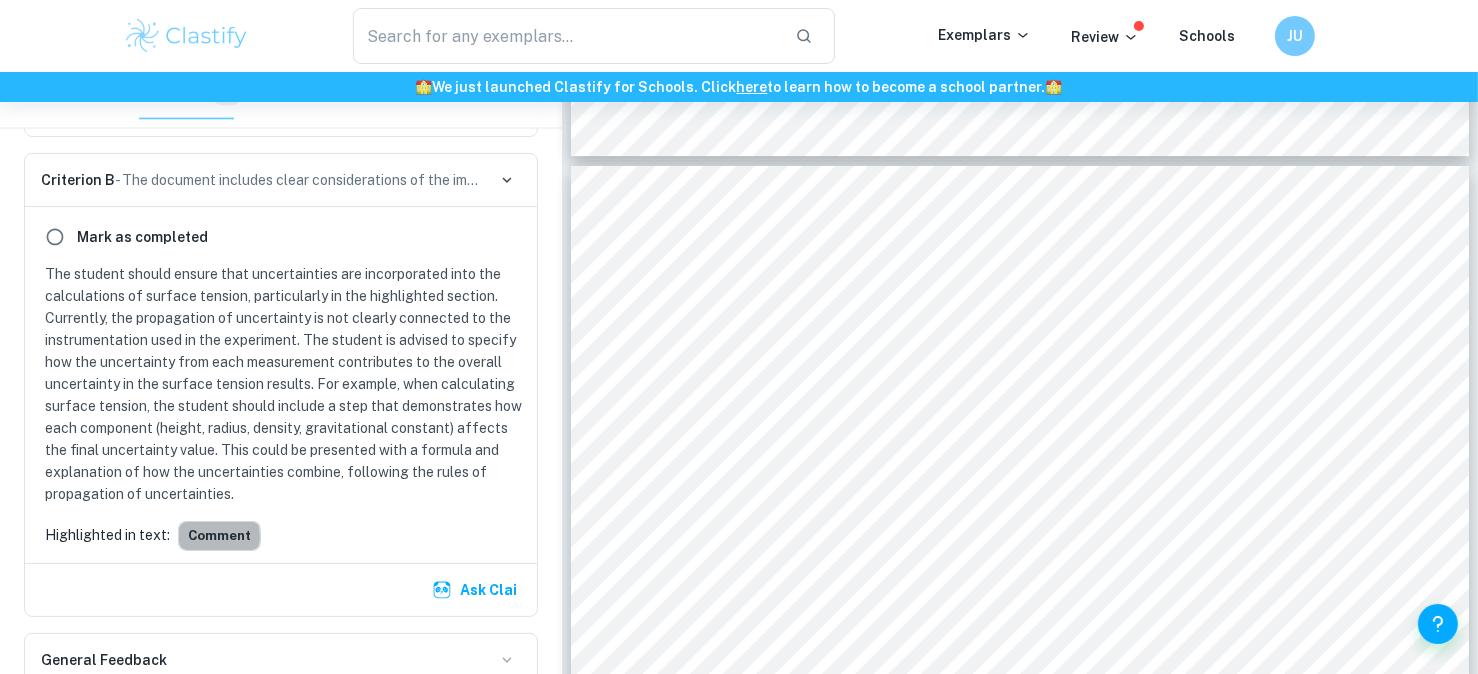 click on "Comment" at bounding box center (219, 536) 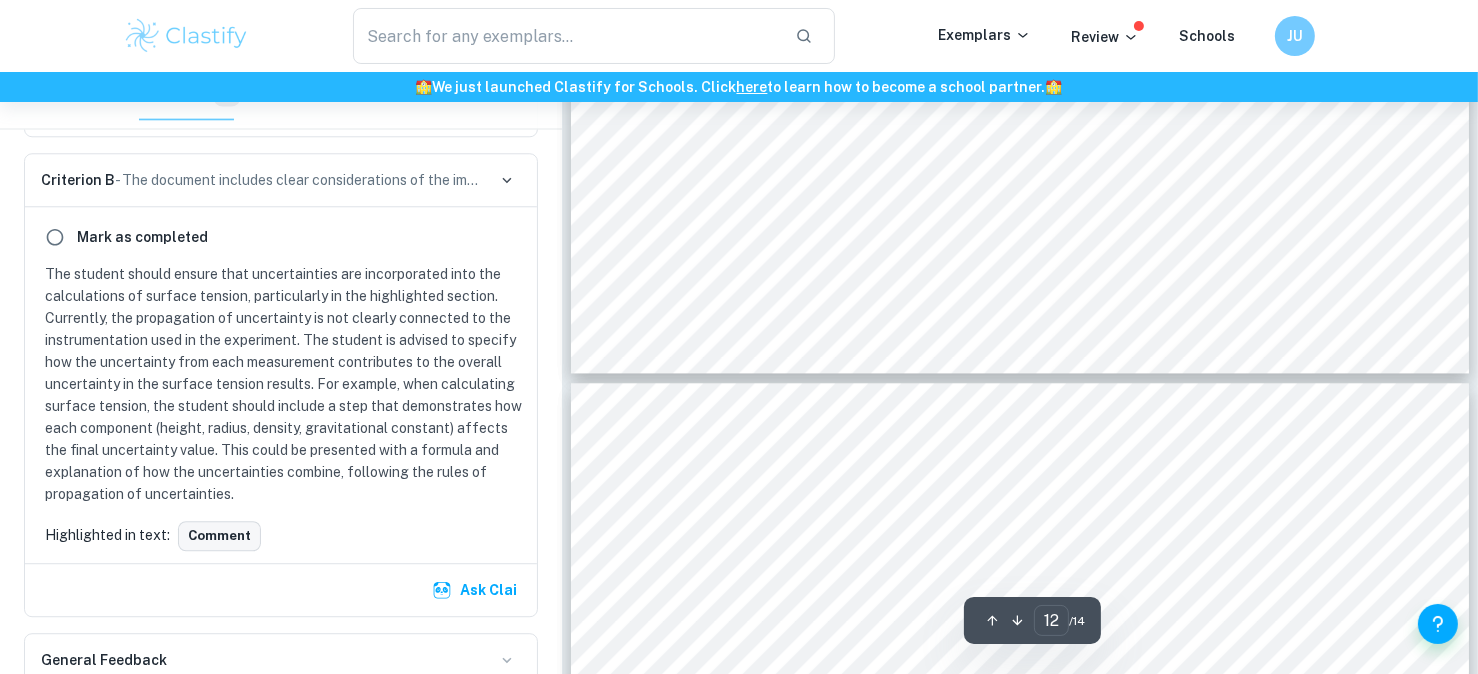 type on "11" 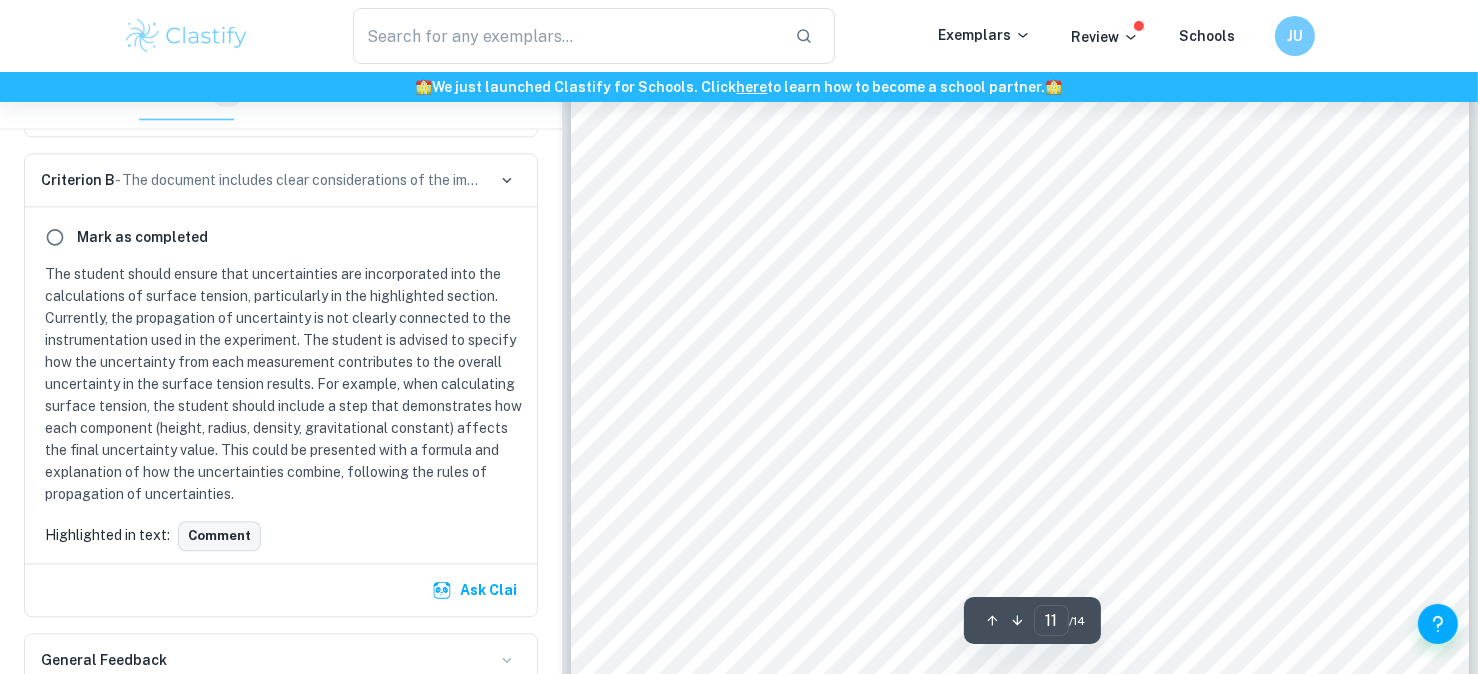 scroll, scrollTop: 12841, scrollLeft: 0, axis: vertical 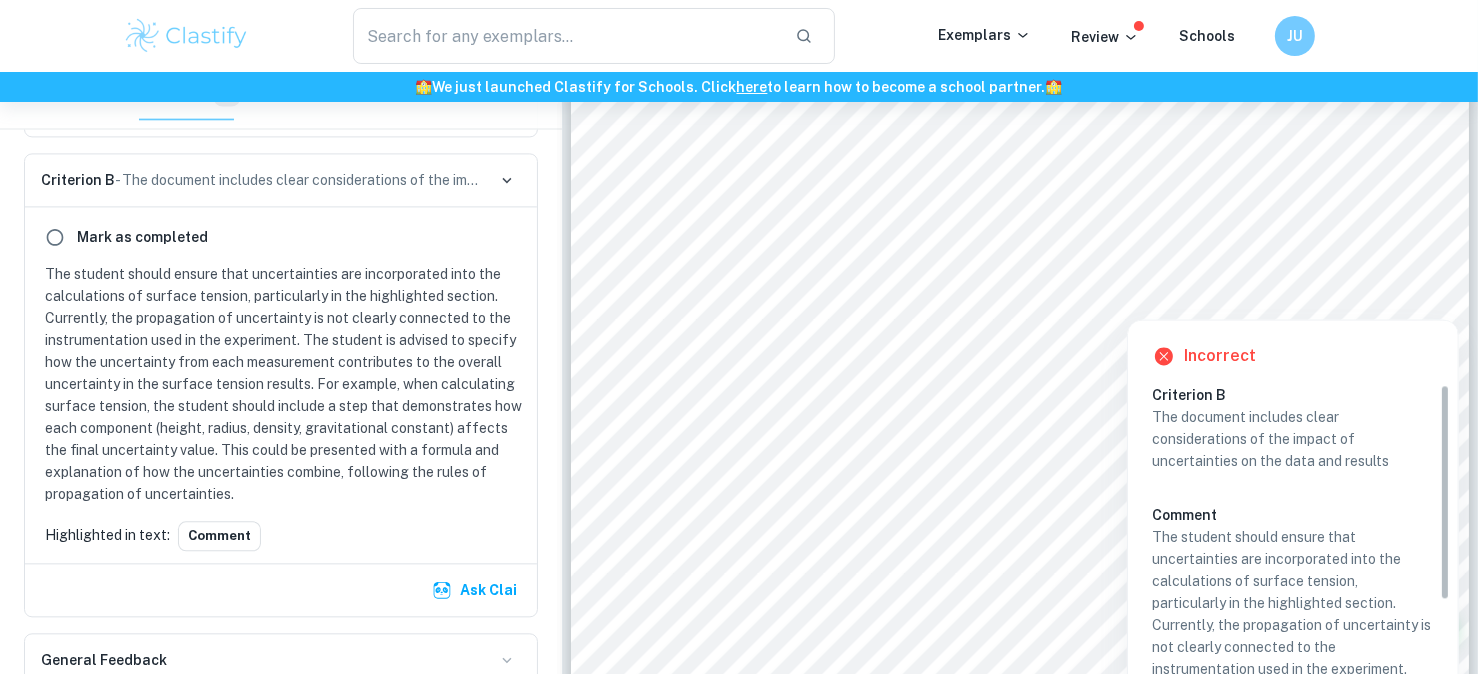 click at bounding box center (1402, 297) 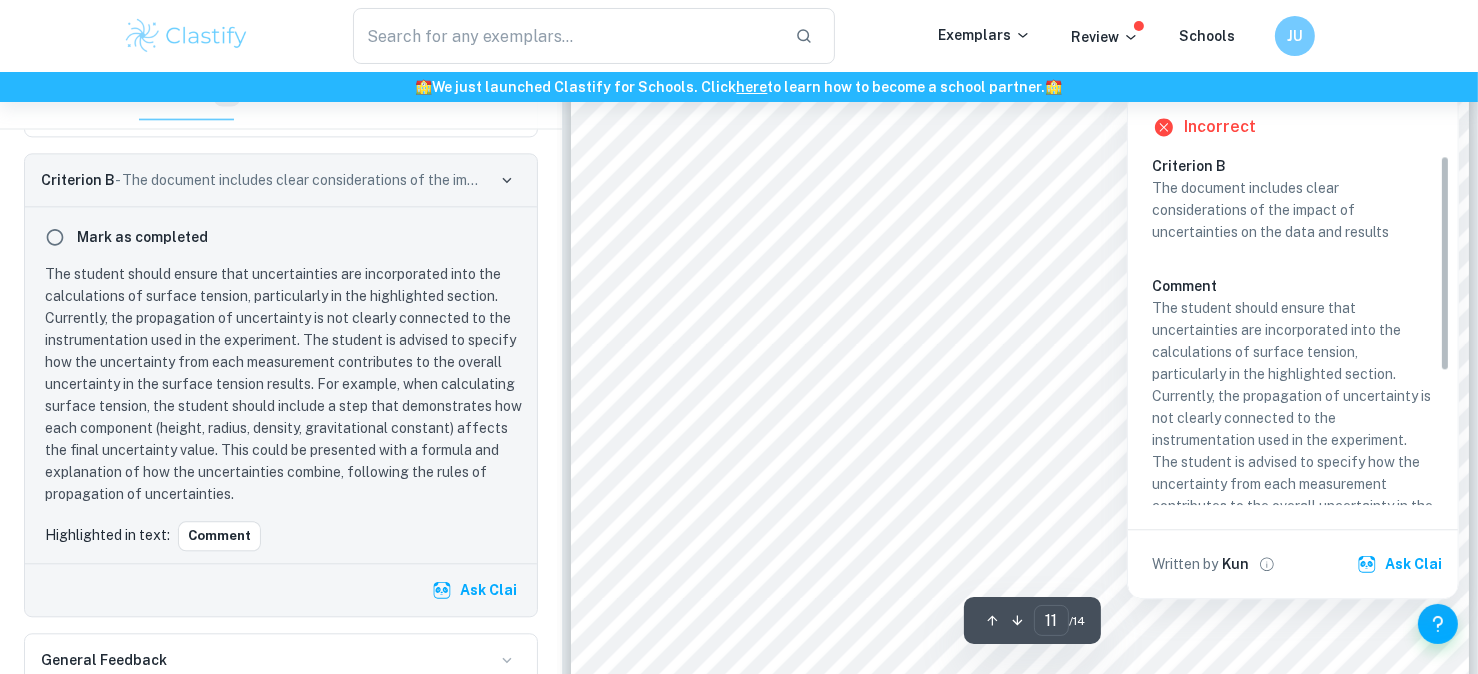 scroll, scrollTop: 13080, scrollLeft: 0, axis: vertical 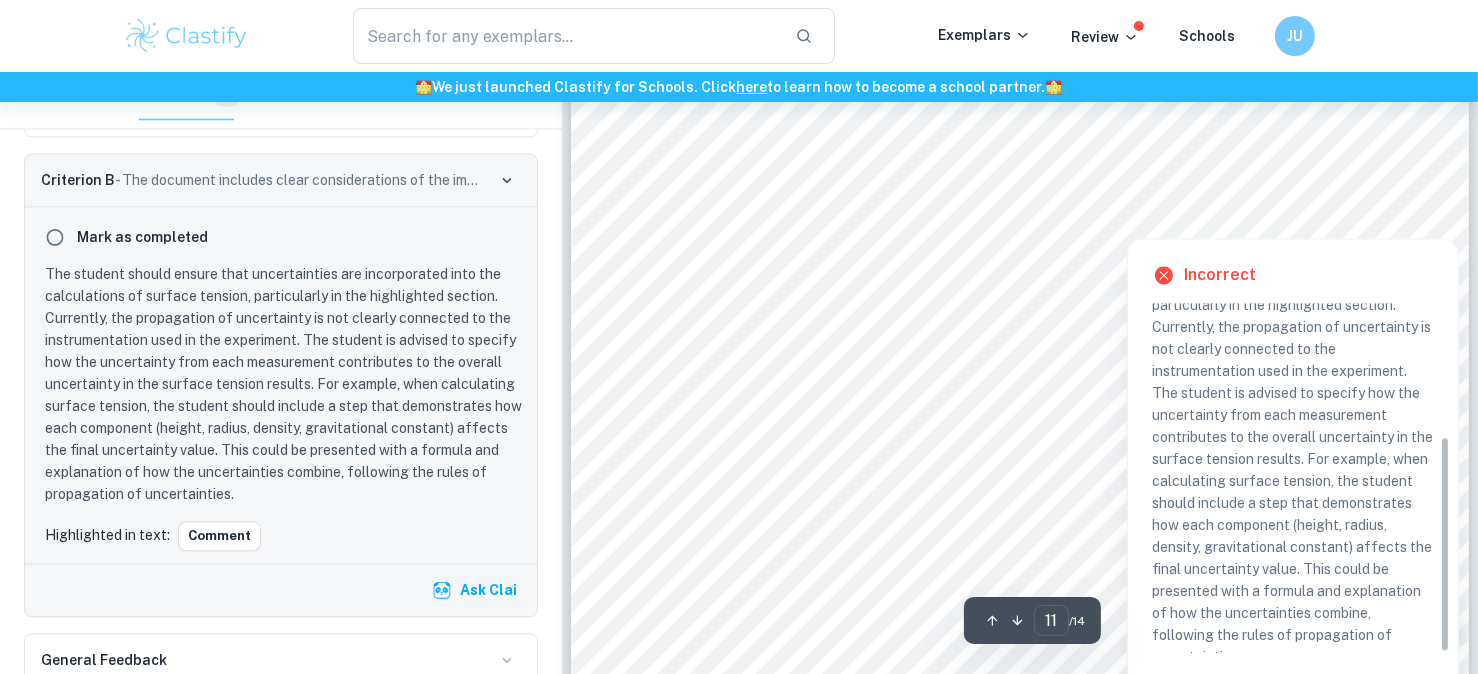 click at bounding box center (1402, 216) 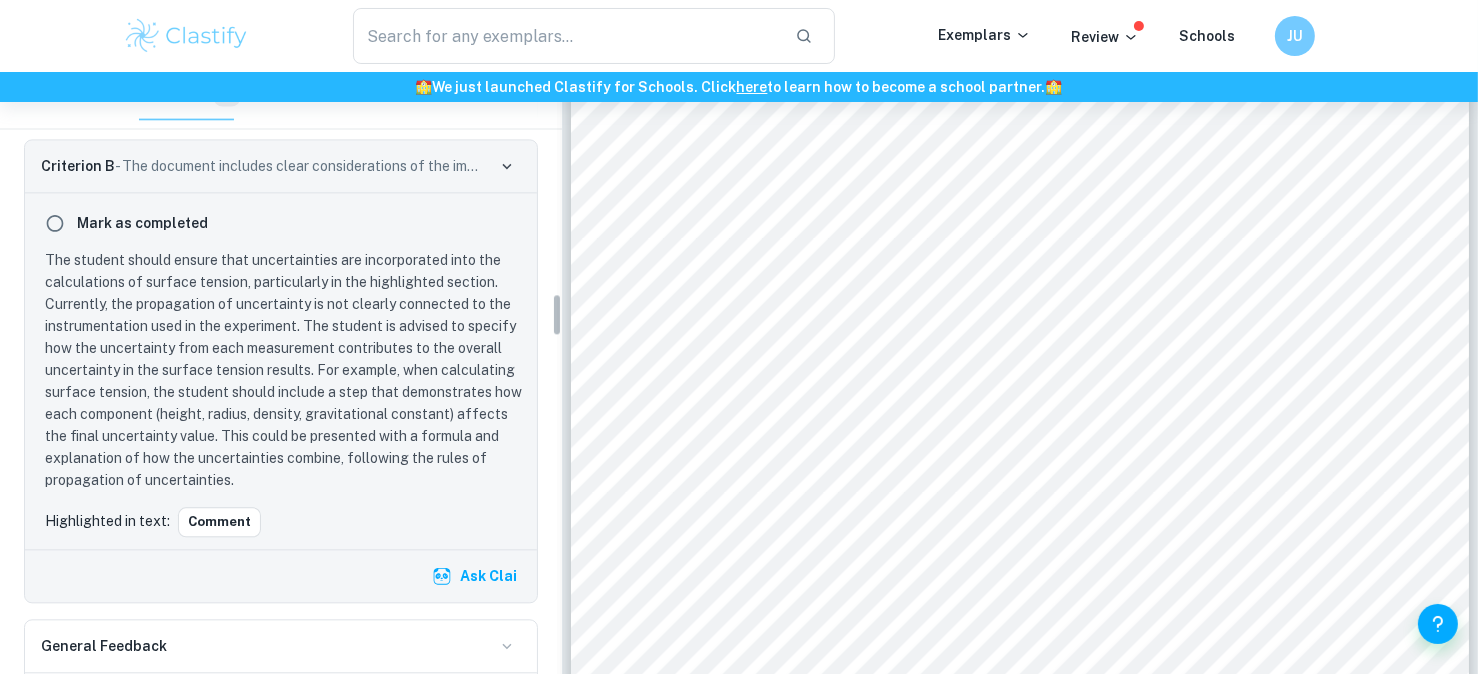 scroll, scrollTop: 3060, scrollLeft: 0, axis: vertical 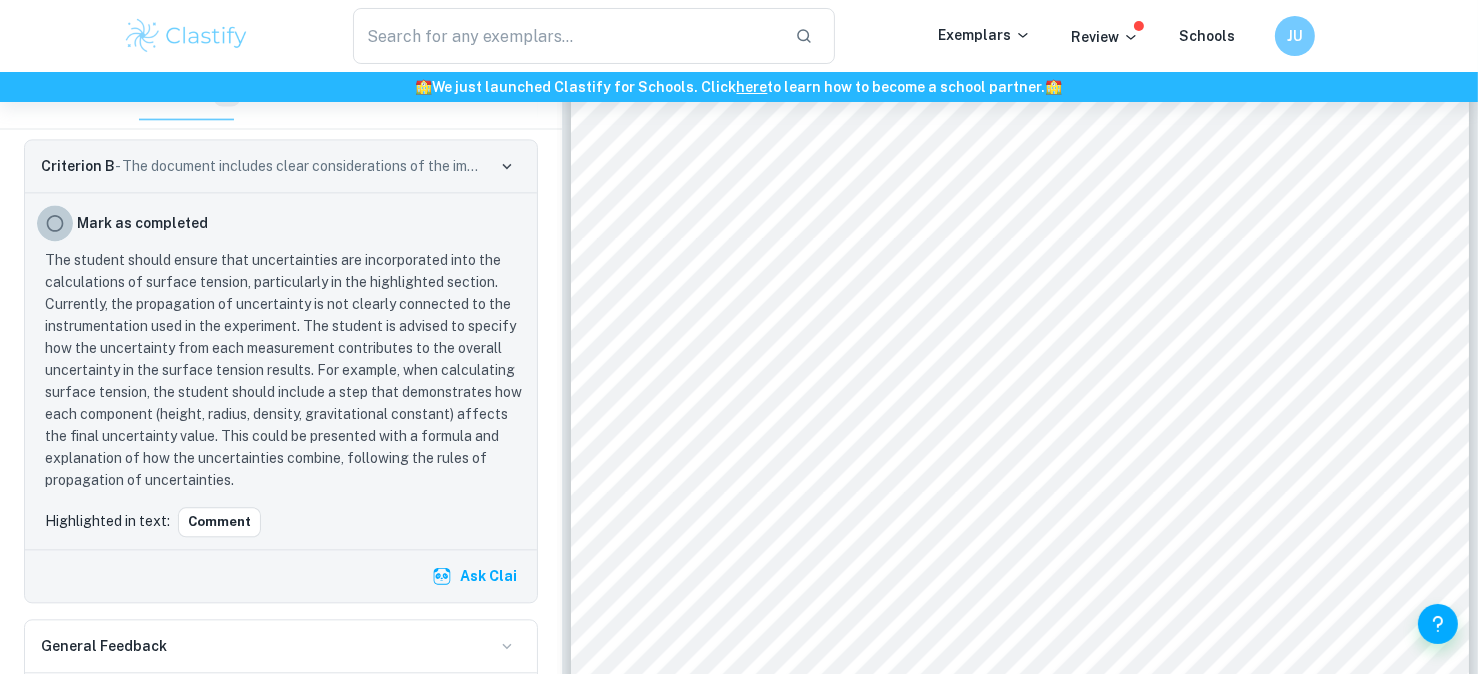 click at bounding box center [55, 223] 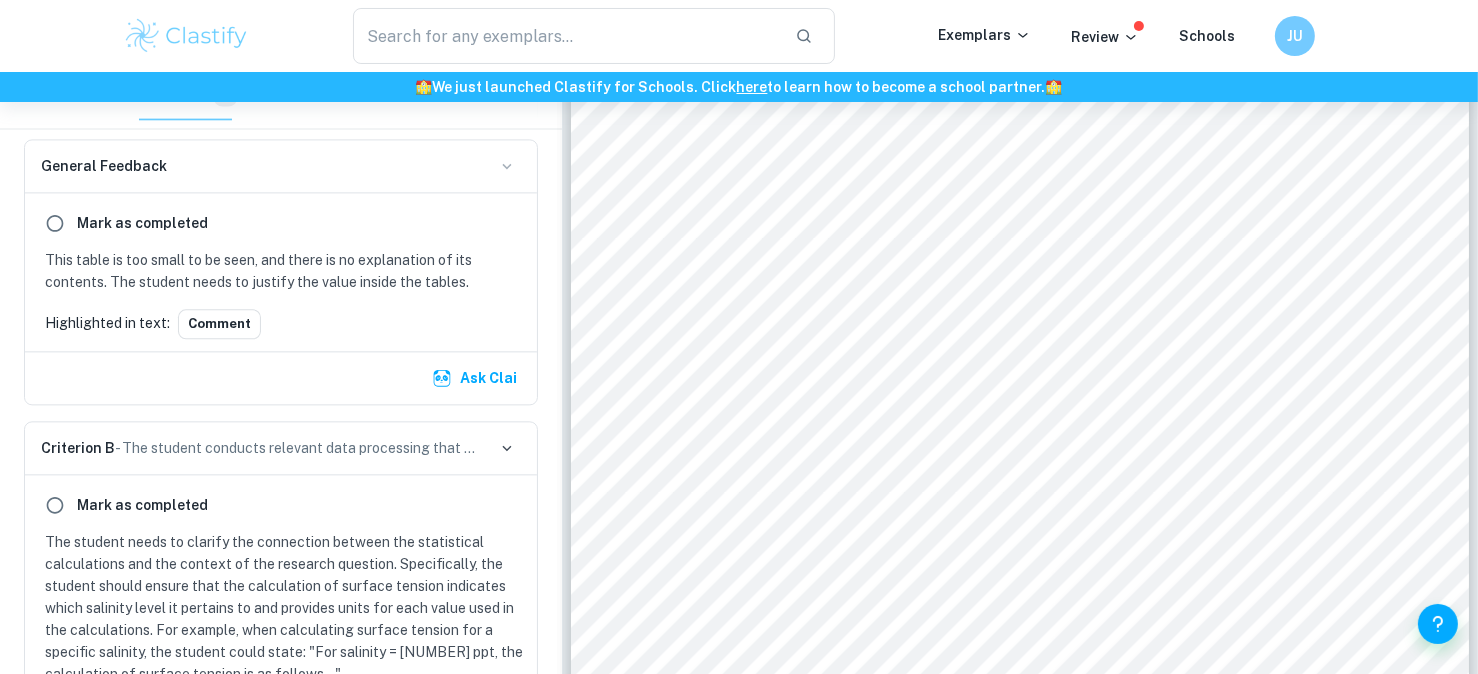 click on "Highlighted in text:" at bounding box center (107, 323) 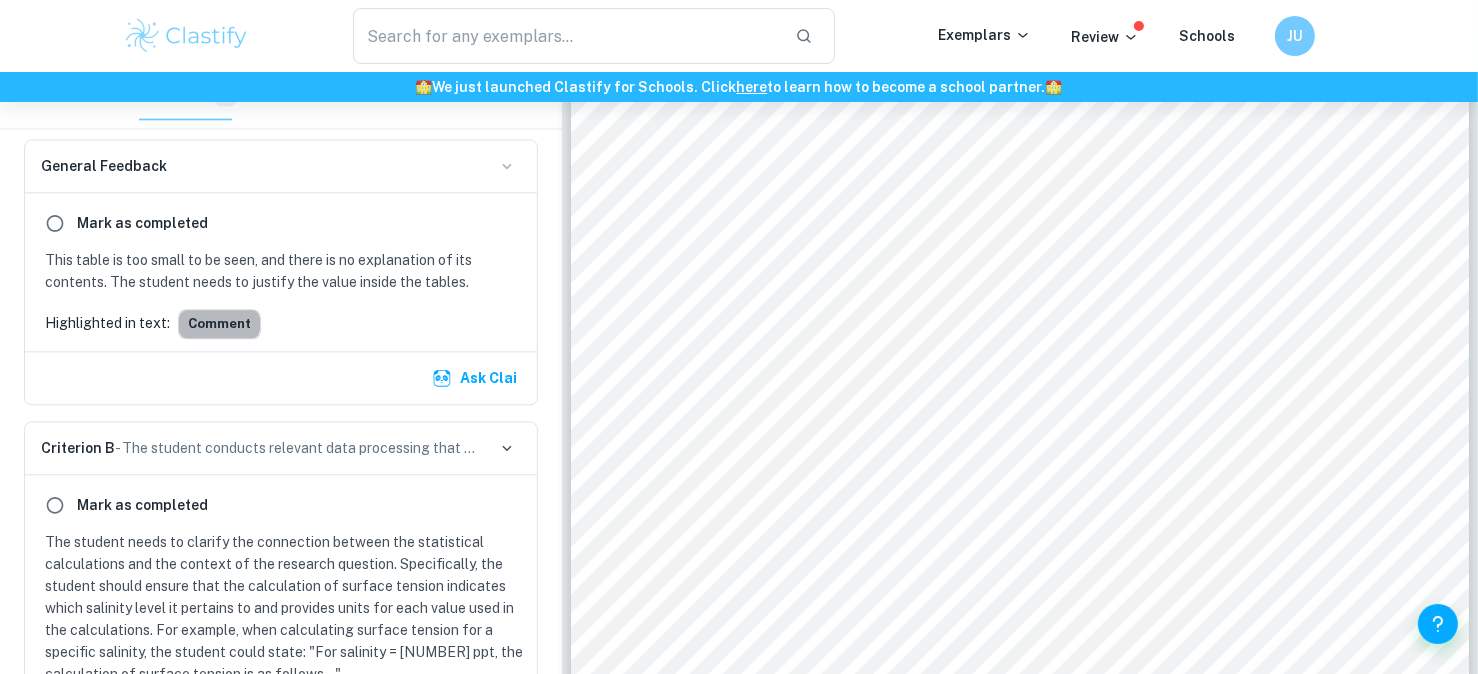 click on "Comment" at bounding box center [219, 324] 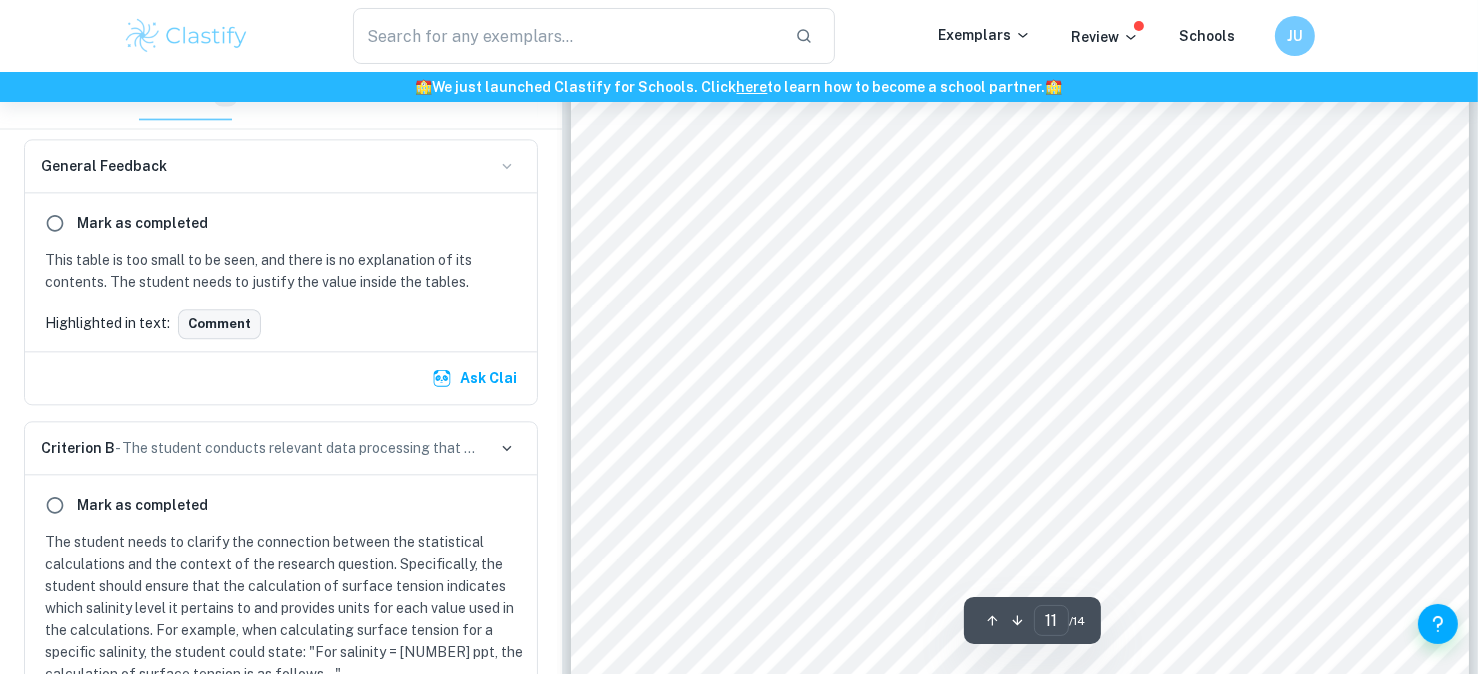 scroll, scrollTop: 13113, scrollLeft: 0, axis: vertical 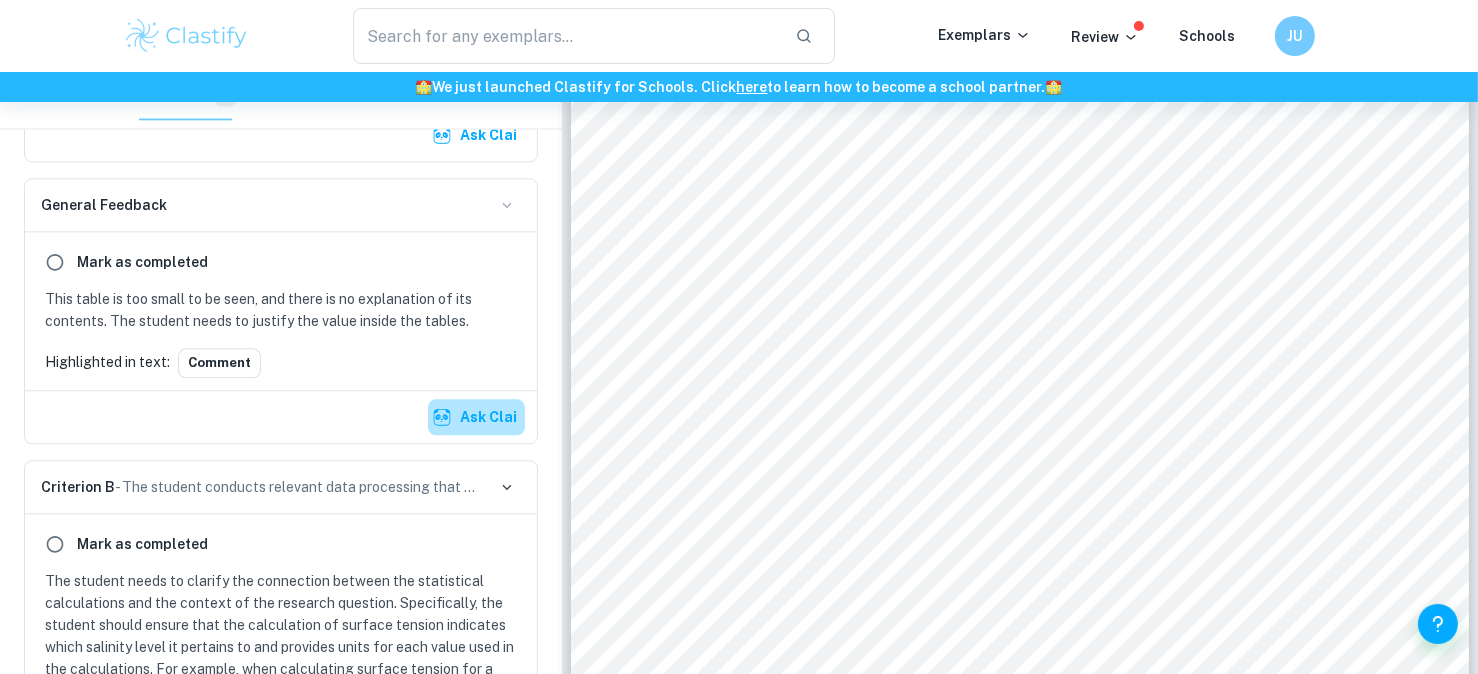 click on "Ask Clai" at bounding box center (476, 417) 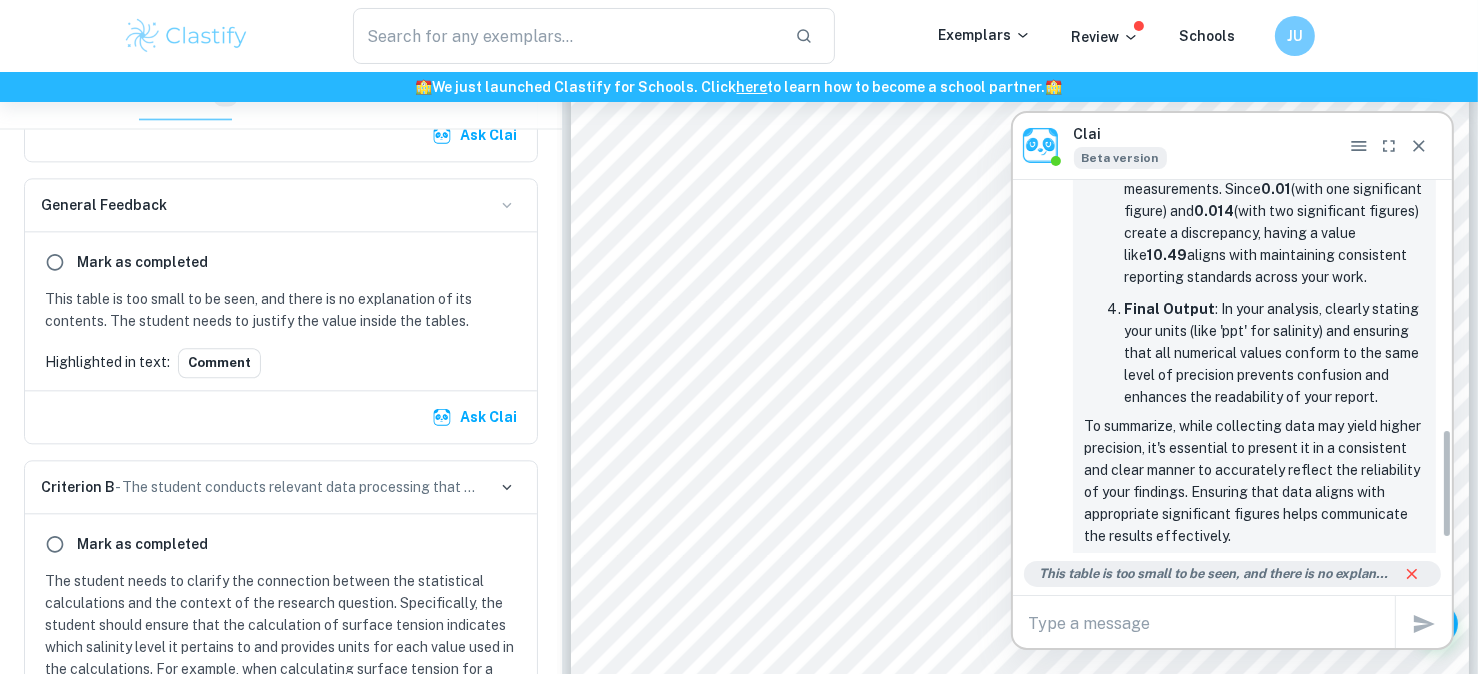scroll, scrollTop: 853, scrollLeft: 0, axis: vertical 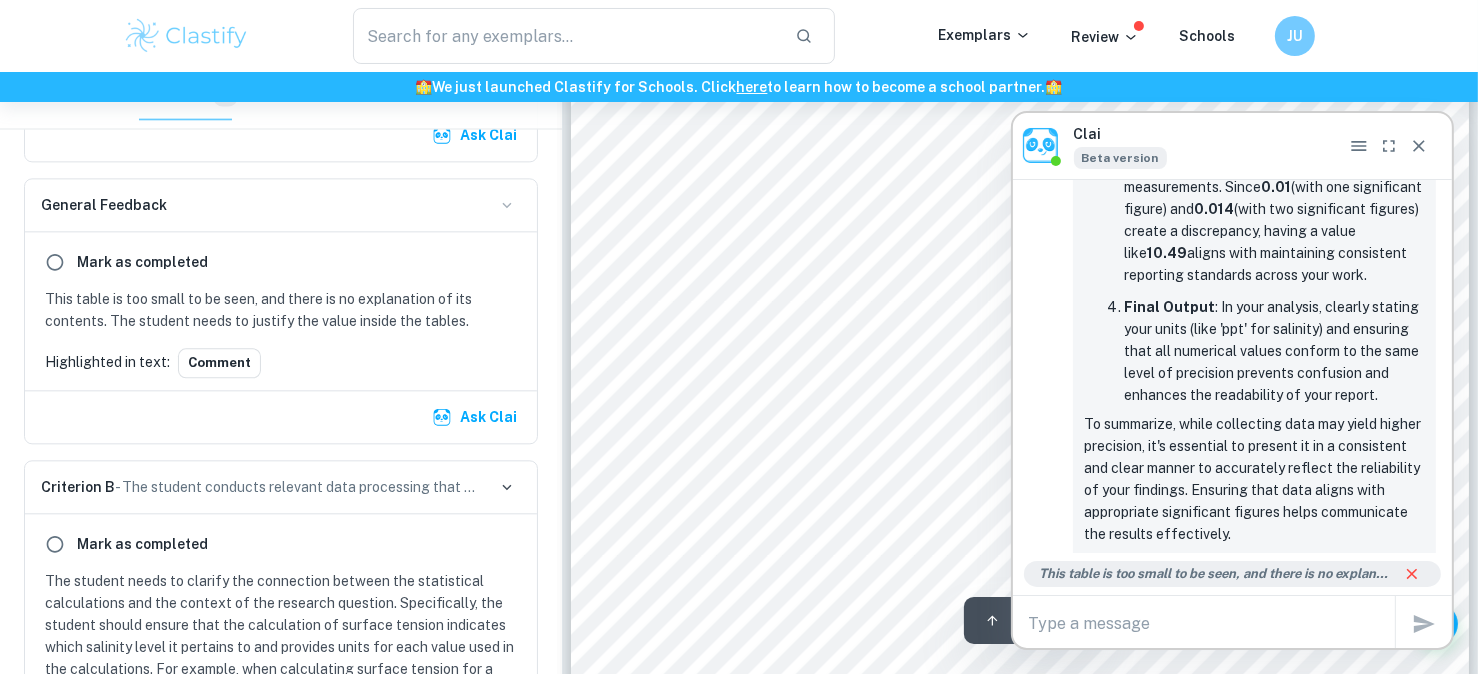 click at bounding box center (1212, 623) 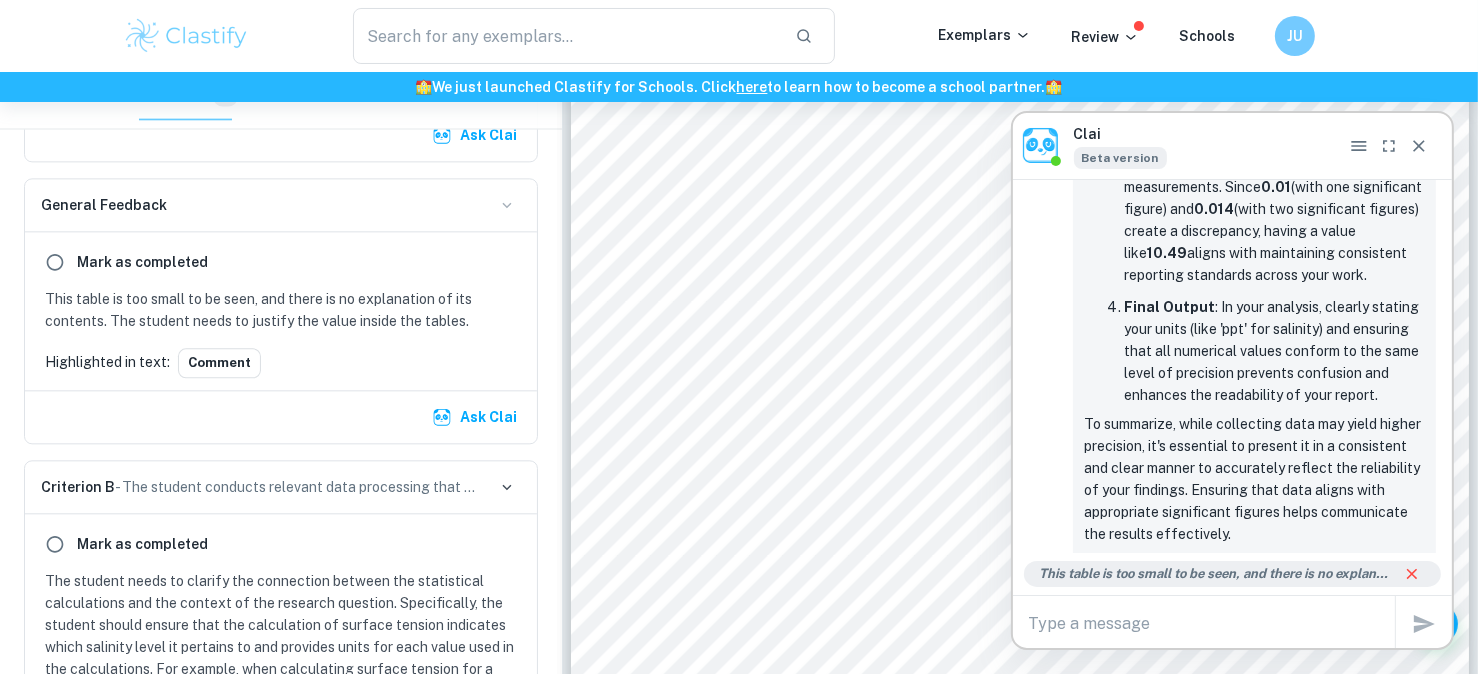 click at bounding box center (1212, 623) 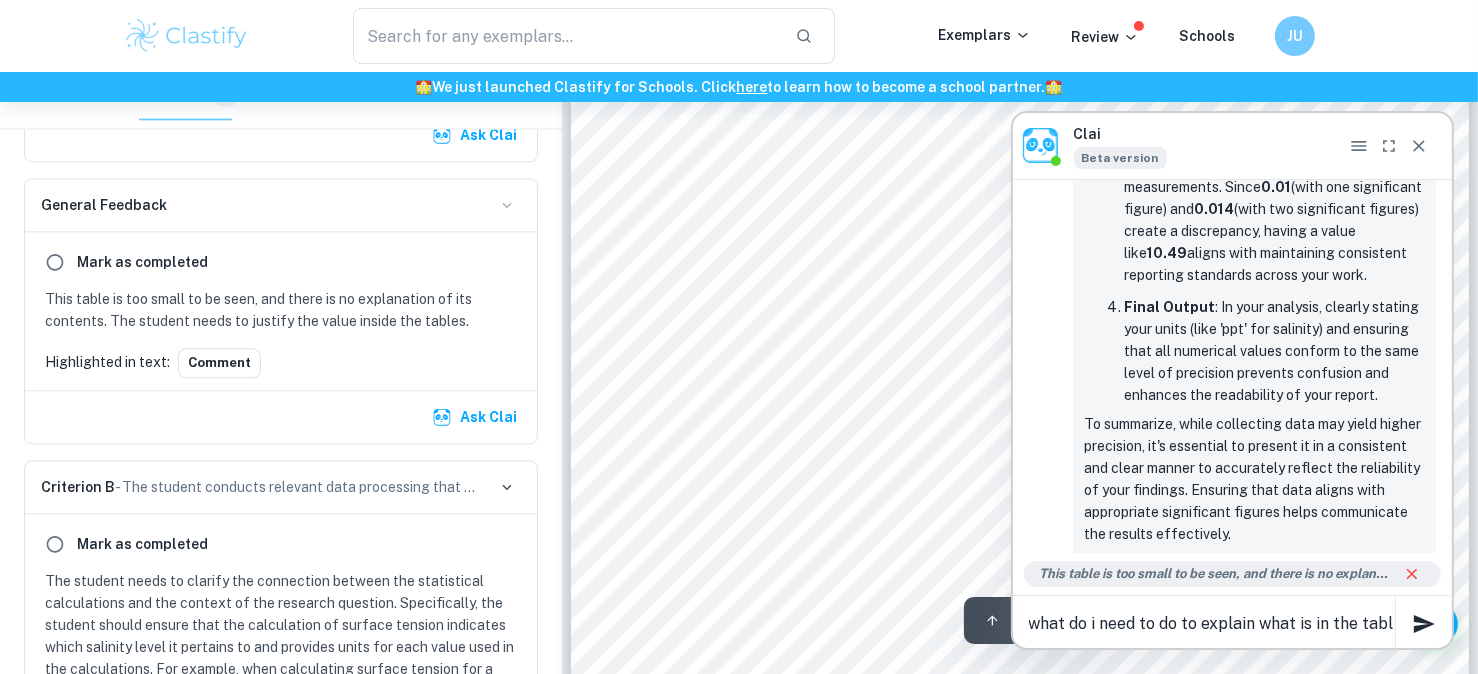type on "what do i need to do to explain what is in the table" 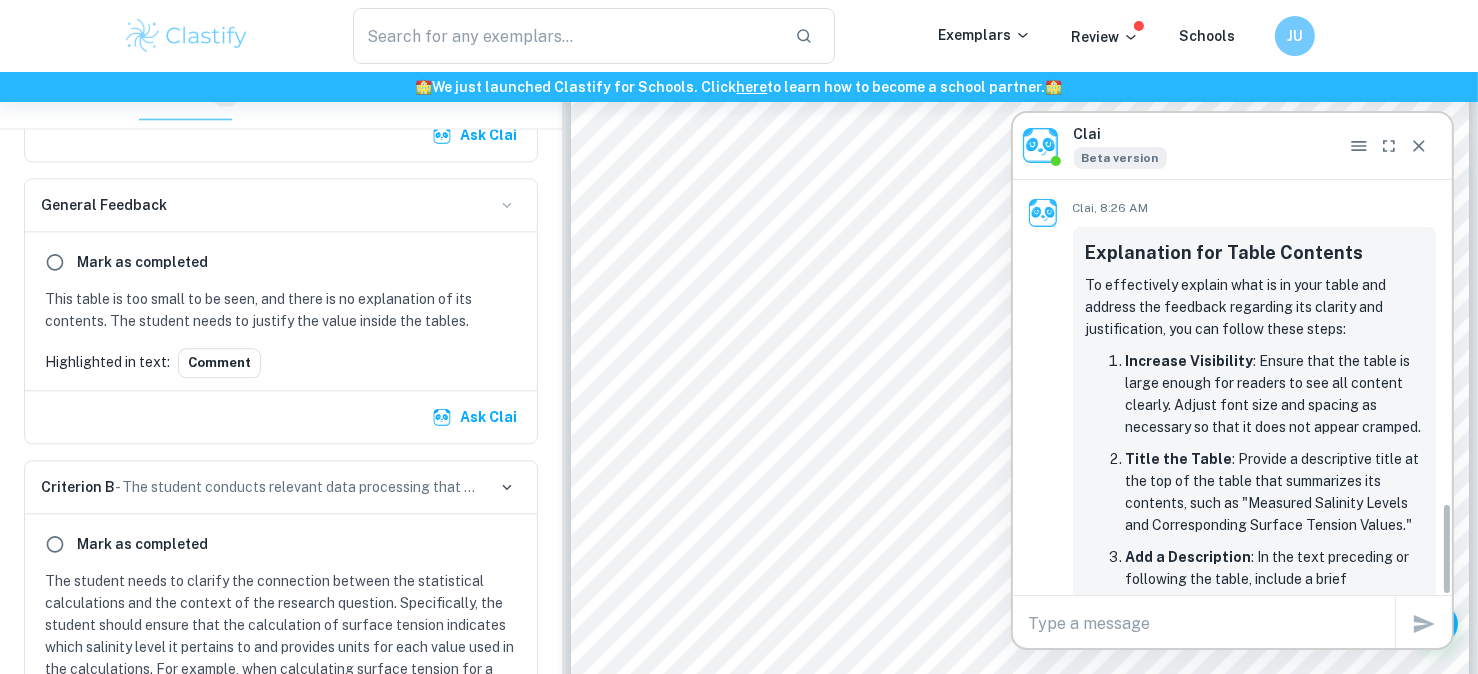 scroll, scrollTop: 2415, scrollLeft: 0, axis: vertical 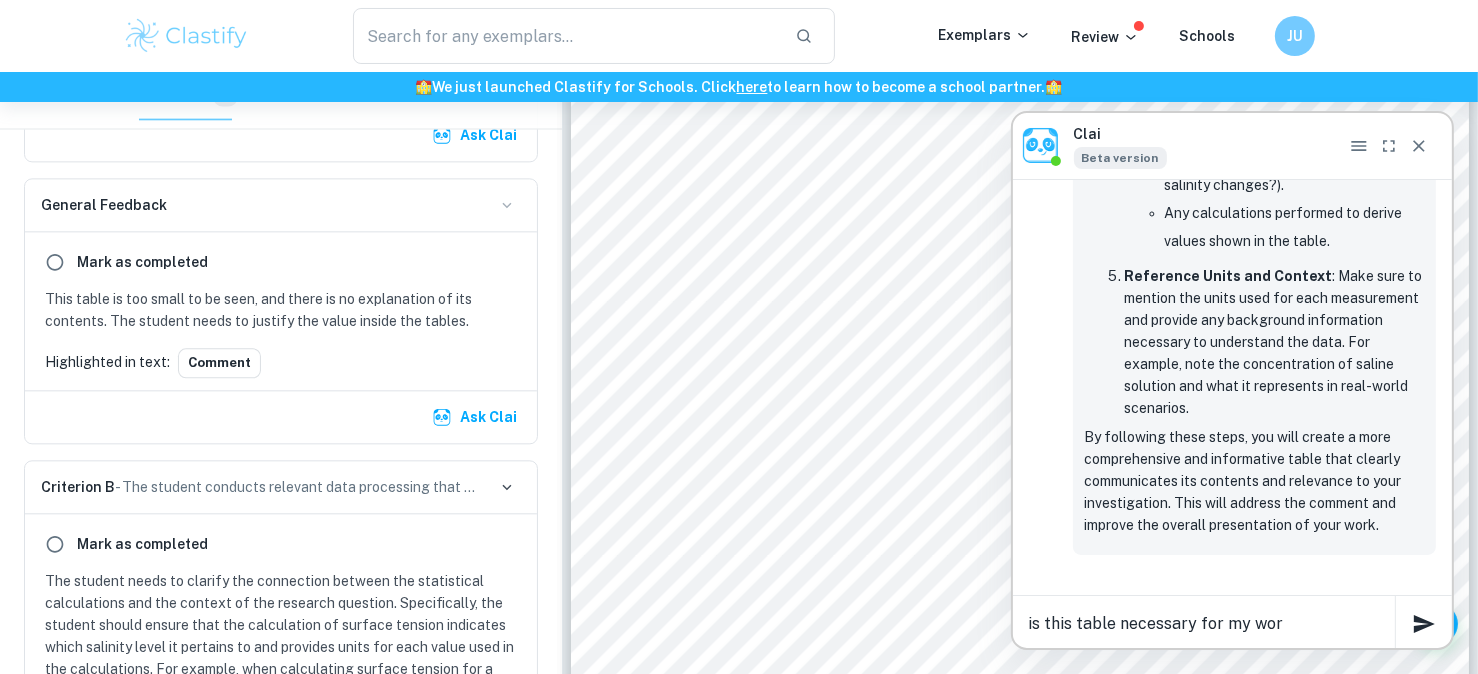 type on "is this table necessary for my work" 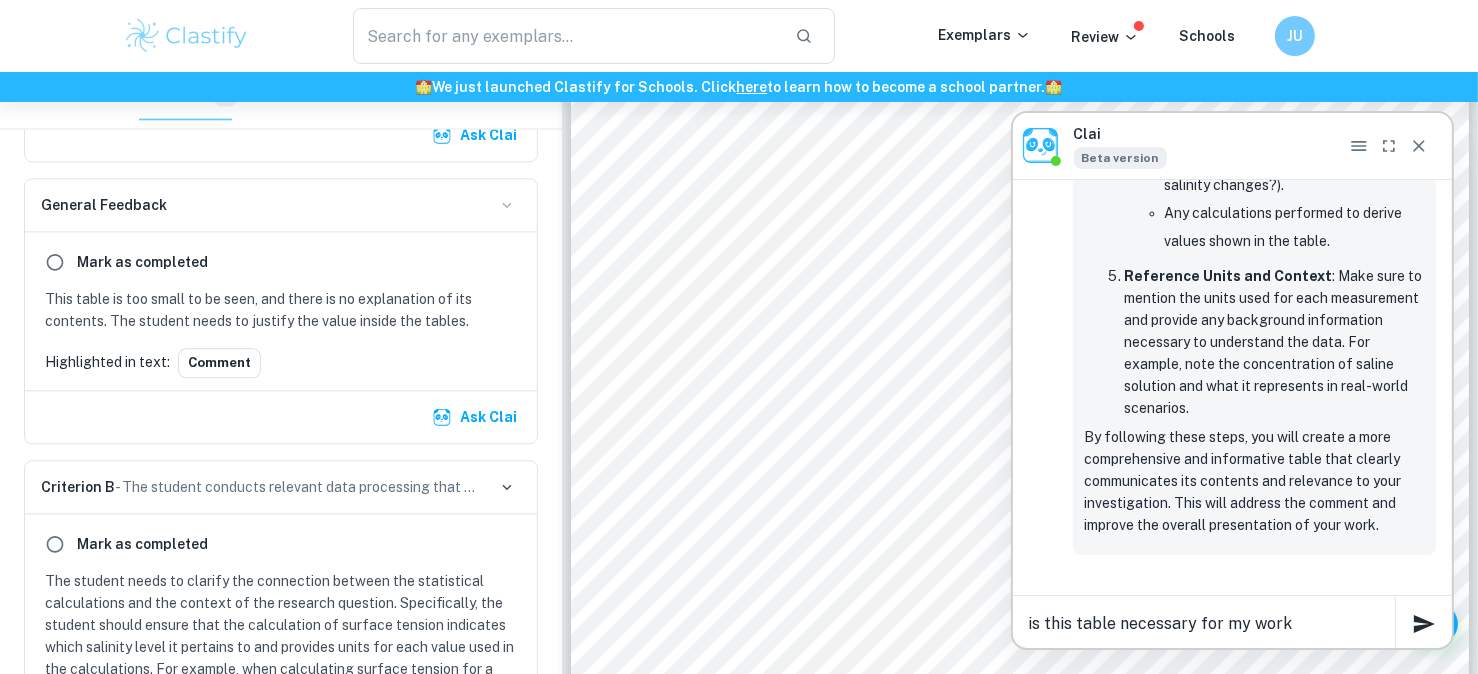 type 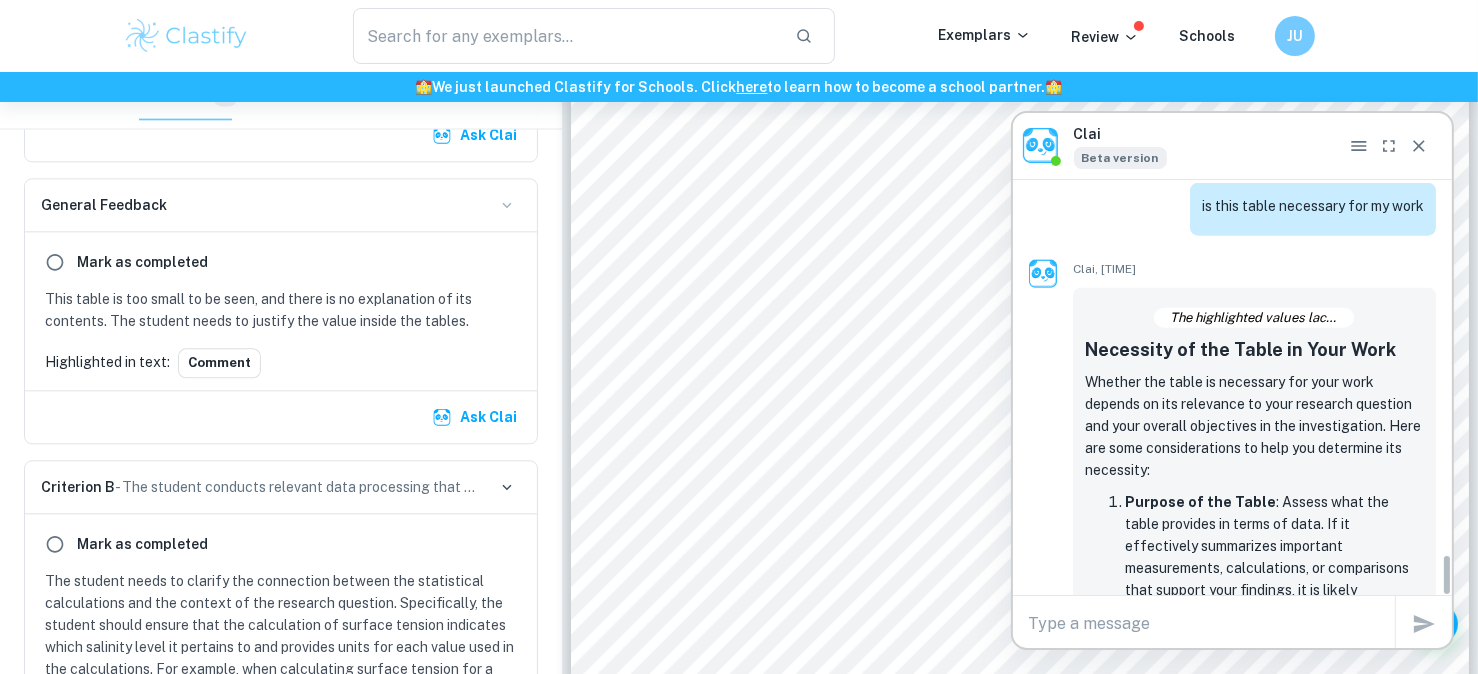 scroll, scrollTop: 3634, scrollLeft: 0, axis: vertical 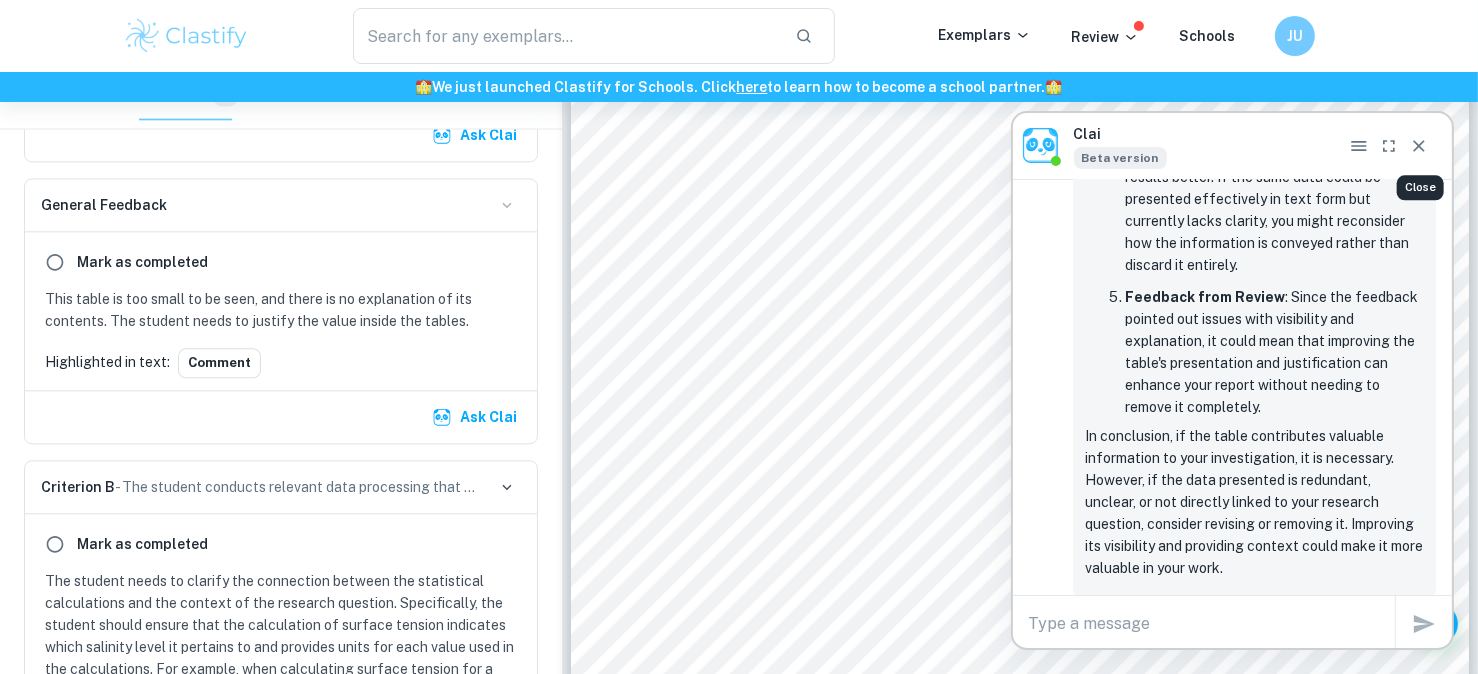 click 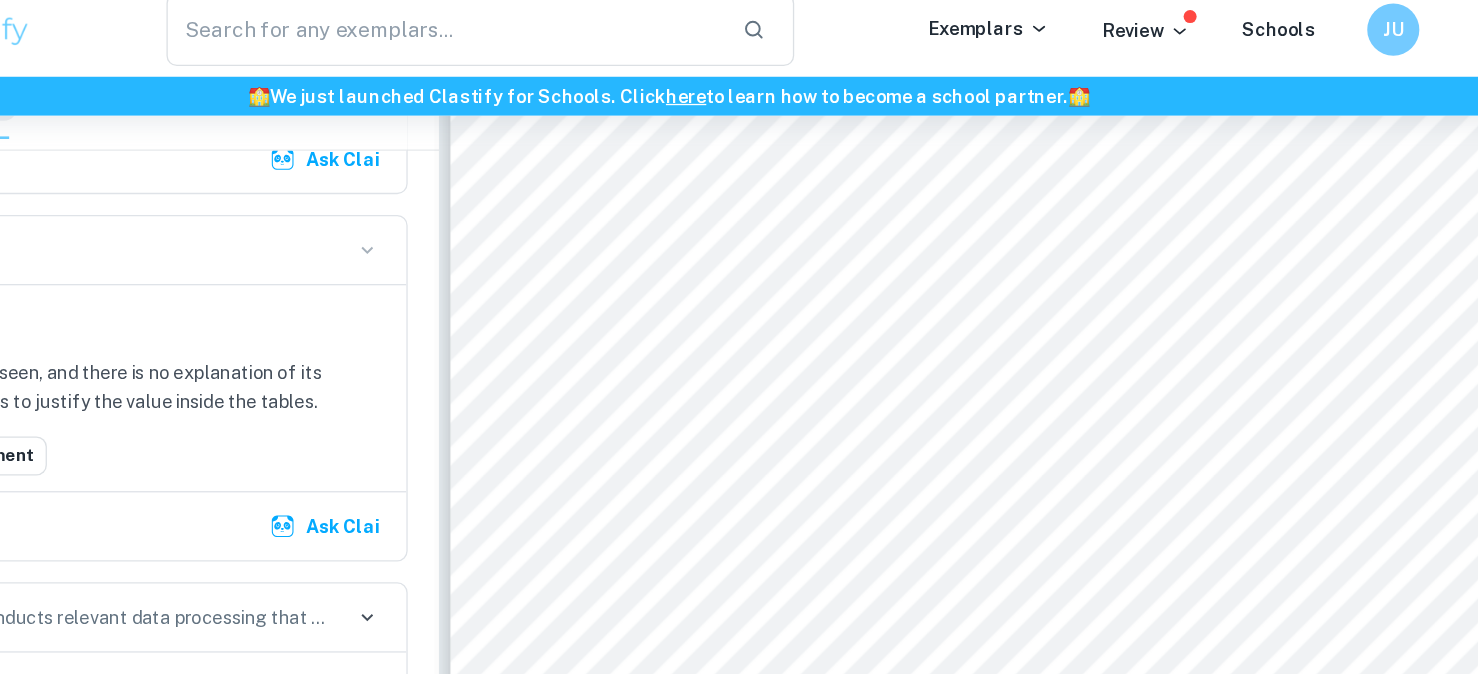 scroll, scrollTop: 13113, scrollLeft: 0, axis: vertical 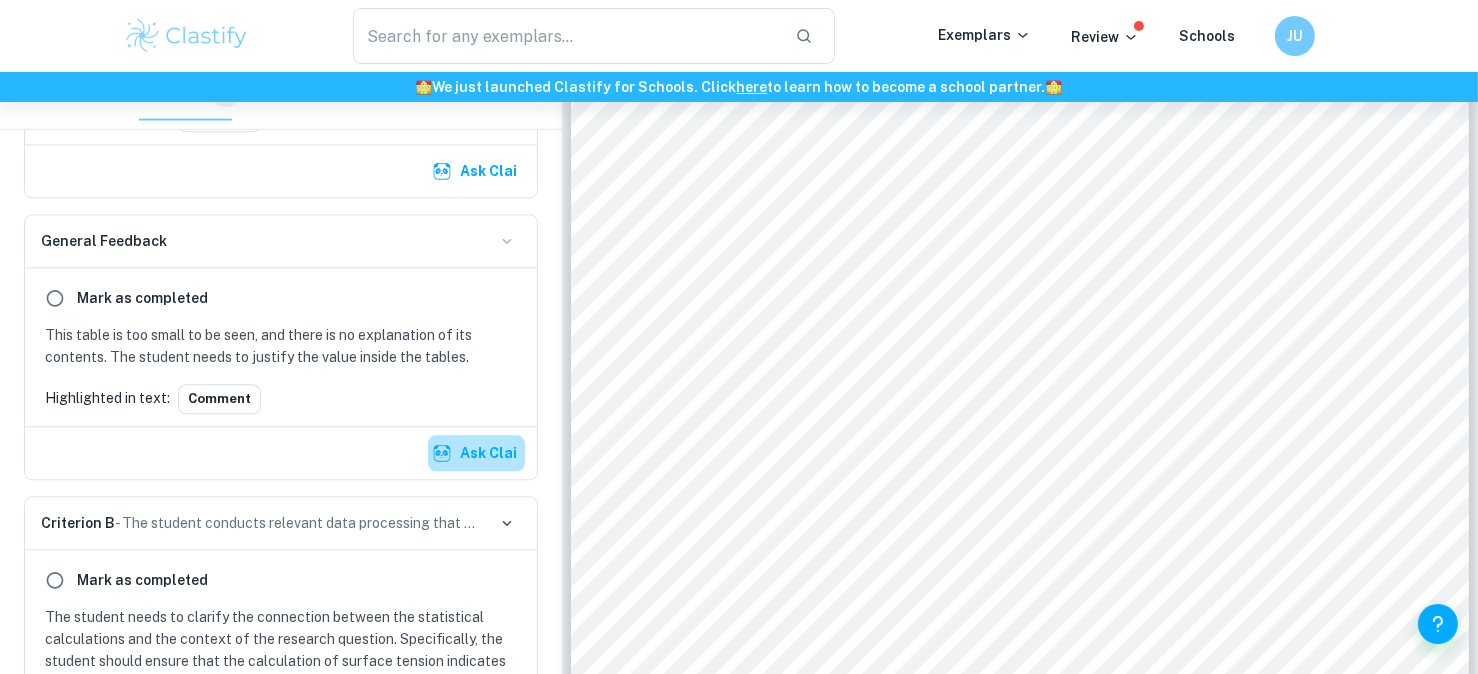 click on "Ask Clai" at bounding box center [476, 453] 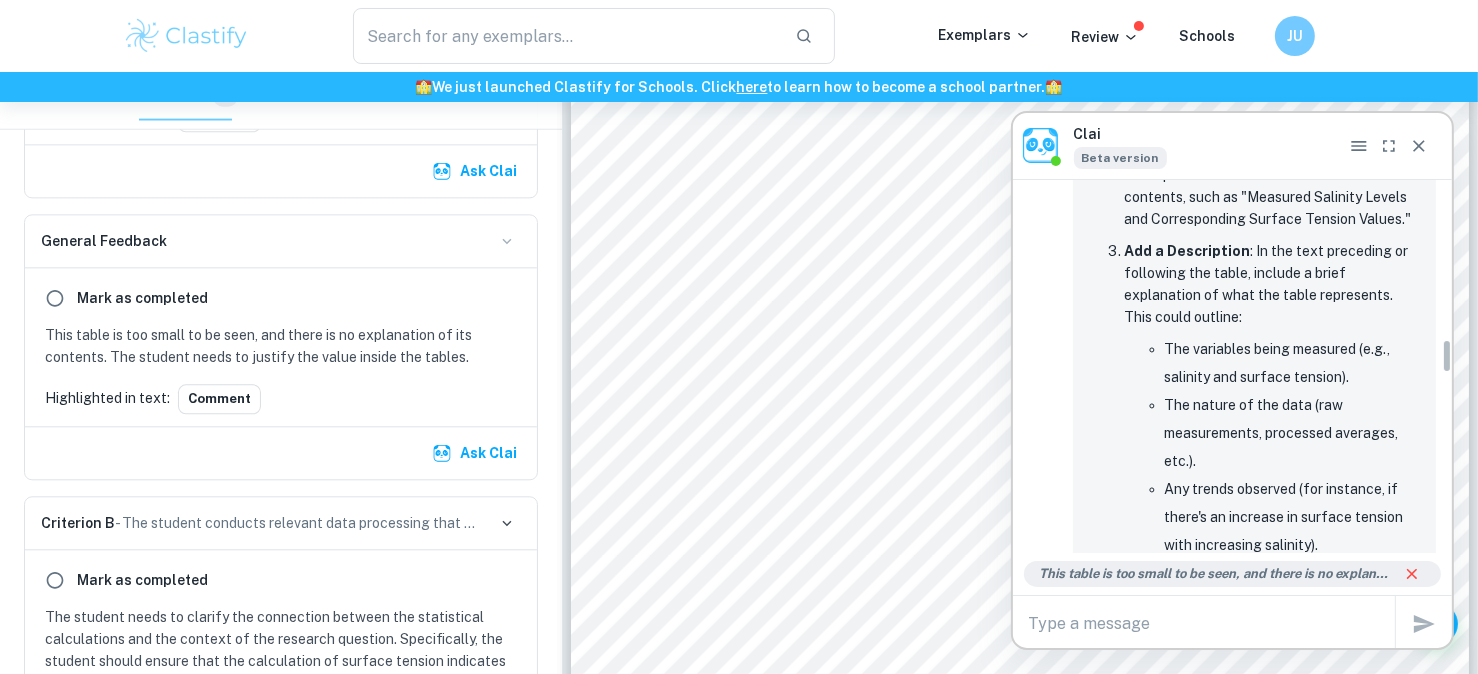 scroll, scrollTop: 1725, scrollLeft: 0, axis: vertical 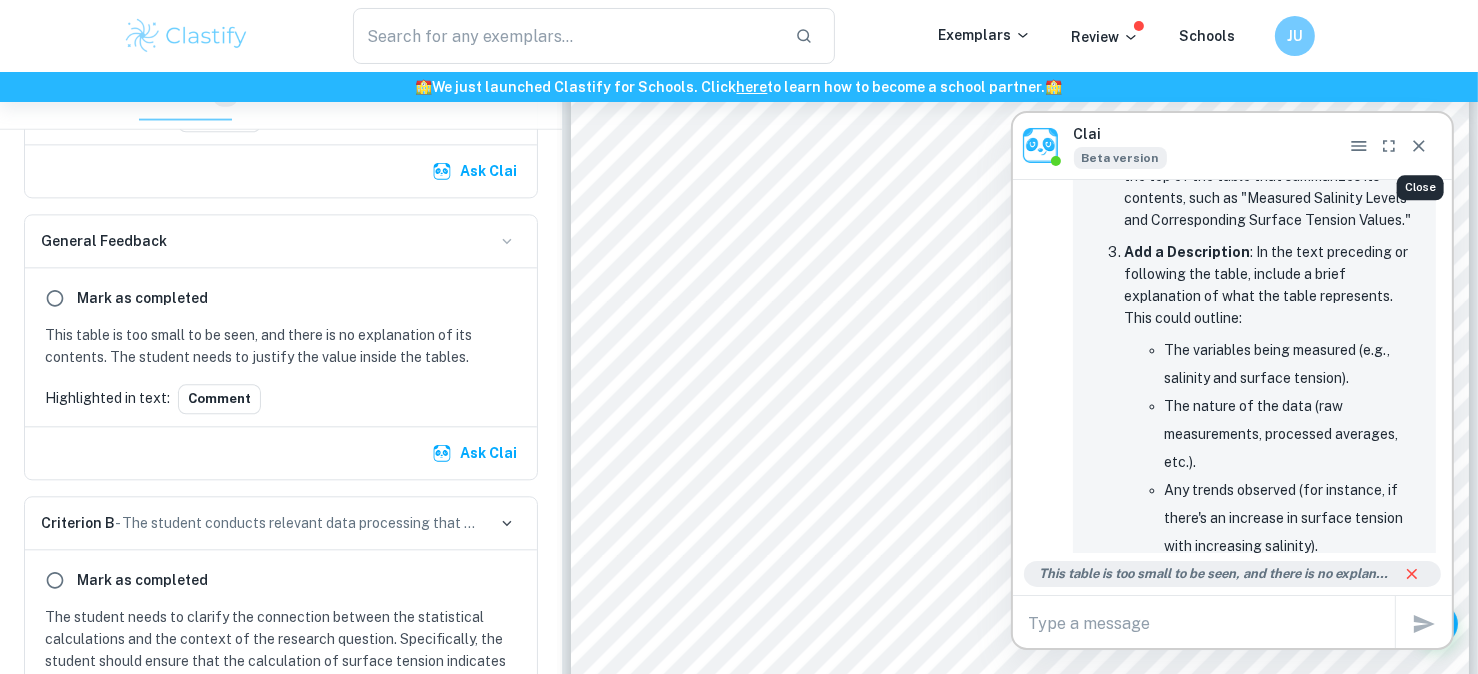 click 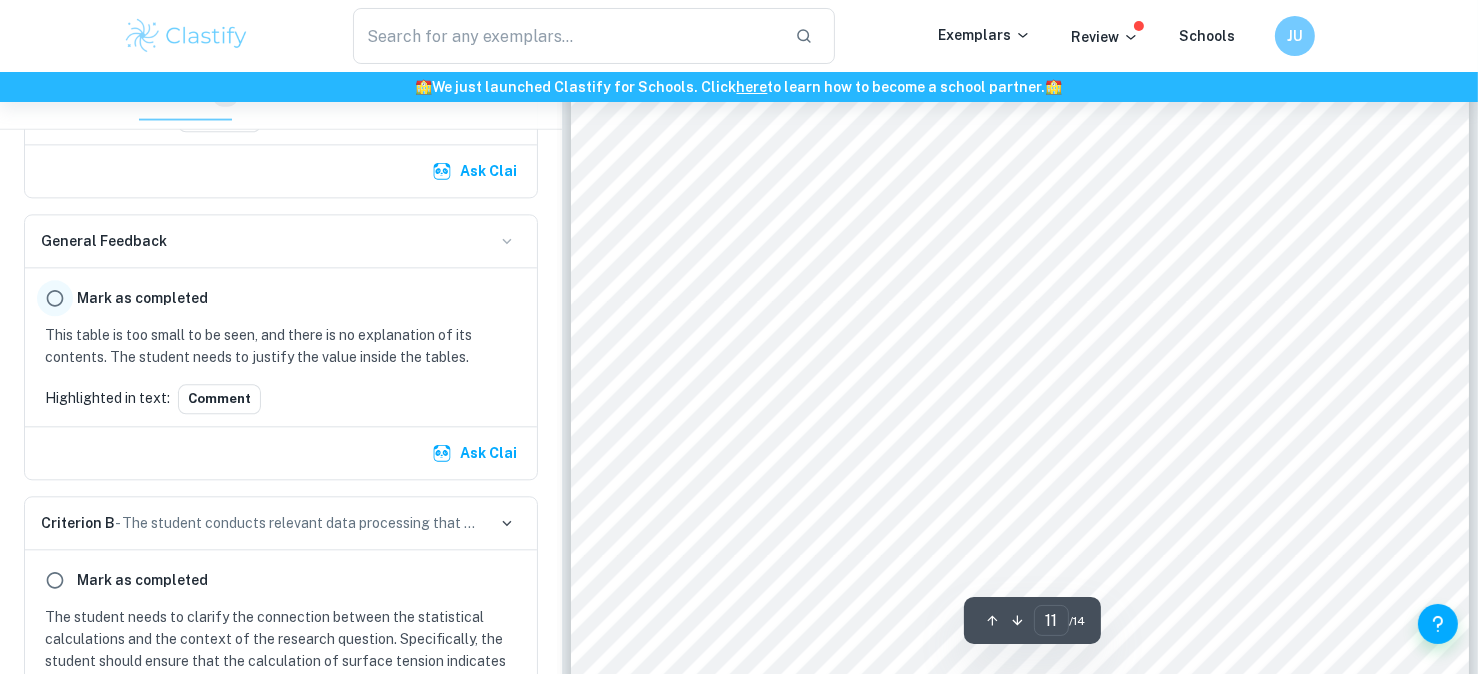click at bounding box center (55, 298) 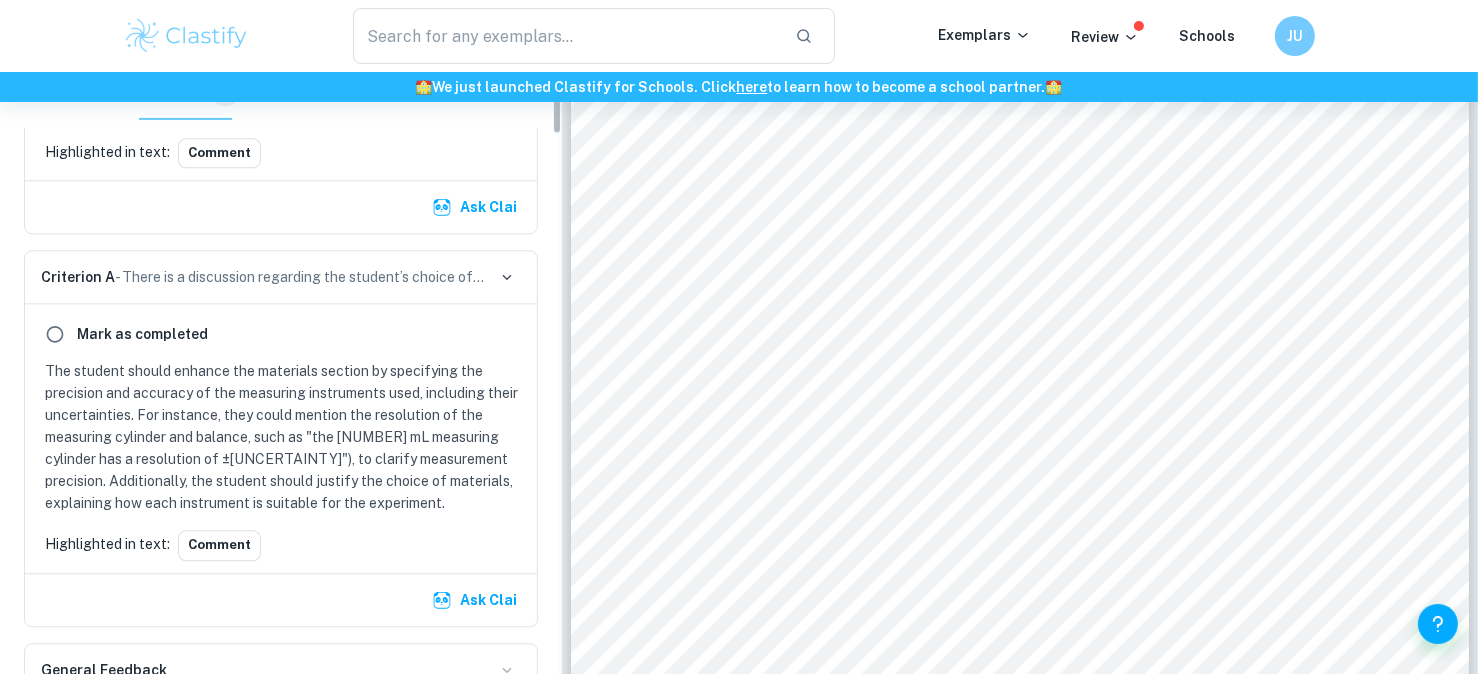 scroll, scrollTop: 0, scrollLeft: 0, axis: both 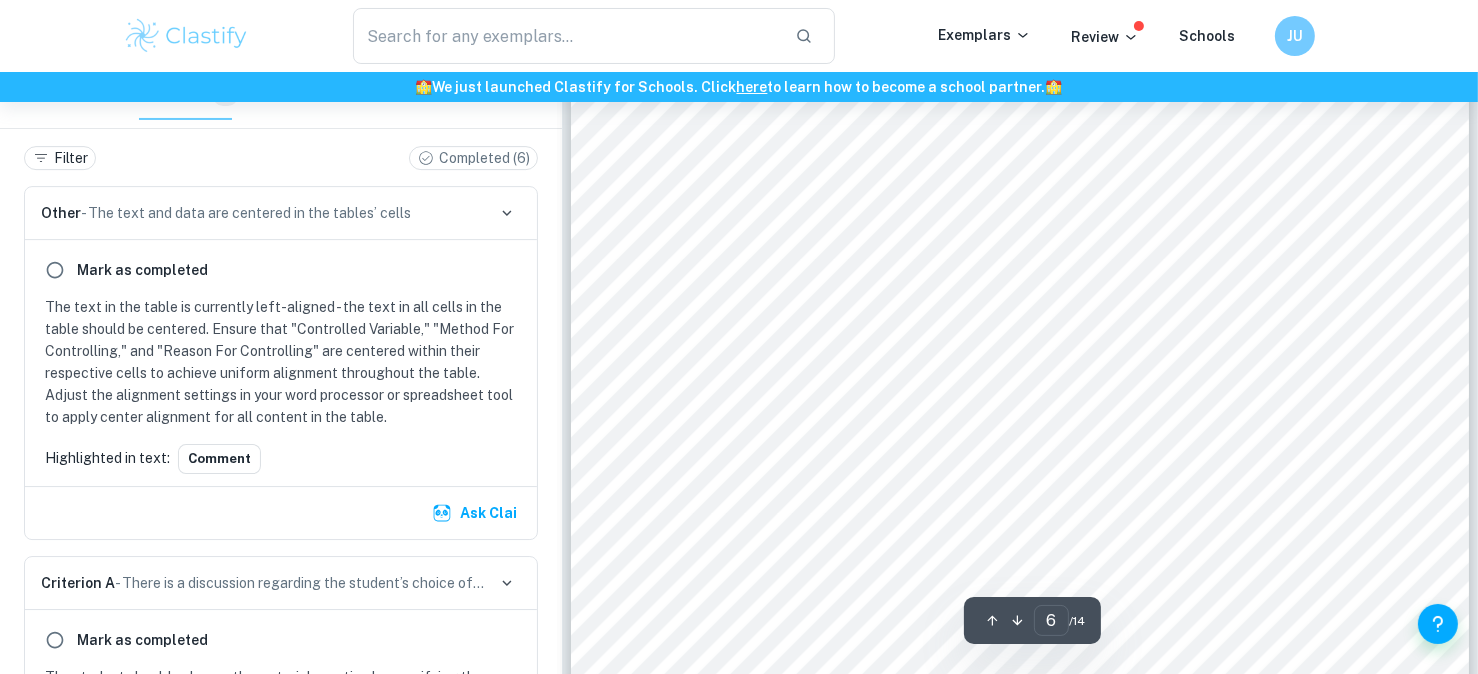 click on "6 considered hypersaline. These values were chosen as they mimic the salinity levels of natural water sources, allowing the results to be related to real-world situations. Dependent variable: Surface tension of water (N m -1 ) Using the capillary method, the height of water in the capillary tube can be used to determine its surface tension. As salinity increases, there should be significant changes to the height of the liquid, and therefore the surface tension. Controlled Variables Table 1:   Table of controlled variables and how they were controlled Controlled Variable   Method For Controlling   Reason For Controlling The temperature of water at room temperature Tap water was used, and the room temperature remained constant at 20 (± 0.1 °C) to maintain consistent water temperature throughout trials. Surface tension varies depending on the temperature of the   liquid; therefore, varying temperatures would affect the reliability of results. Radius of the capillary tube   Capillary tubes of an 18 (±1 ;" at bounding box center (1020, 148) 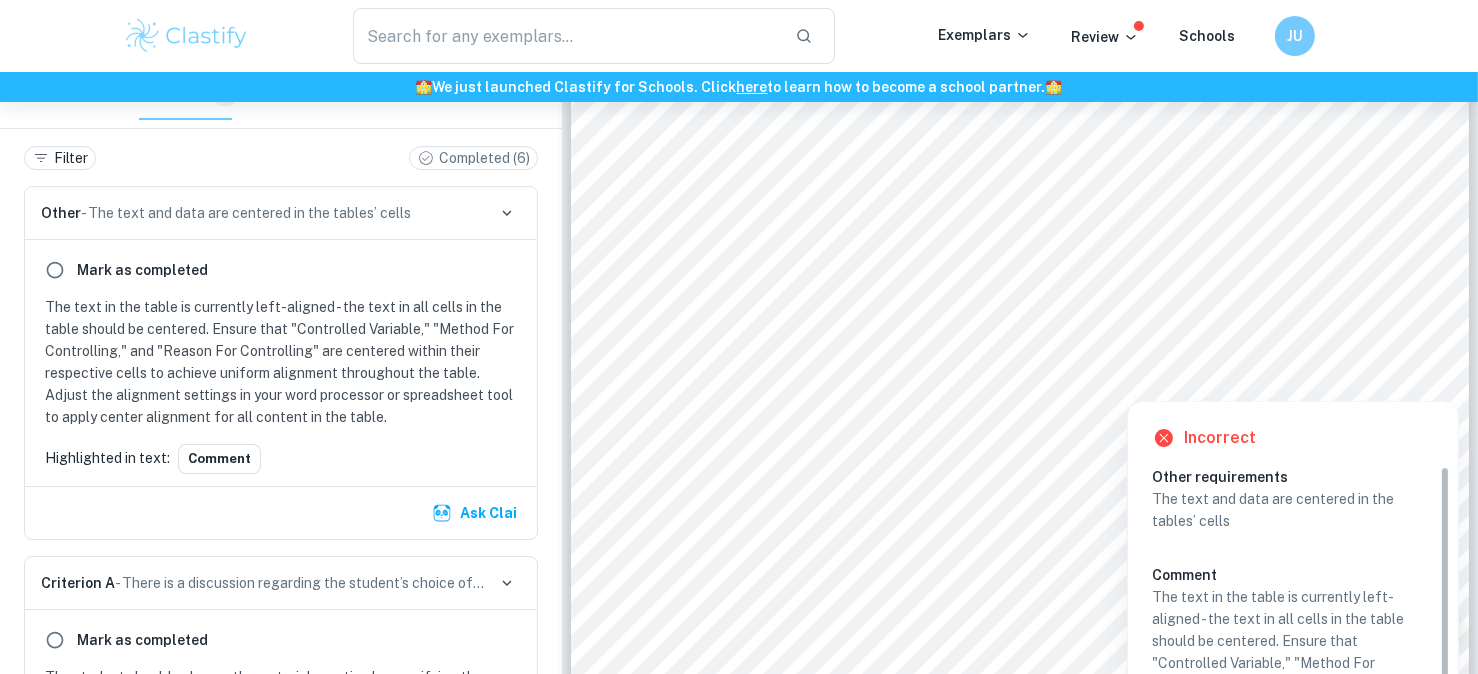 click at bounding box center (1395, 380) 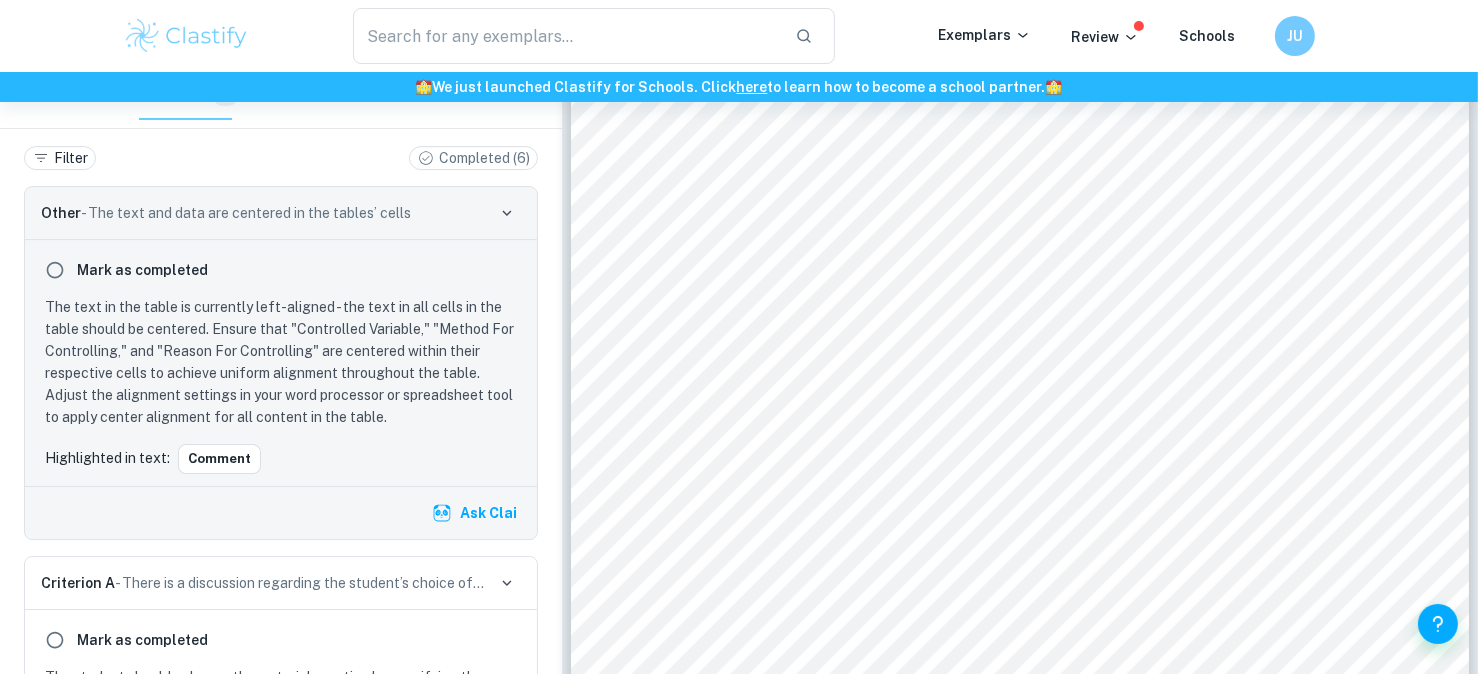 scroll, scrollTop: 365, scrollLeft: 0, axis: vertical 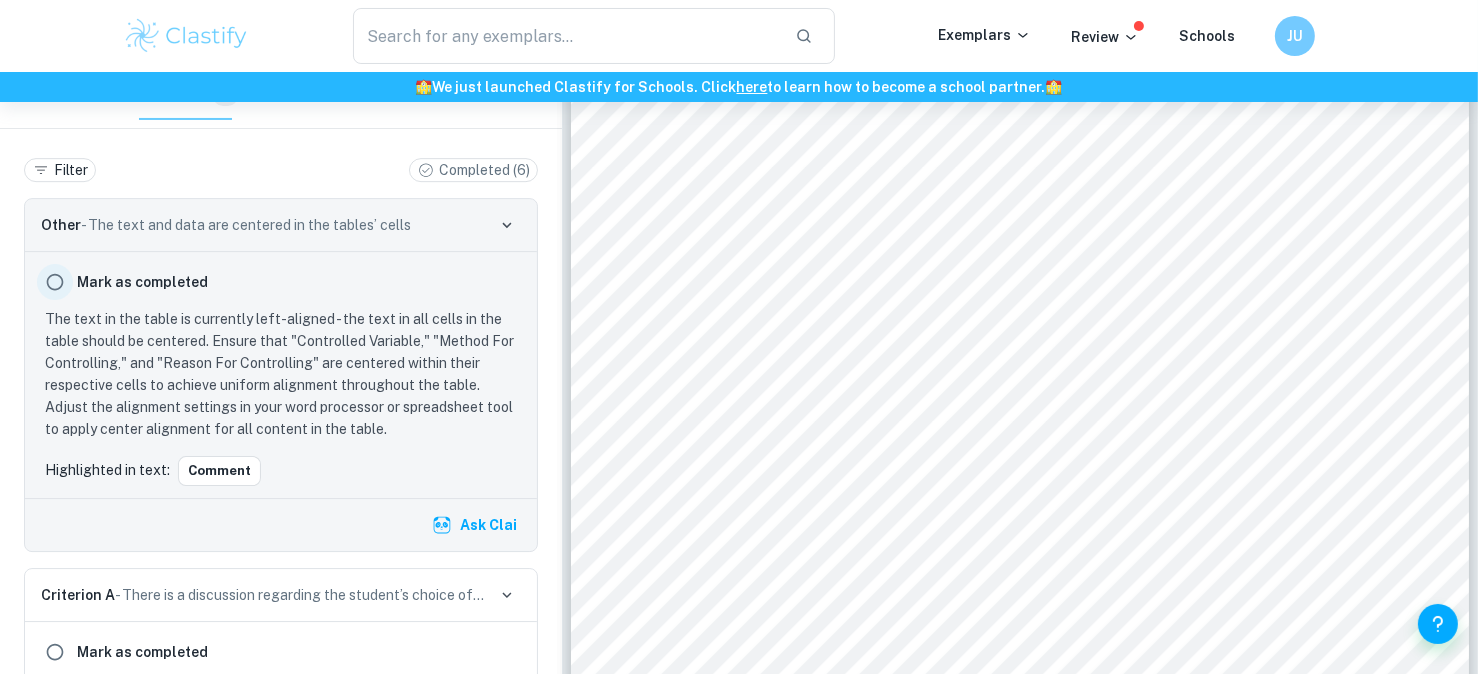 click at bounding box center [55, 282] 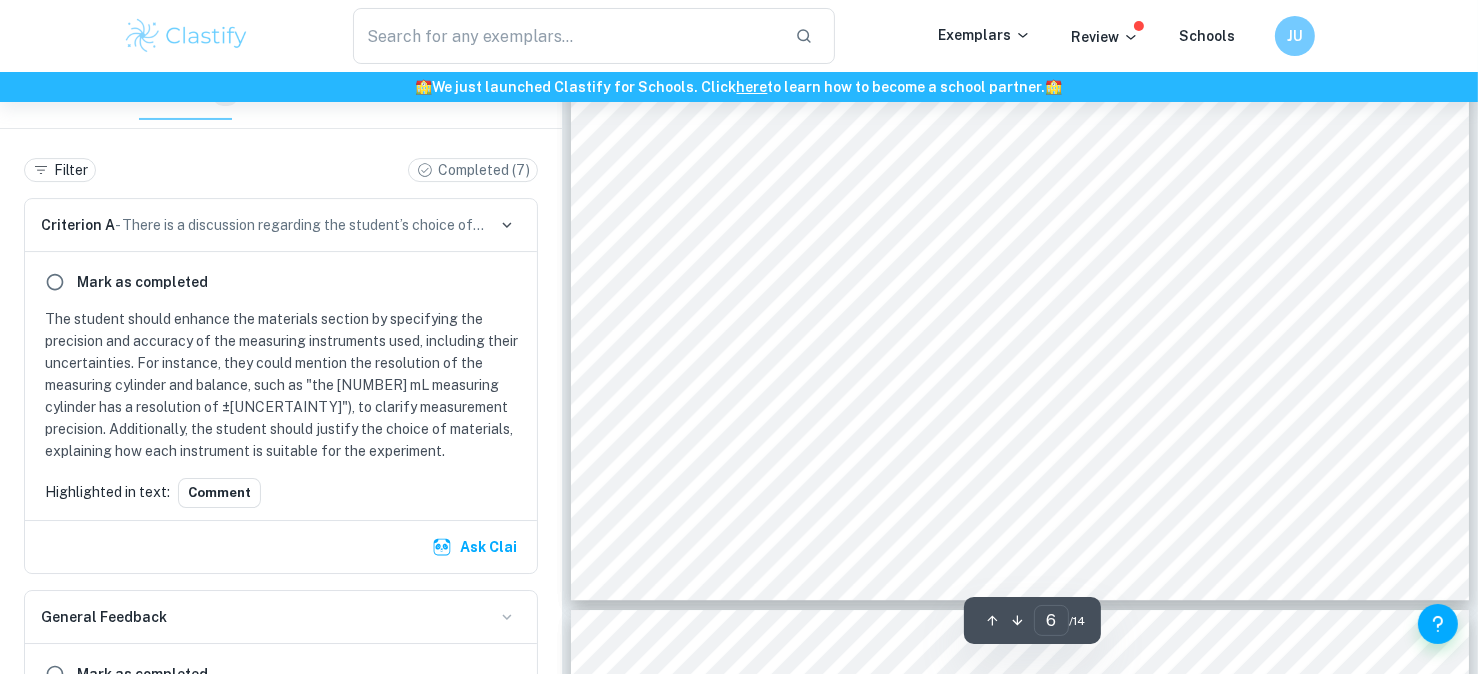 type on "7" 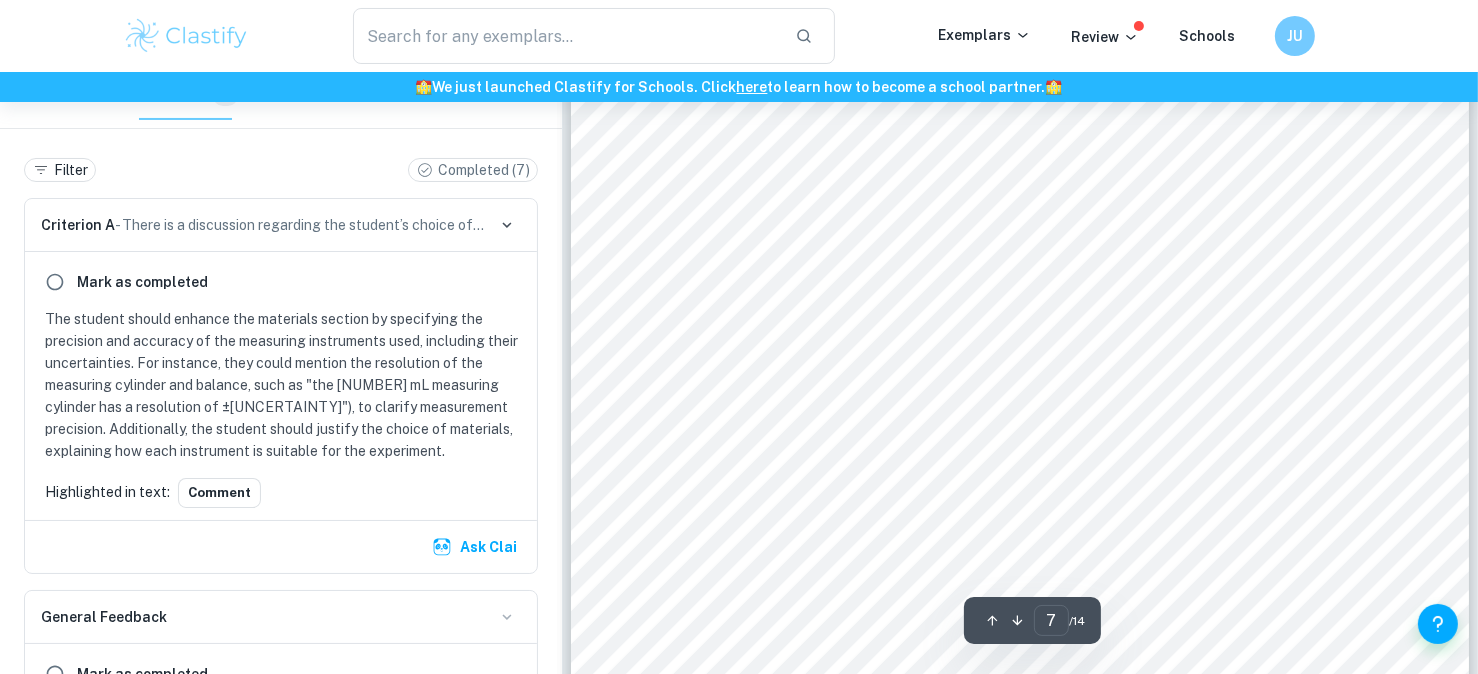 scroll, scrollTop: 8017, scrollLeft: 0, axis: vertical 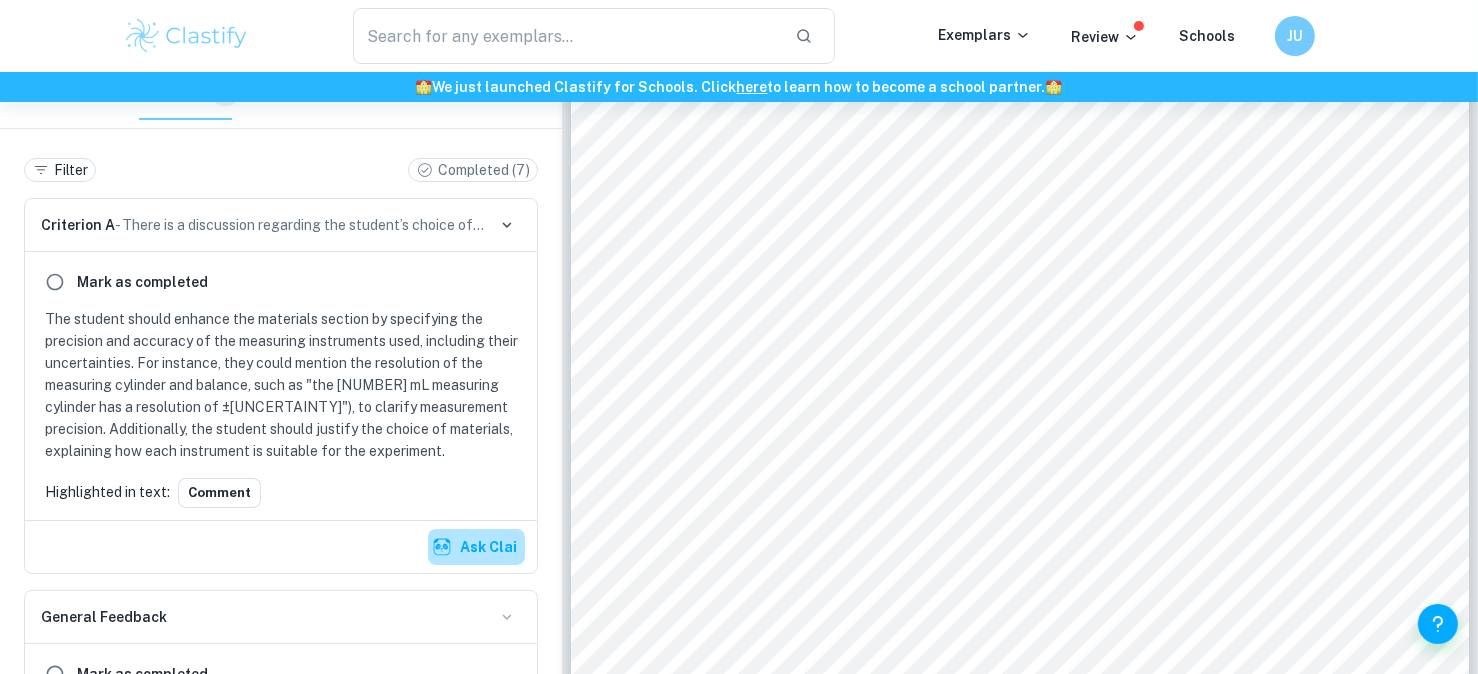 click on "Ask Clai" at bounding box center (476, 547) 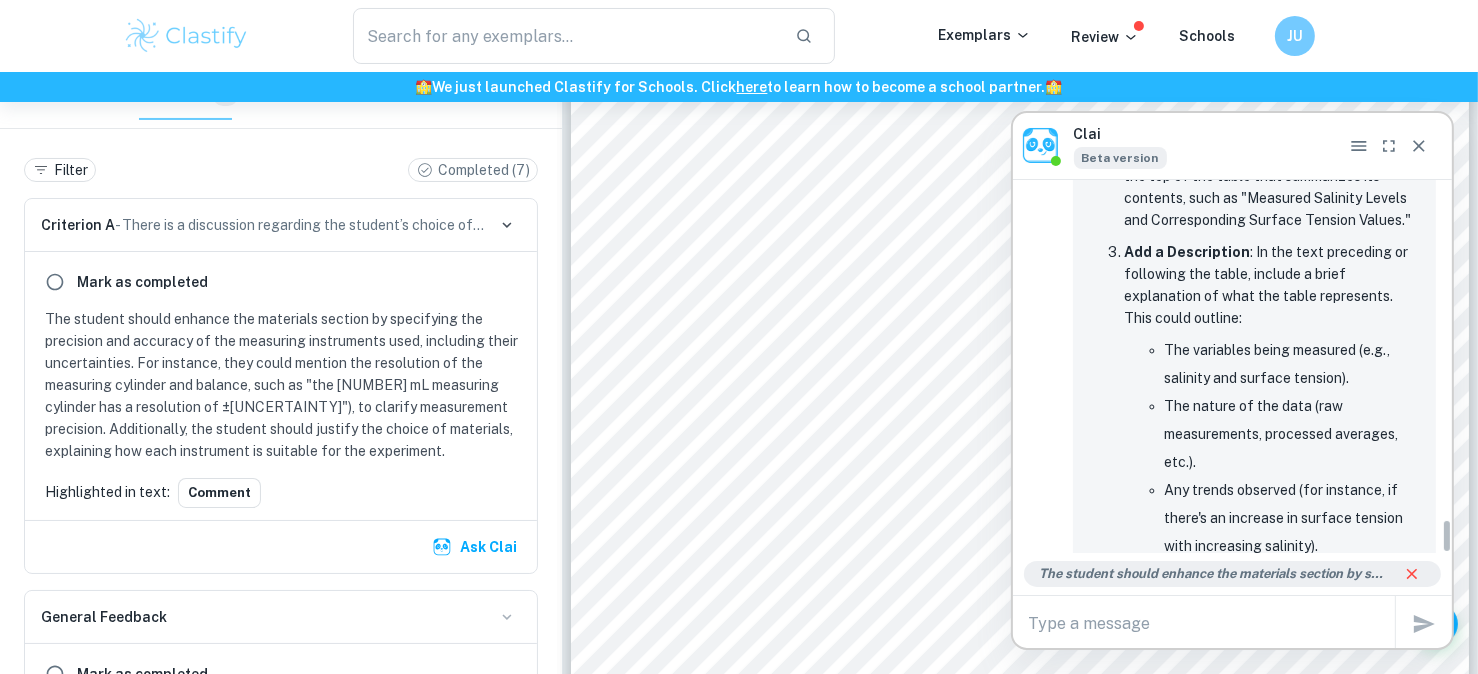 scroll, scrollTop: 3675, scrollLeft: 0, axis: vertical 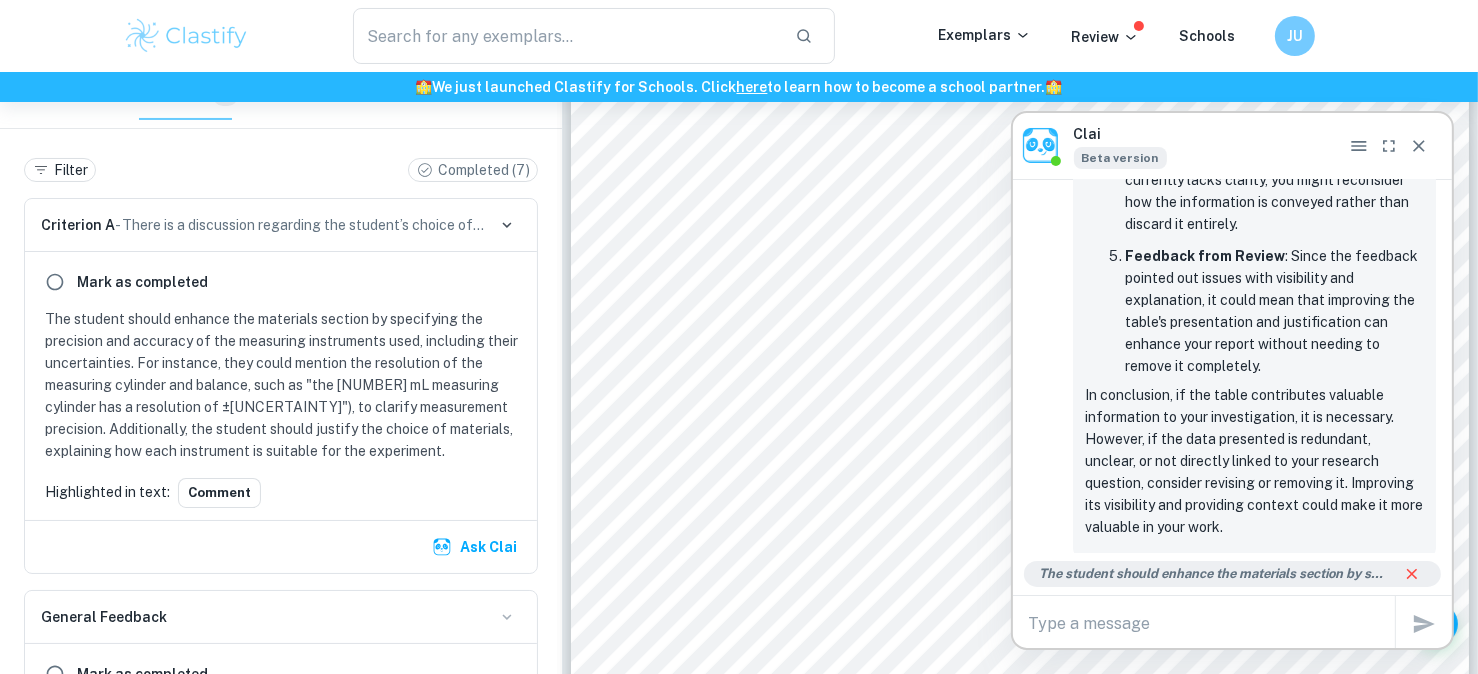 click at bounding box center (1212, 623) 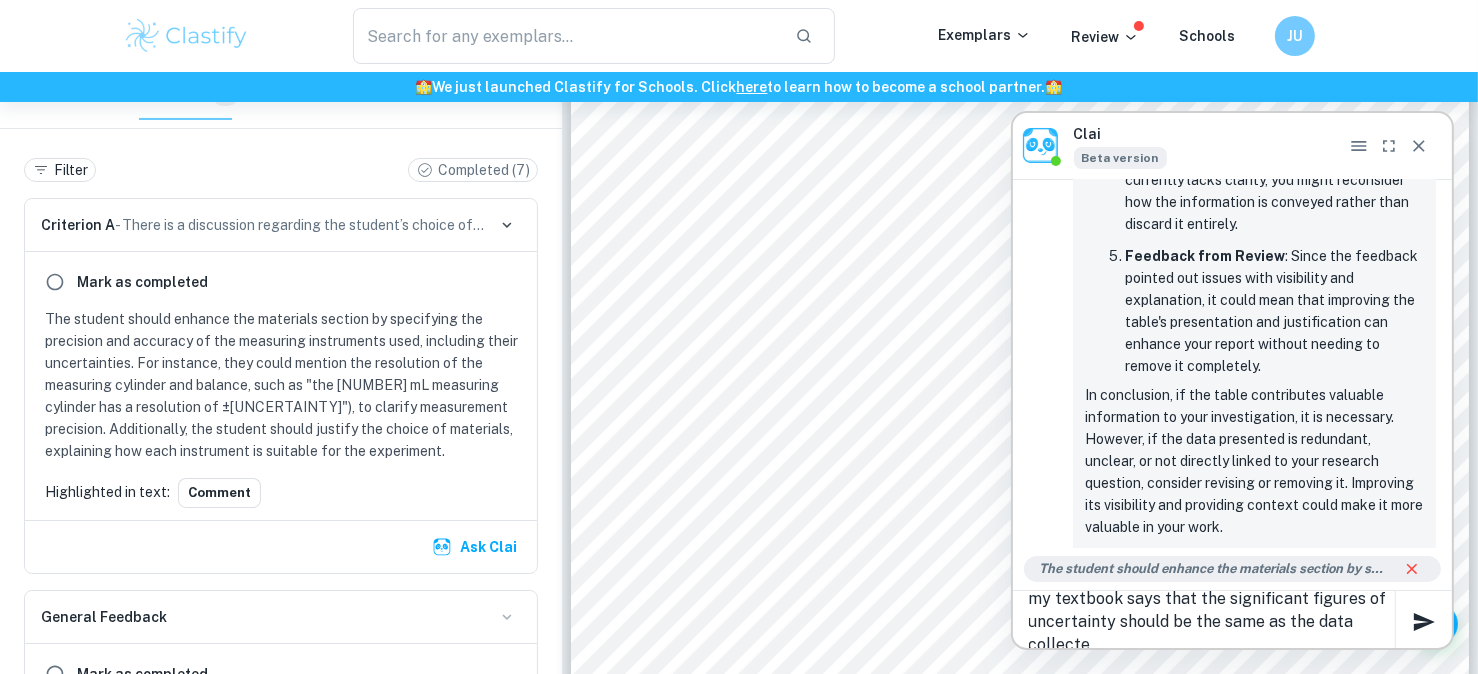 scroll, scrollTop: 2, scrollLeft: 0, axis: vertical 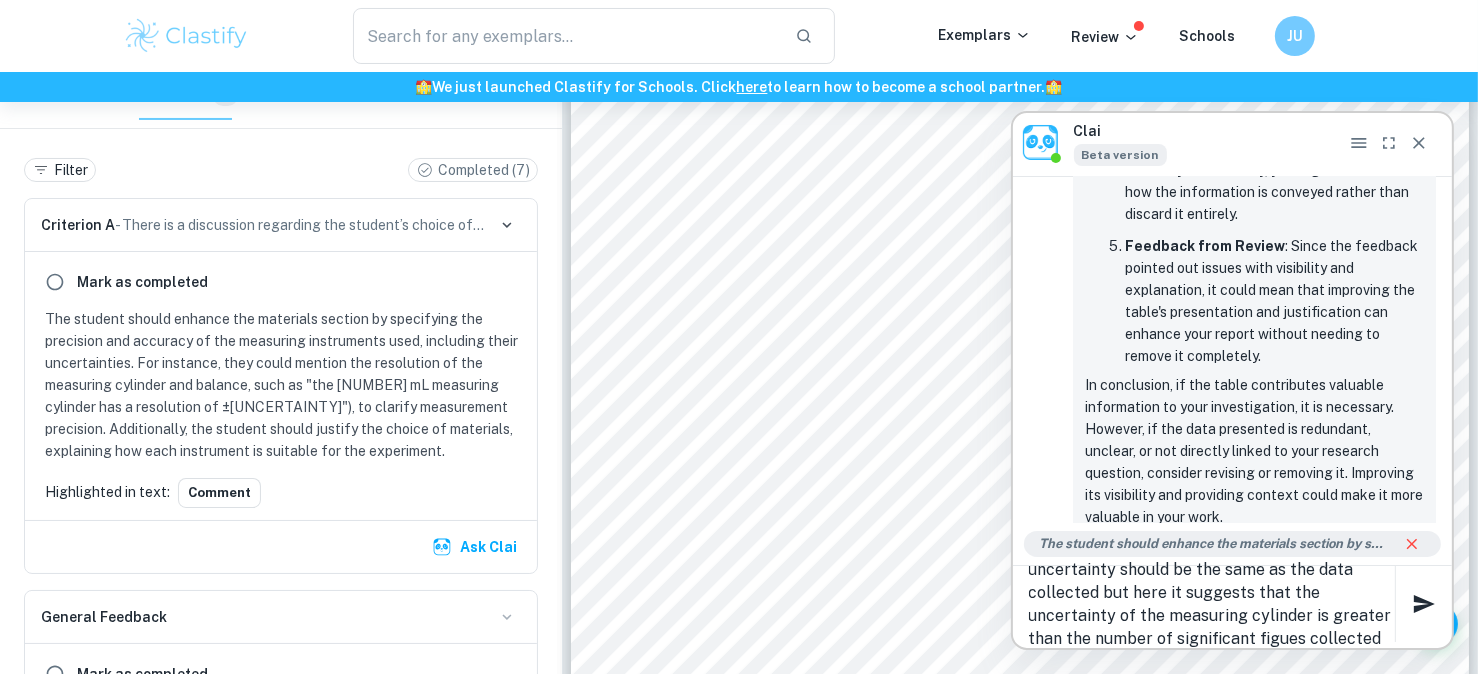 click on "my textbook says that the significant figures of uncertainty should be the same as the data collected but here it suggests that the uncertainty of the measuring cylinder is greater than the number of significant figues collected" at bounding box center [1212, 604] 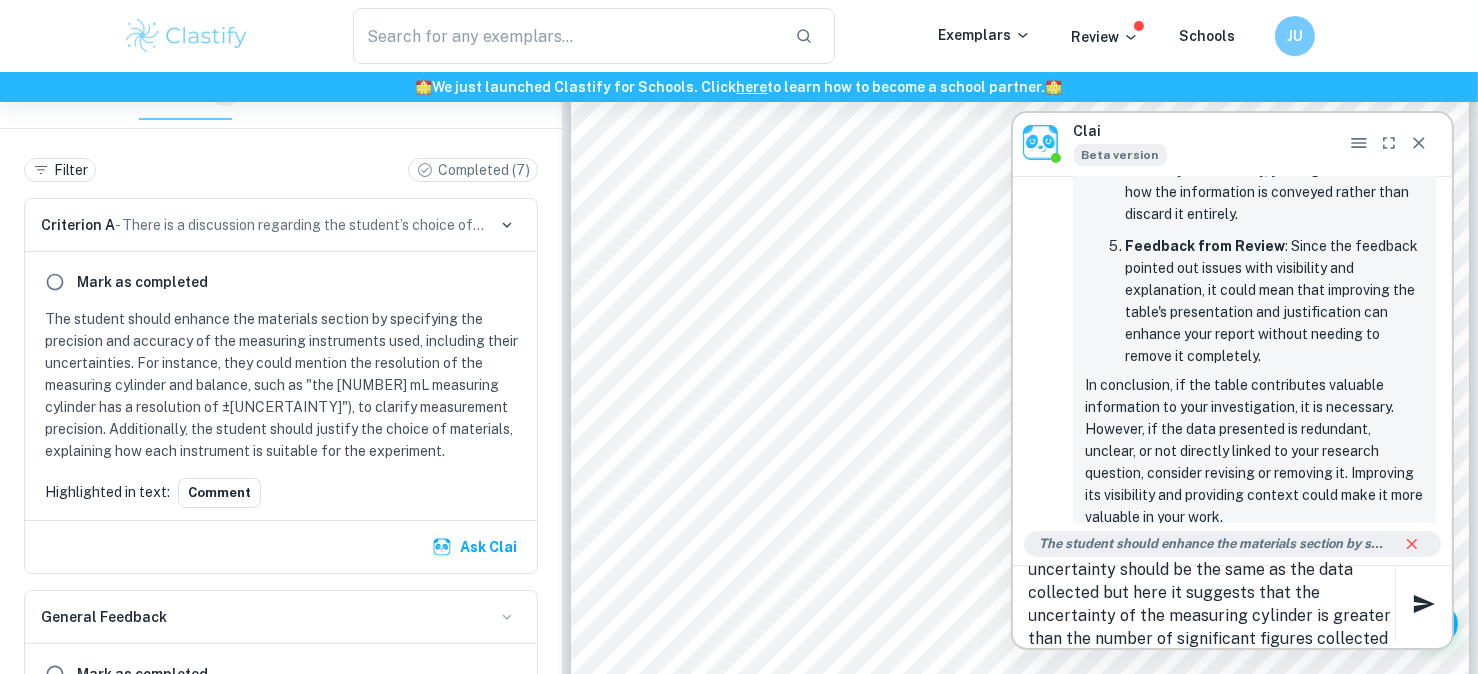type 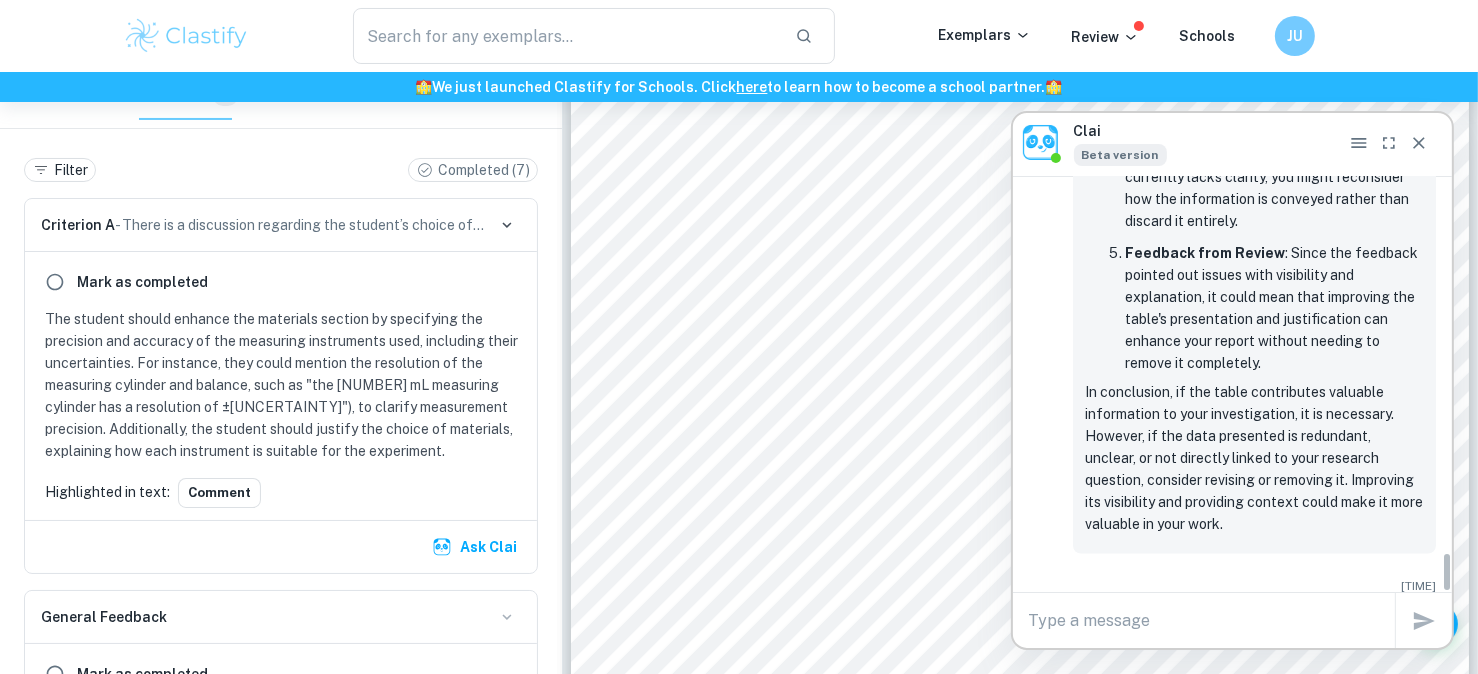 scroll, scrollTop: 3863, scrollLeft: 0, axis: vertical 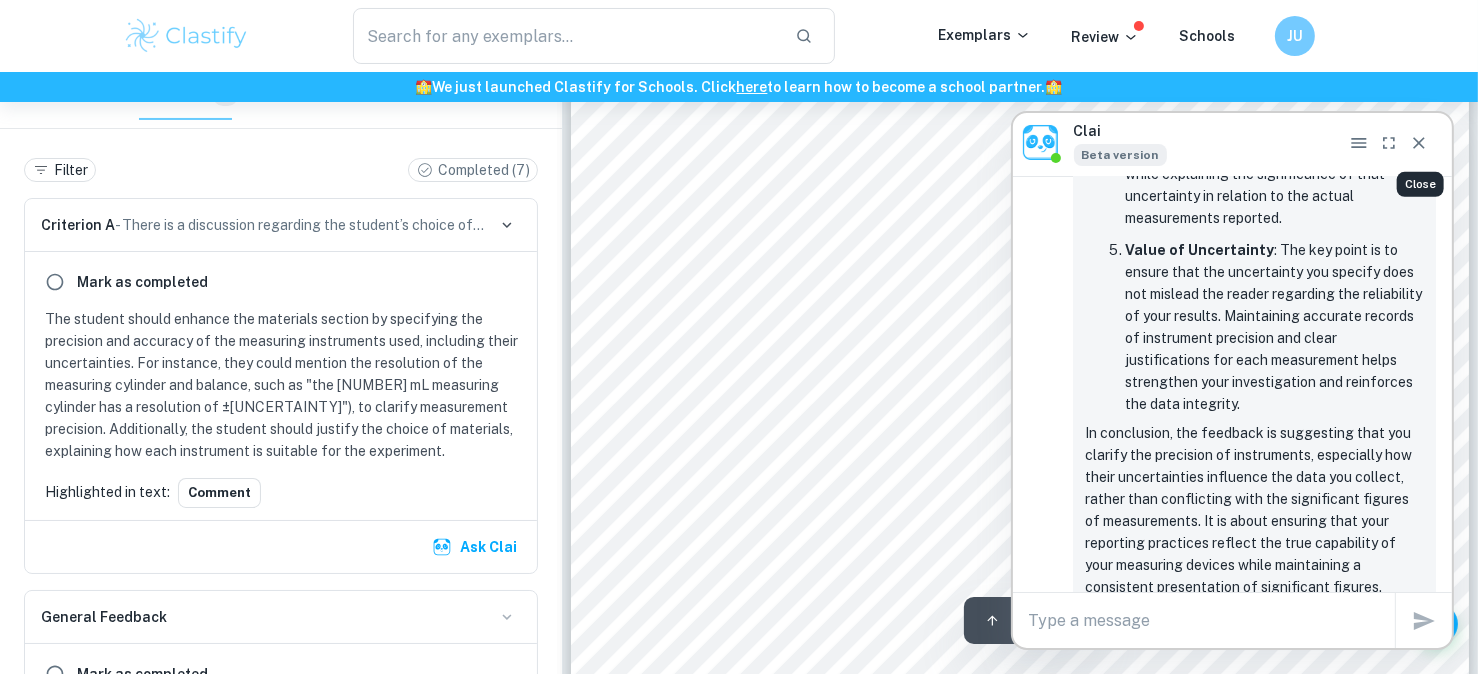 click at bounding box center (1419, 143) 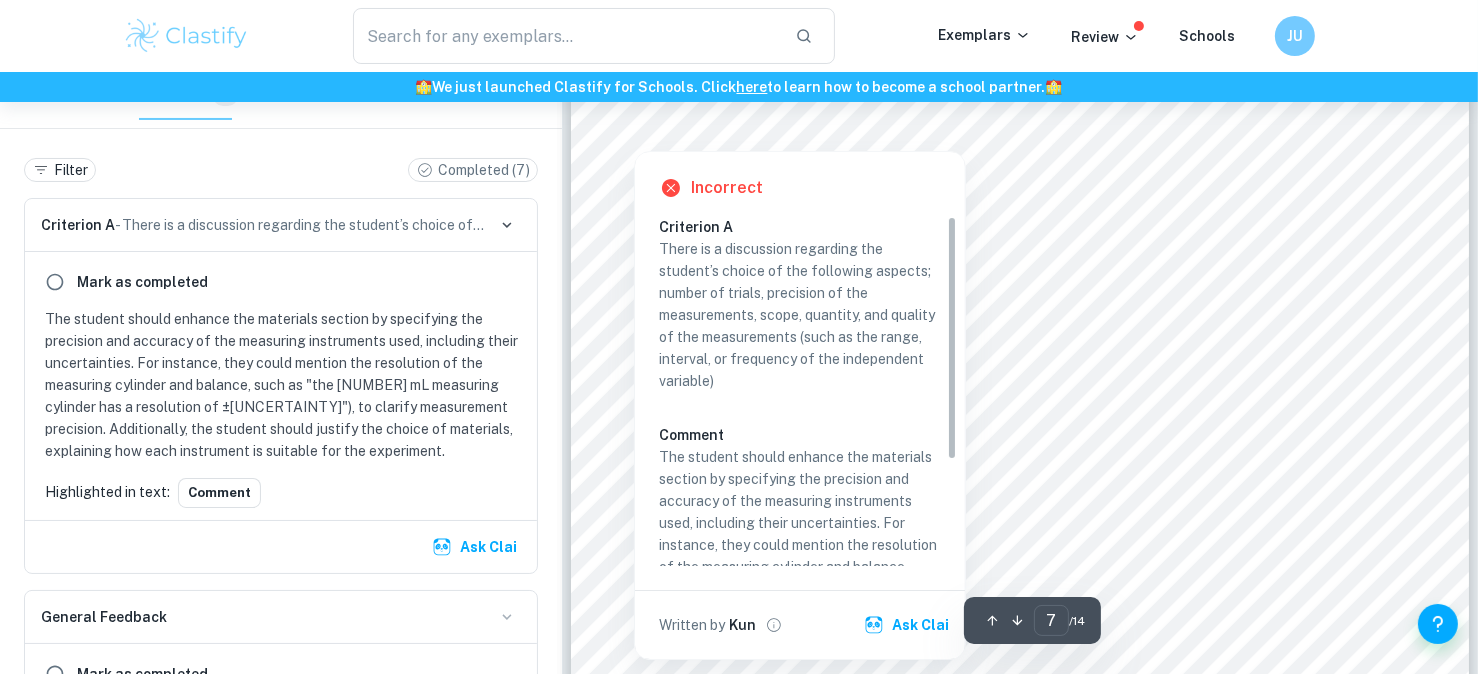scroll, scrollTop: 8108, scrollLeft: 0, axis: vertical 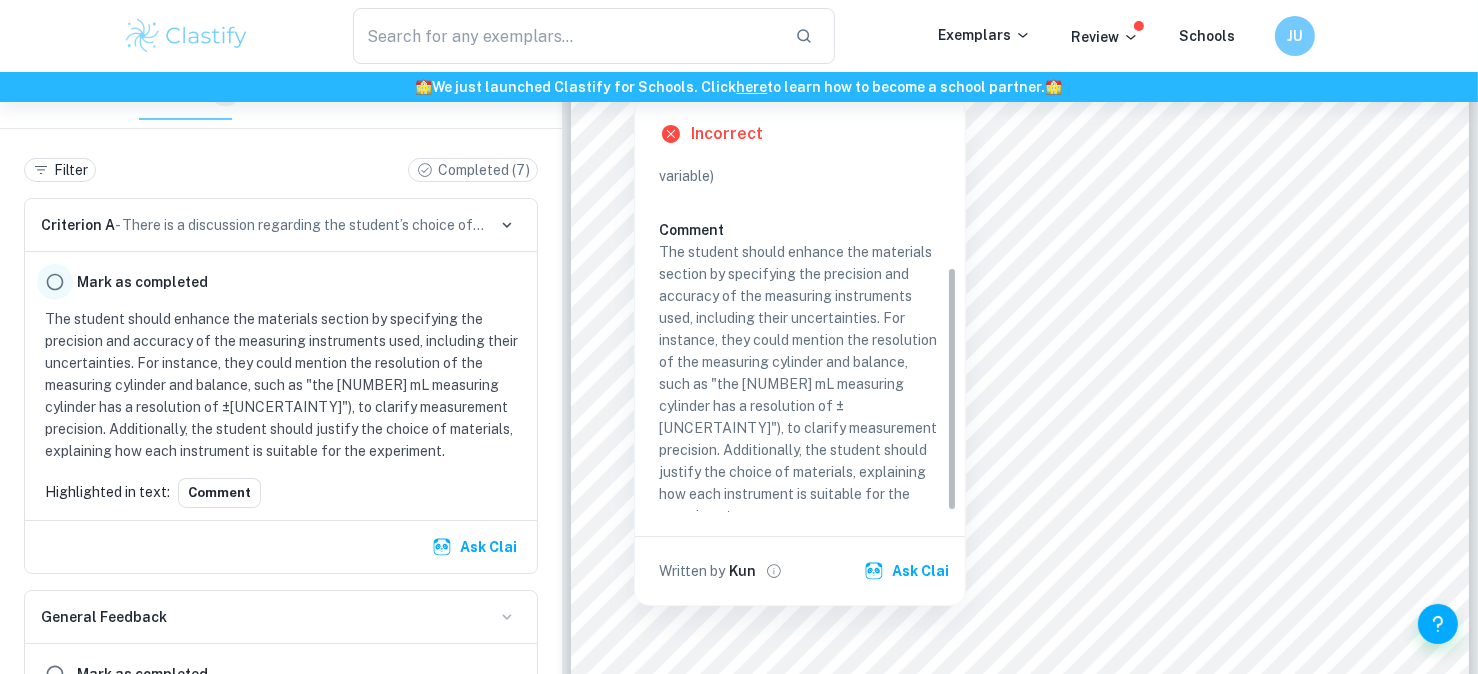 click at bounding box center (55, 282) 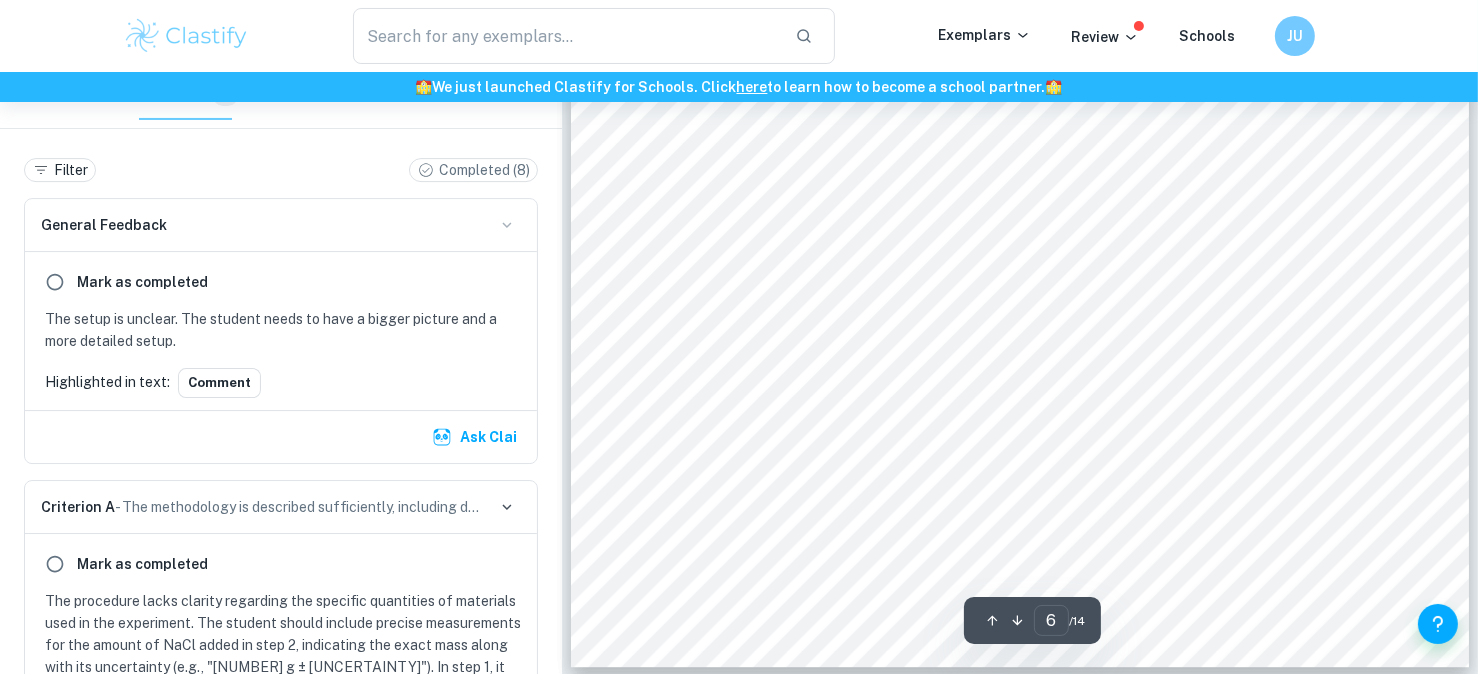 scroll, scrollTop: 7122, scrollLeft: 0, axis: vertical 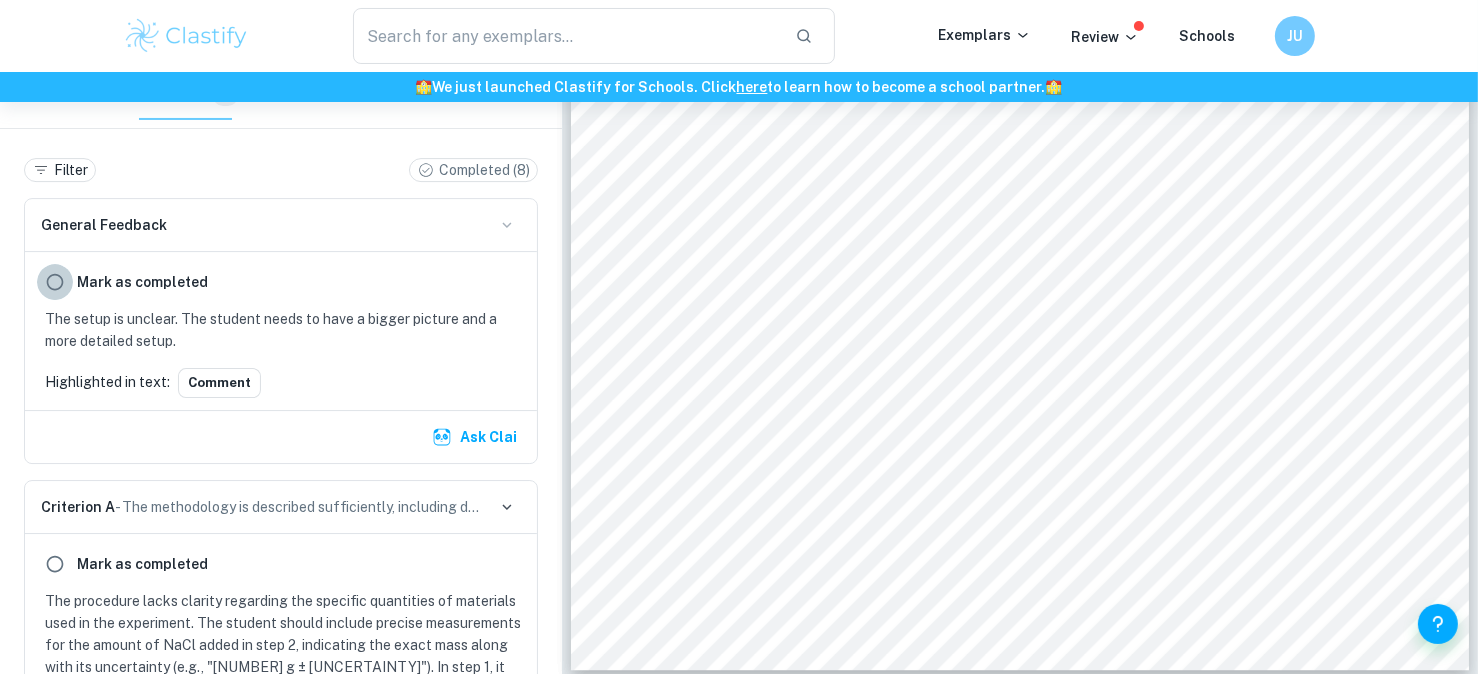 click at bounding box center [55, 282] 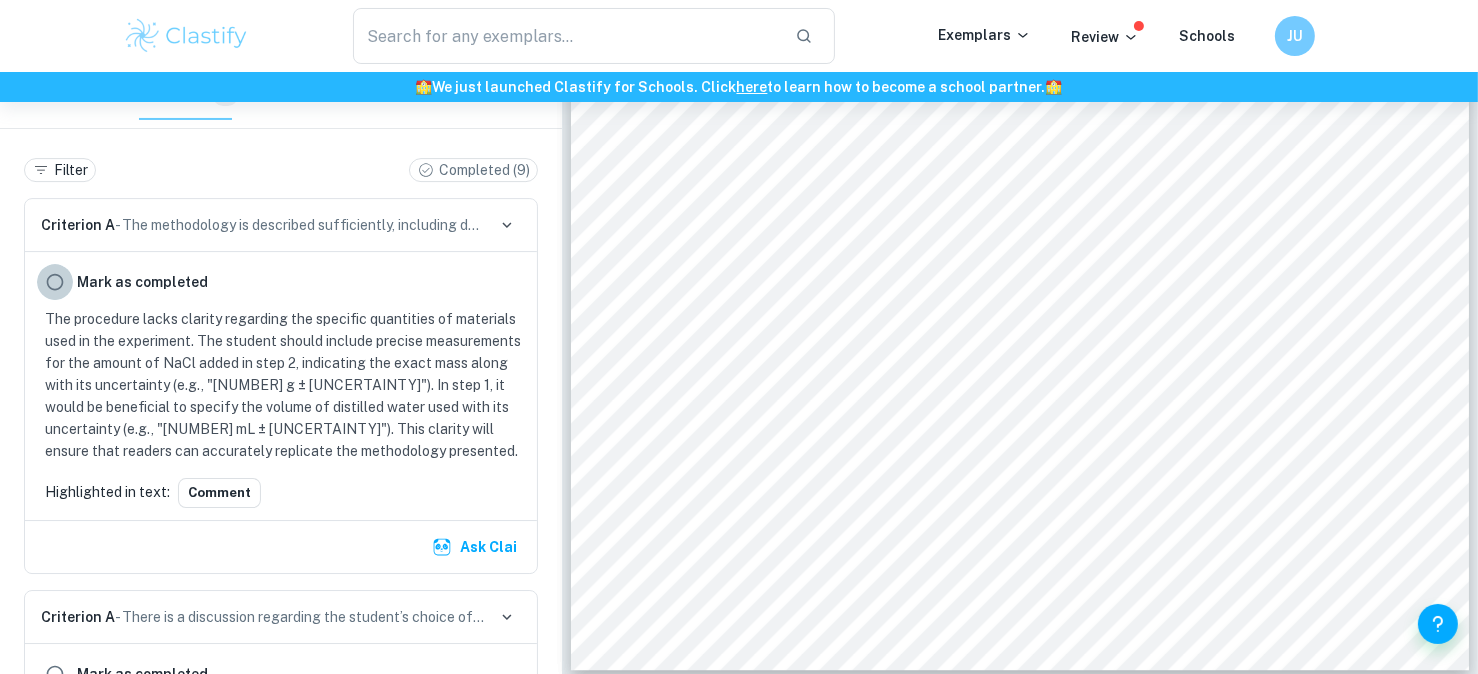 click at bounding box center (55, 282) 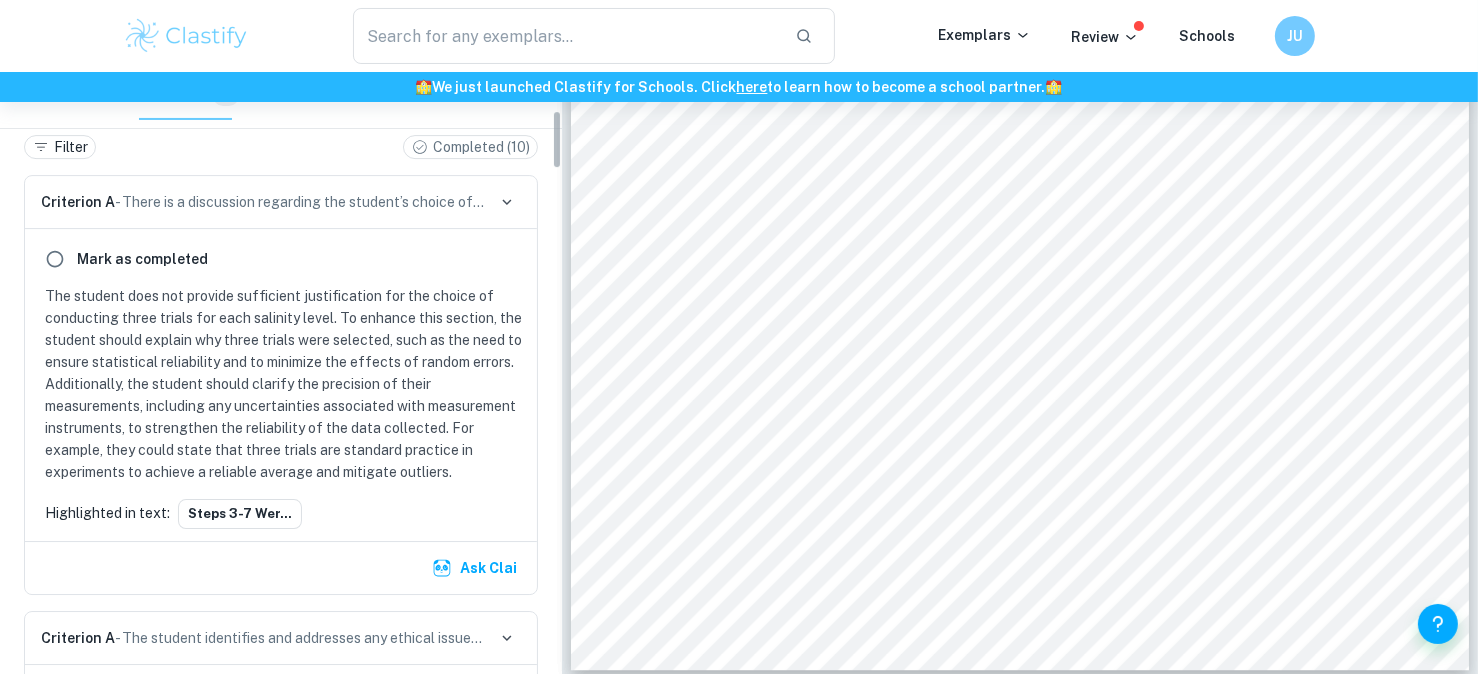 scroll, scrollTop: 388, scrollLeft: 0, axis: vertical 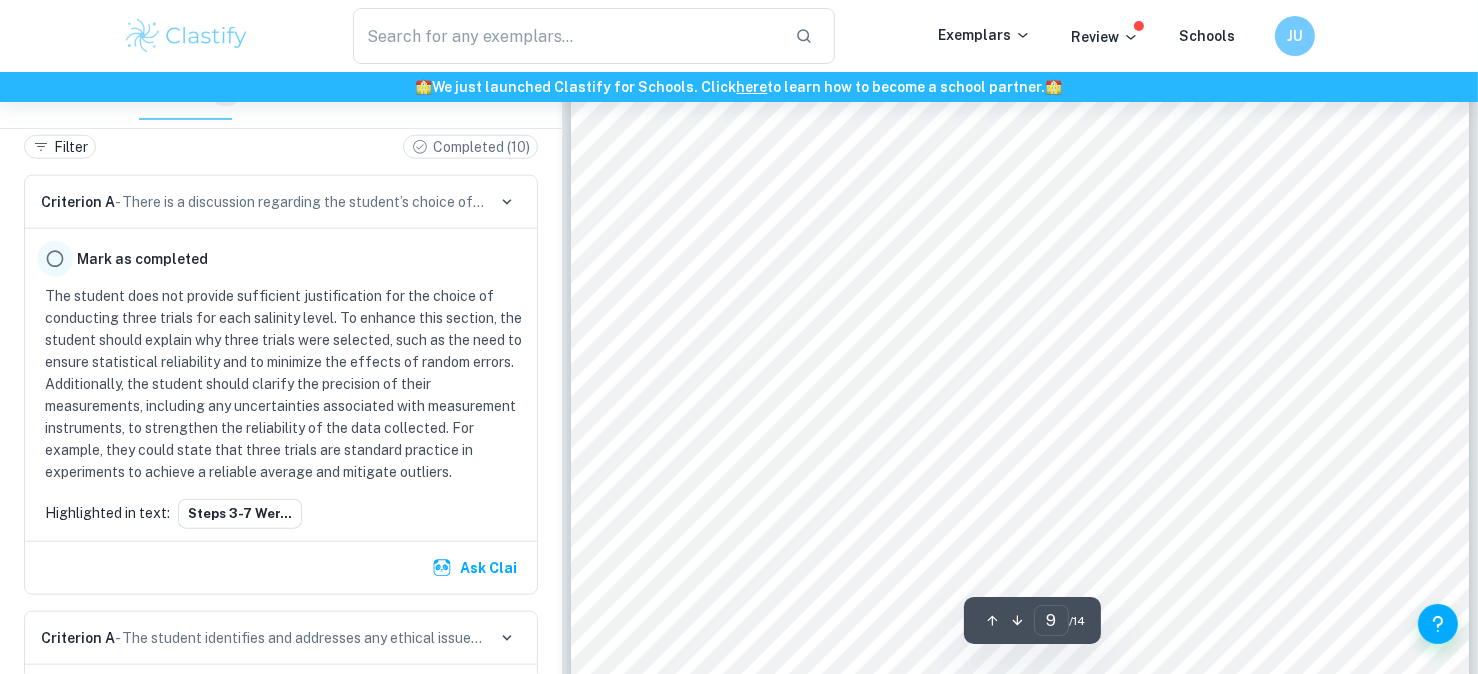 click at bounding box center [55, 259] 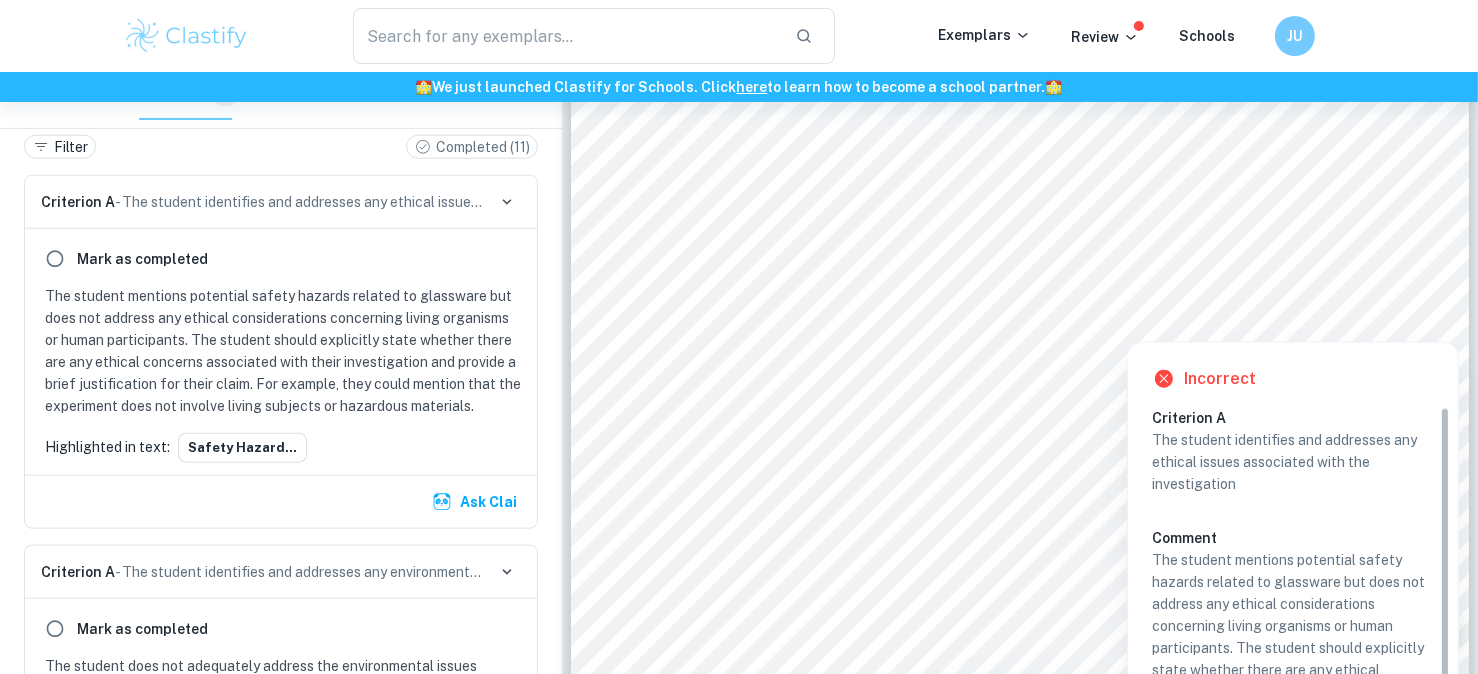 scroll, scrollTop: 63, scrollLeft: 0, axis: vertical 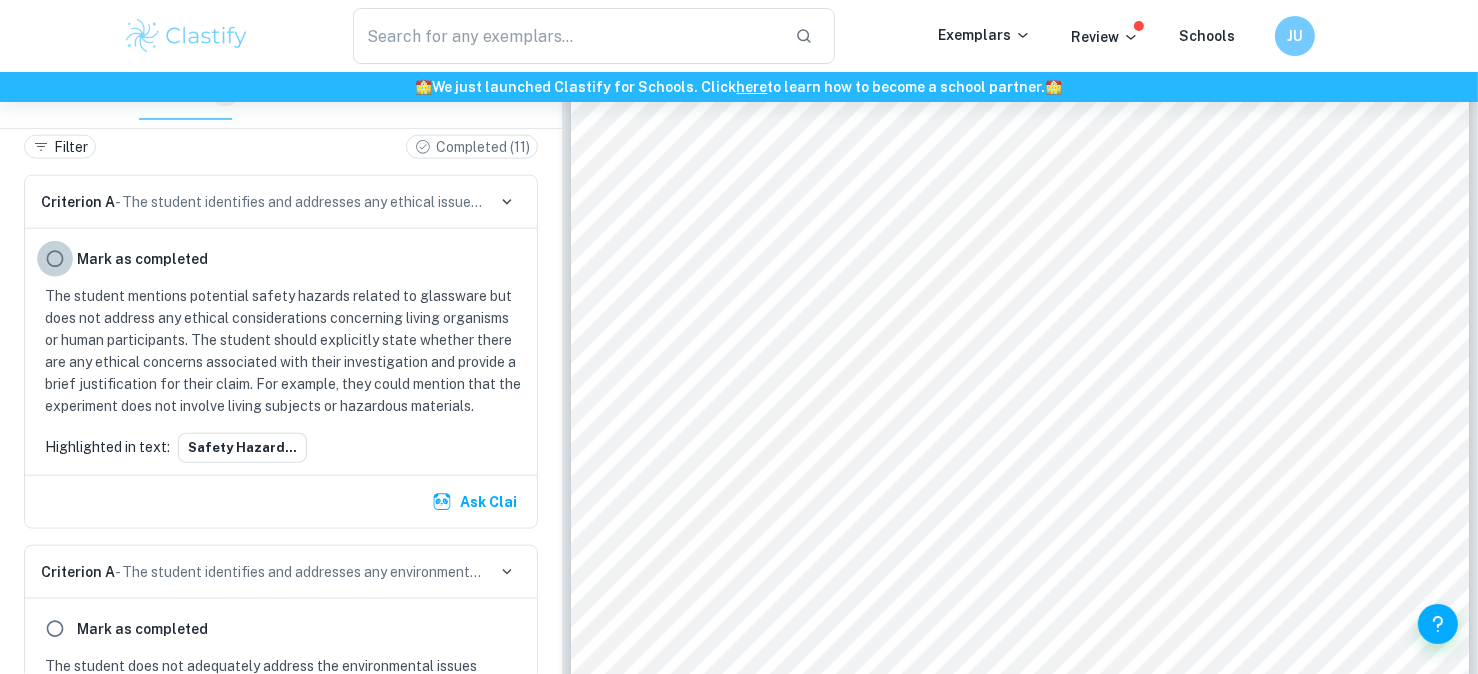 click at bounding box center (55, 259) 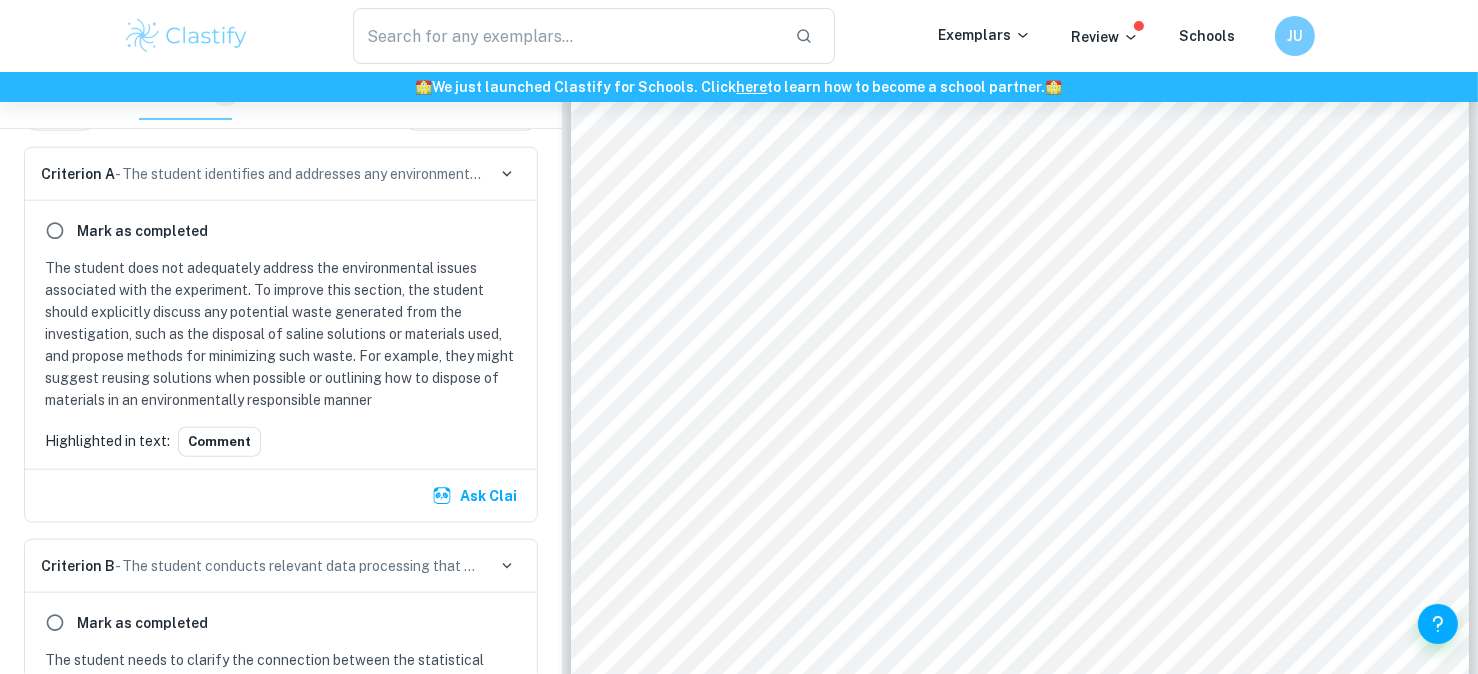 scroll, scrollTop: 415, scrollLeft: 0, axis: vertical 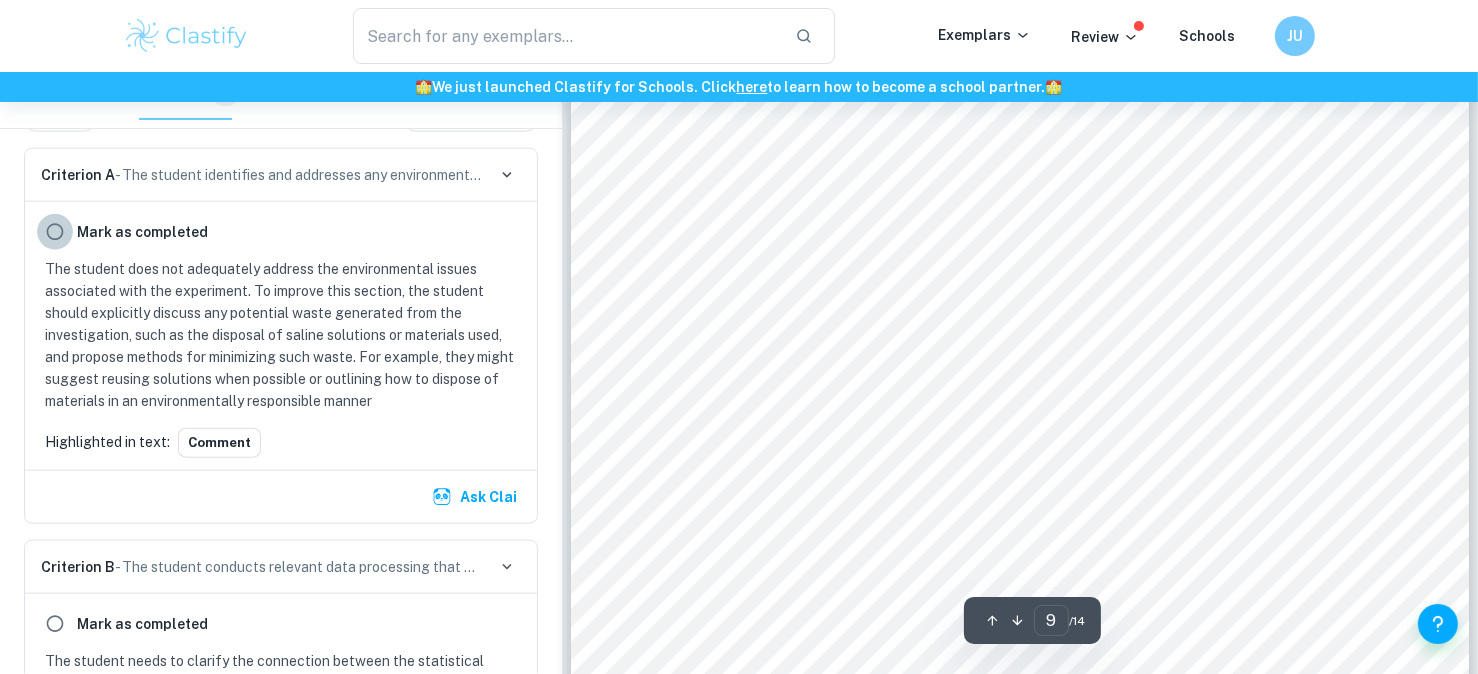 click at bounding box center [55, 232] 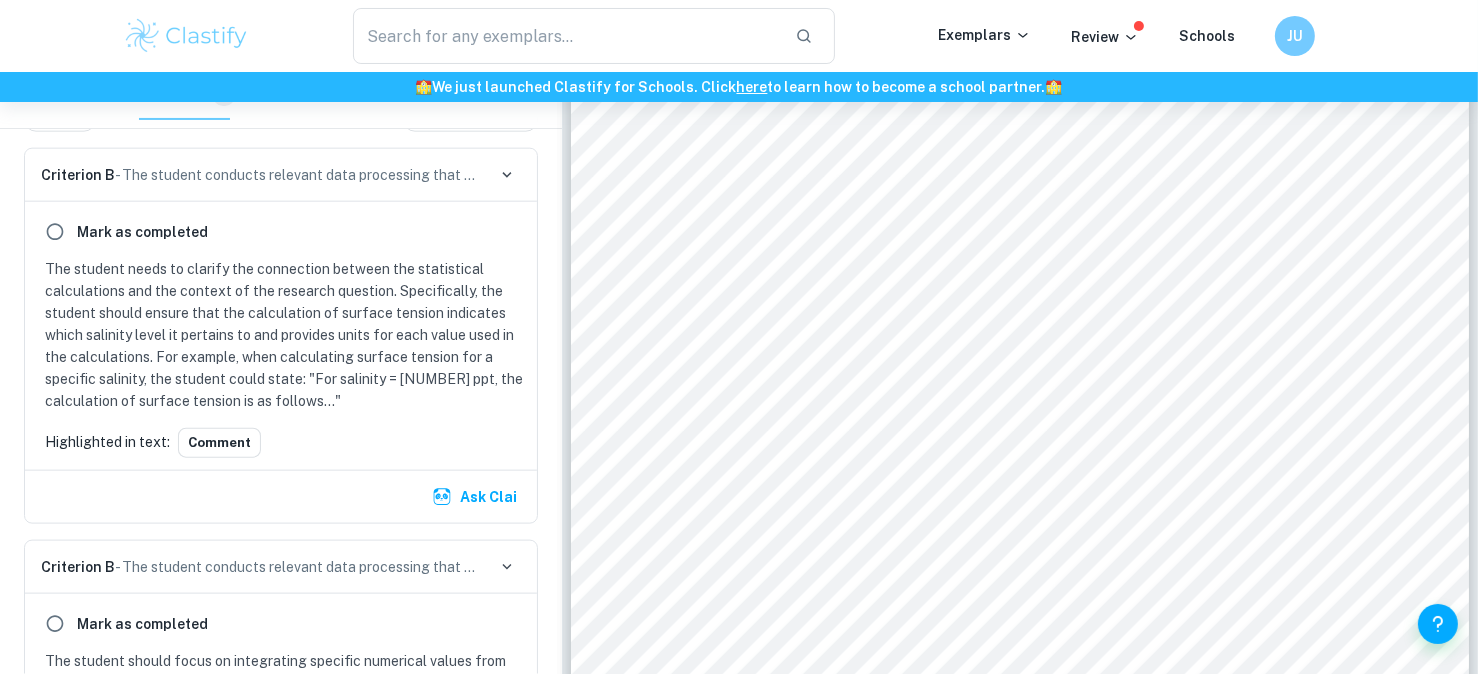 click on "The student needs to clarify the connection between the statistical calculations and the context of the research question. Specifically, the student should ensure that the calculation of surface tension indicates which salinity level it pertains to and provides units for each value used in the calculations. For example, when calculating surface tension for a specific salinity, the student could state: "For salinity = 10.48882 ppt, the calculation of surface tension is as follows..."" at bounding box center (285, 335) 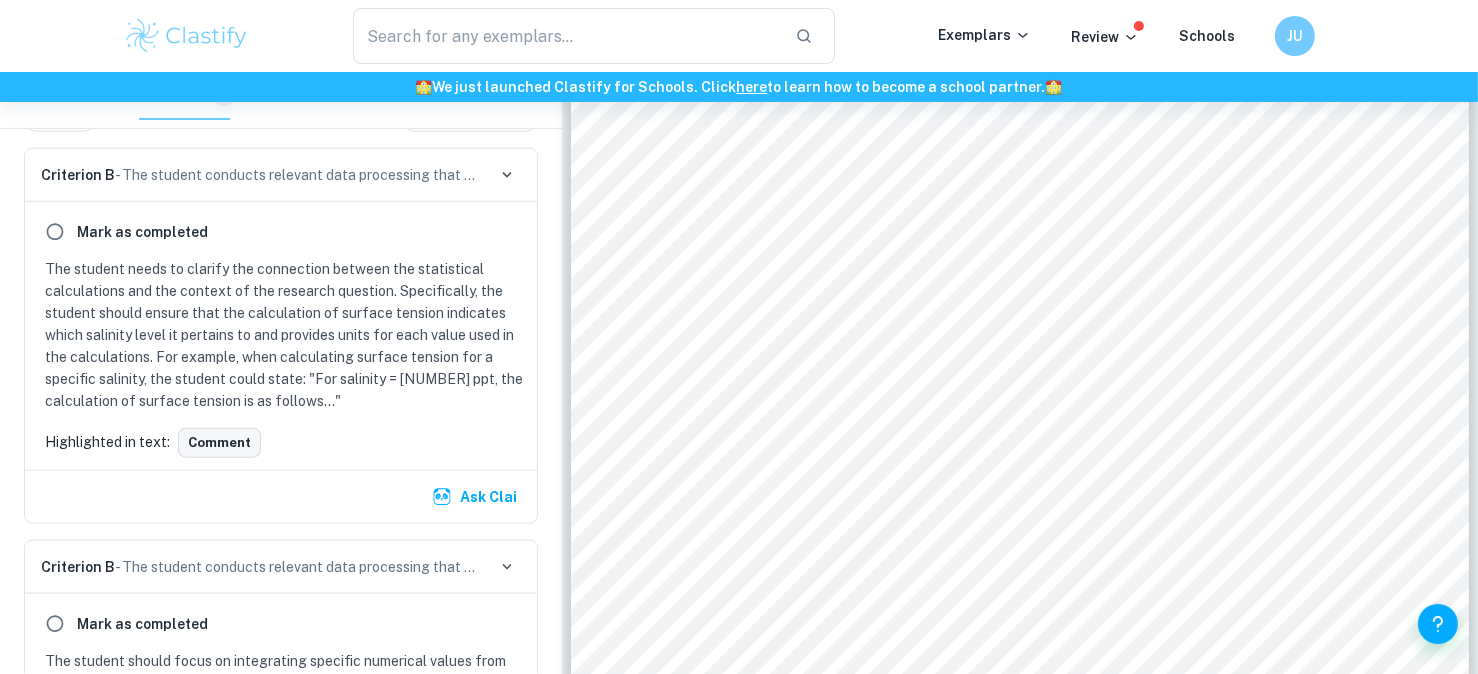 click on "Comment" at bounding box center (219, 443) 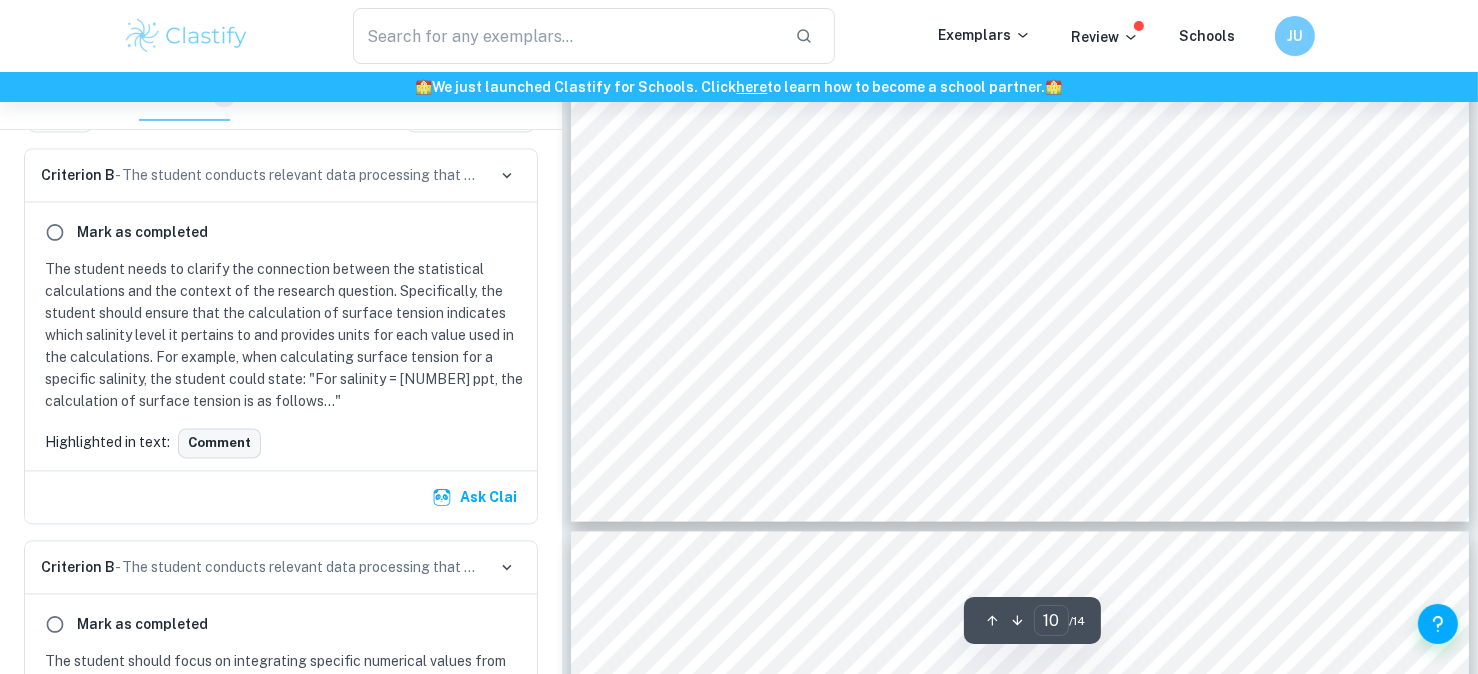 type on "11" 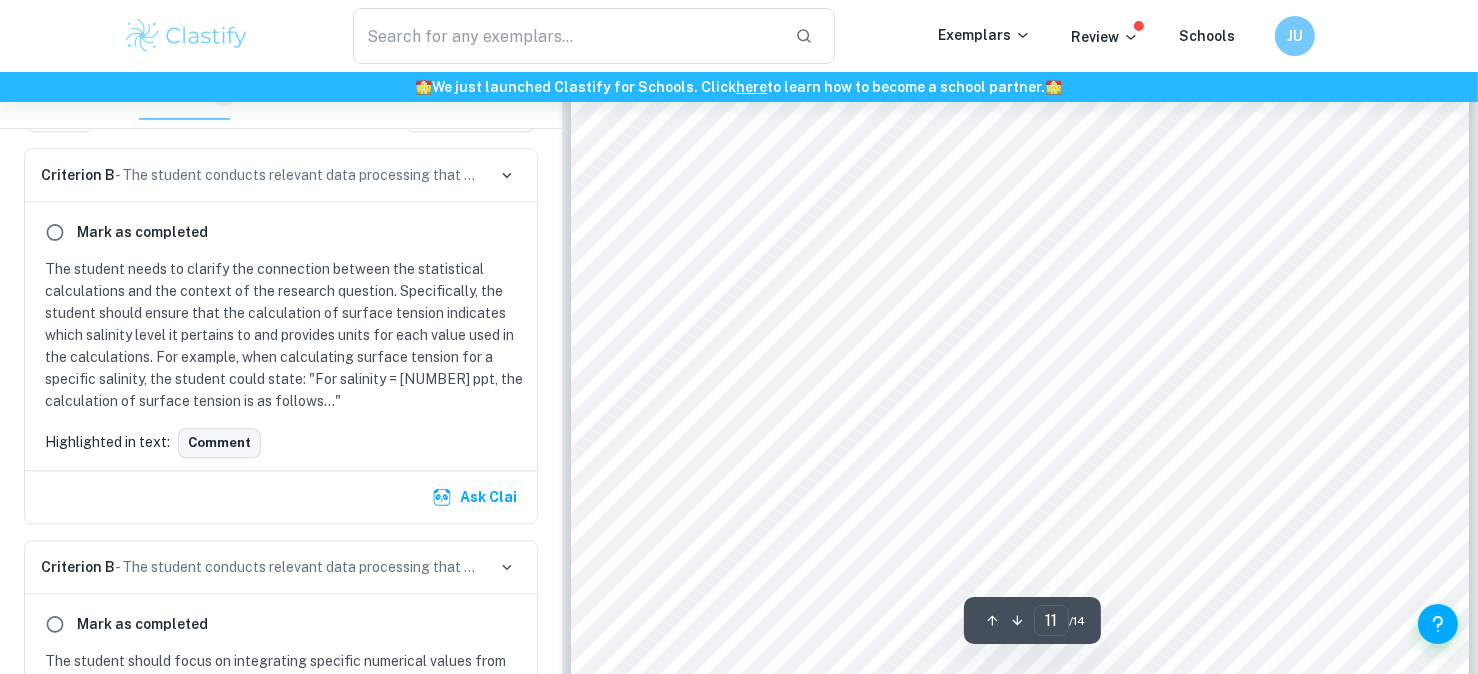 scroll, scrollTop: 13274, scrollLeft: 0, axis: vertical 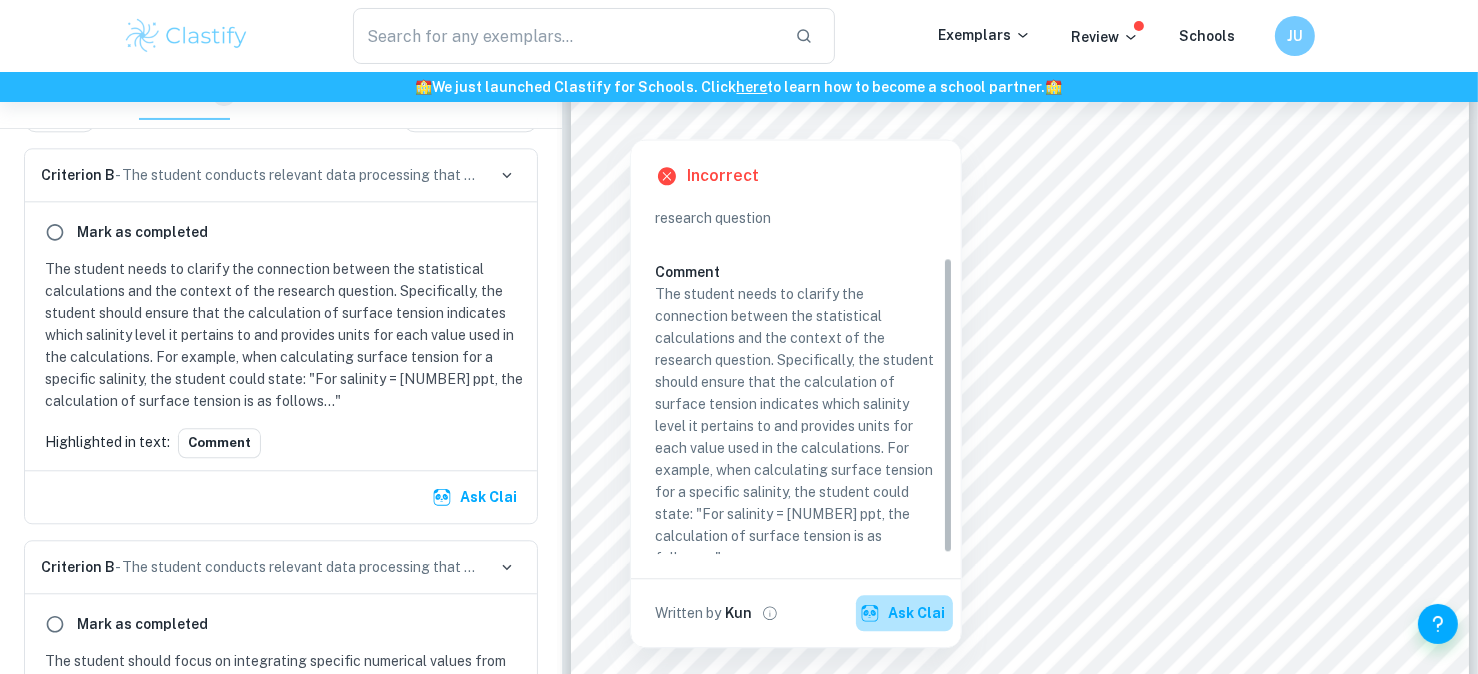 click on "Ask Clai" at bounding box center [904, 613] 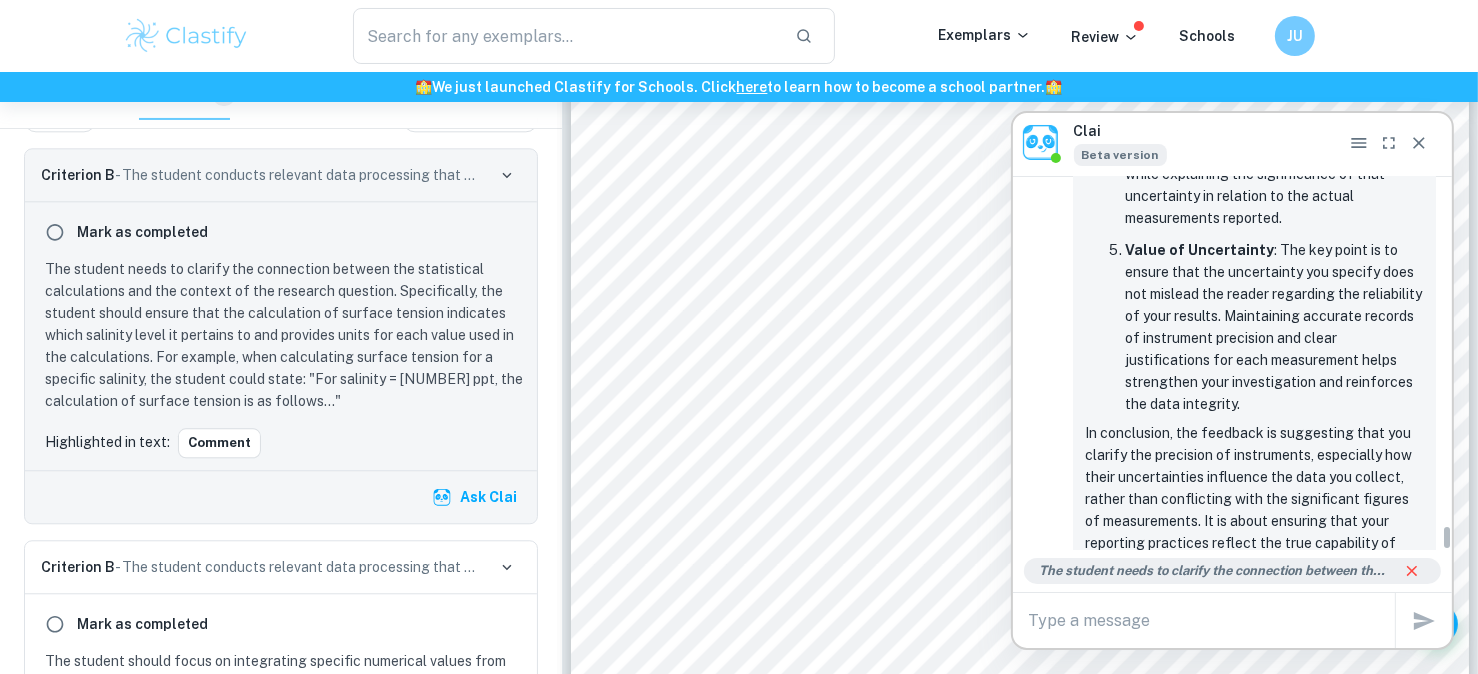 scroll, scrollTop: 5552, scrollLeft: 0, axis: vertical 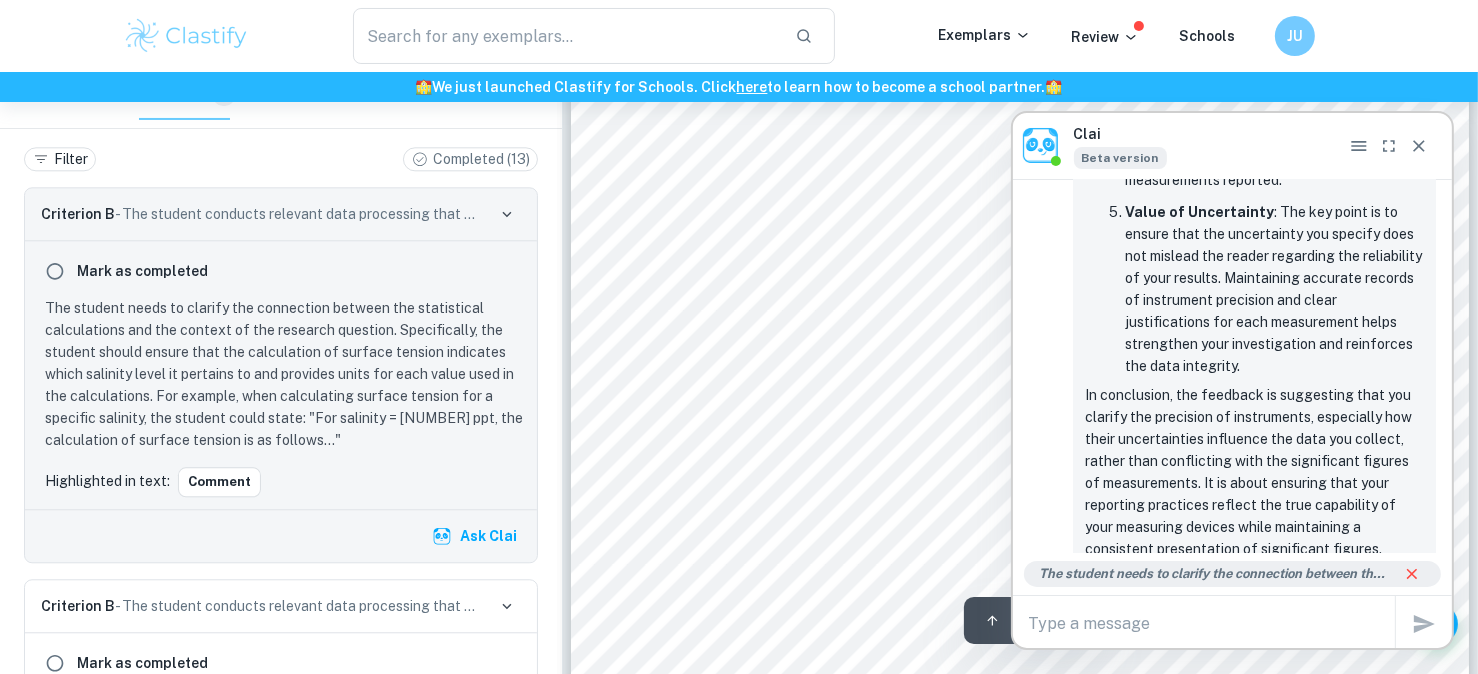 click on "x" at bounding box center [1212, 624] 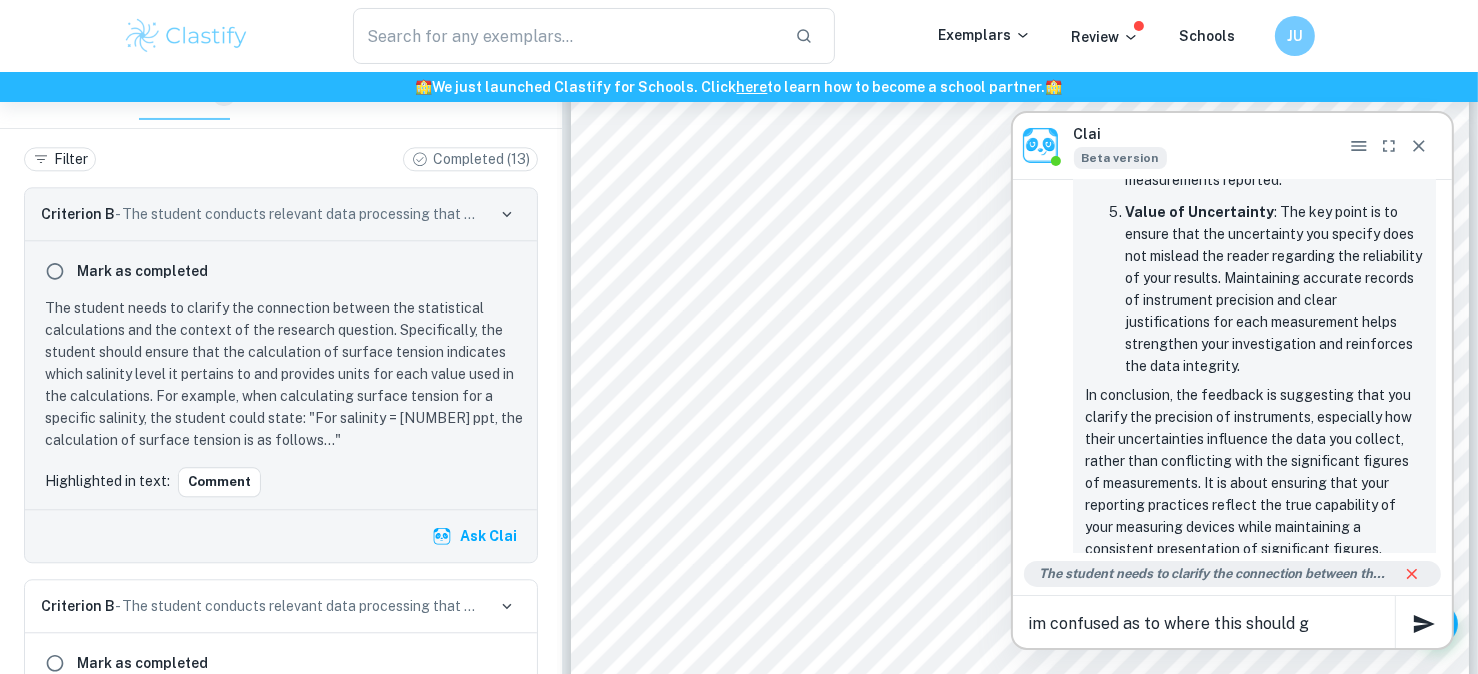 type on "im confused as to where this should go" 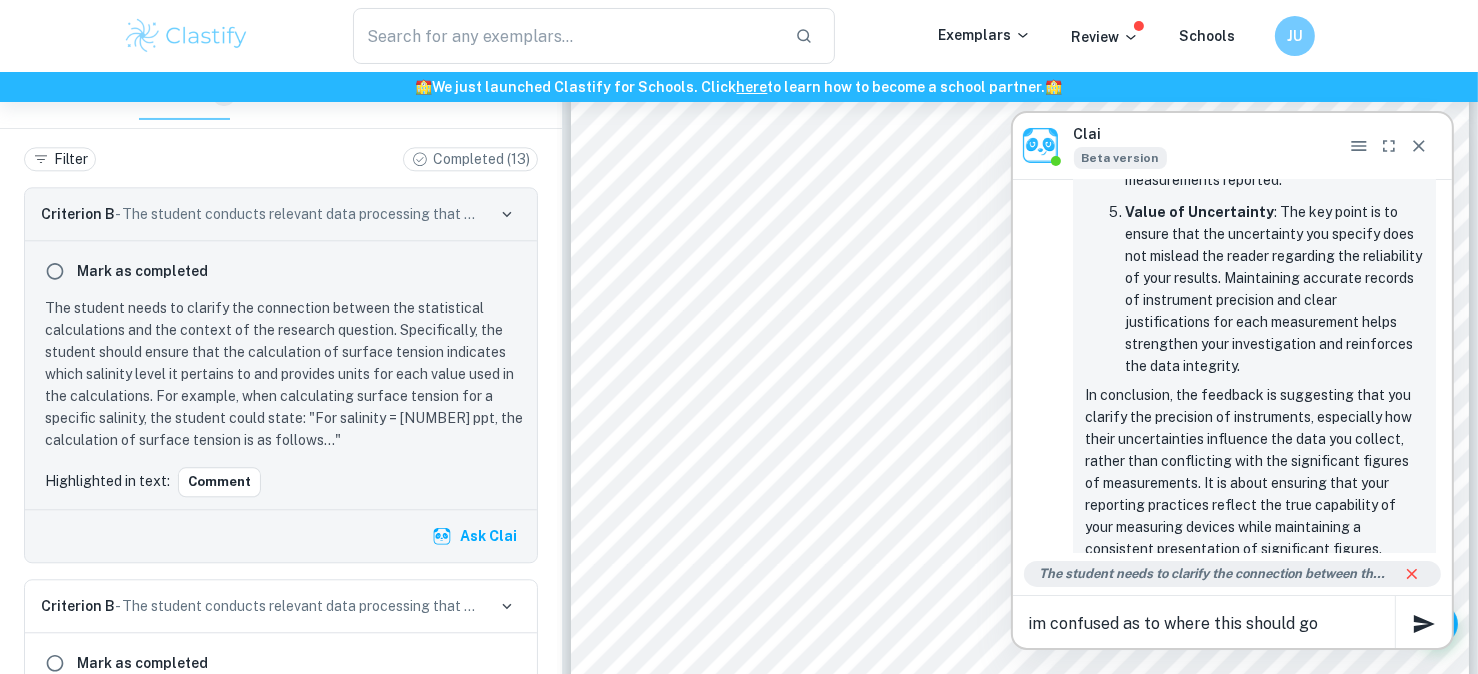 type 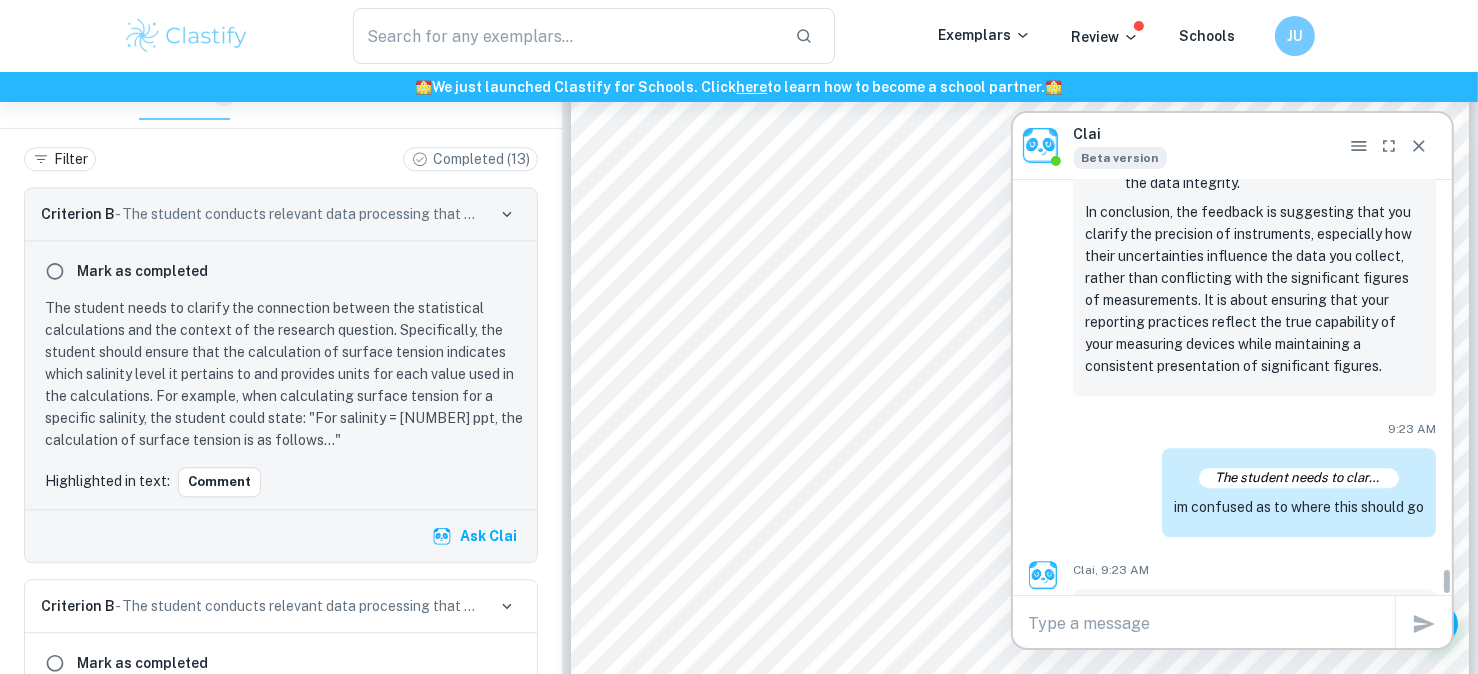 scroll, scrollTop: 5820, scrollLeft: 0, axis: vertical 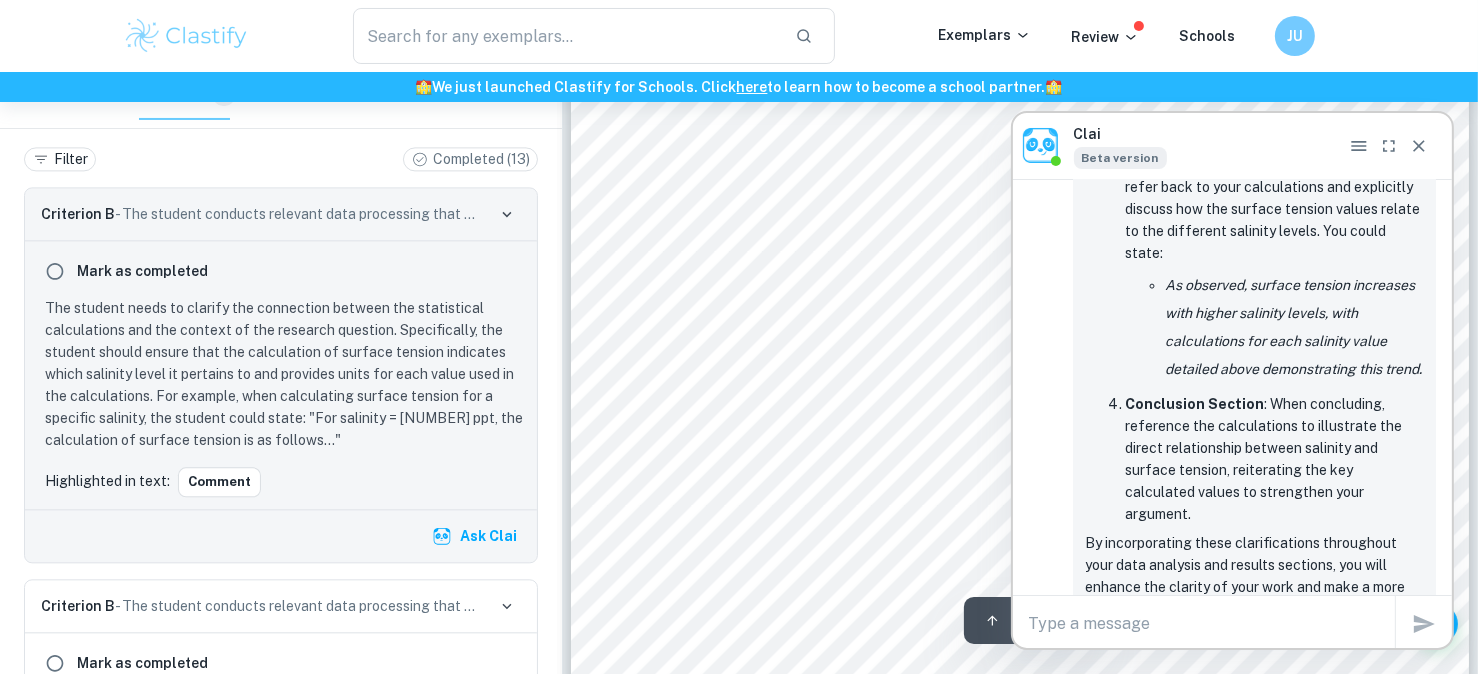 click on "11 𝛾 =   ℎ𝑟𝜌𝑔 2𝑐𝑜𝑠𝜃 𝛾 ଵ଴ . ସ଼଼଼ଶ   ௦௔௟௜௡௜௧௬   =   0.013 ∗ 0.0018 ∗ 1010.6 ∗ 9.81 2𝑐𝑜𝑠0   = 0.000116 (±0.132 𝑁 𝑚 ି   ଵ   ) Propagation of Uncertainty of Surface Tension 𝑈𝑛𝑐𝑒𝑟𝑡𝑎𝑖𝑛𝑡𝑦 =   0.001 0.013   +   0.0001 0.0018   +   0.00505 1010.600000   = 0.132 Processed Data Table 4:   Processed Data of The Surface Tensions of Varying Water Salinities Graph 1:   Surface Tension of Water of Varying Salinity Analysis The raw data in   Table 3   shows that although the results vary throughout the trials, there is a clear increase in the height of water as the salinity of the water increases, beginning with a Salinity (ppt)   0.00000   10.48882   19.31941   29.40891   39.29292   48.61574 Mass of salt ( ±0.00001 k g)   0.00000   0.00212   0.00394   0.00606   0.00818   0.01022 Average height (±0.001 m)   0.009   0.013   0.014   0.017   0.018   0.020 Water density (kg /m^3)   1000.00000 ( ± 0.00505)" at bounding box center [1020, 648] 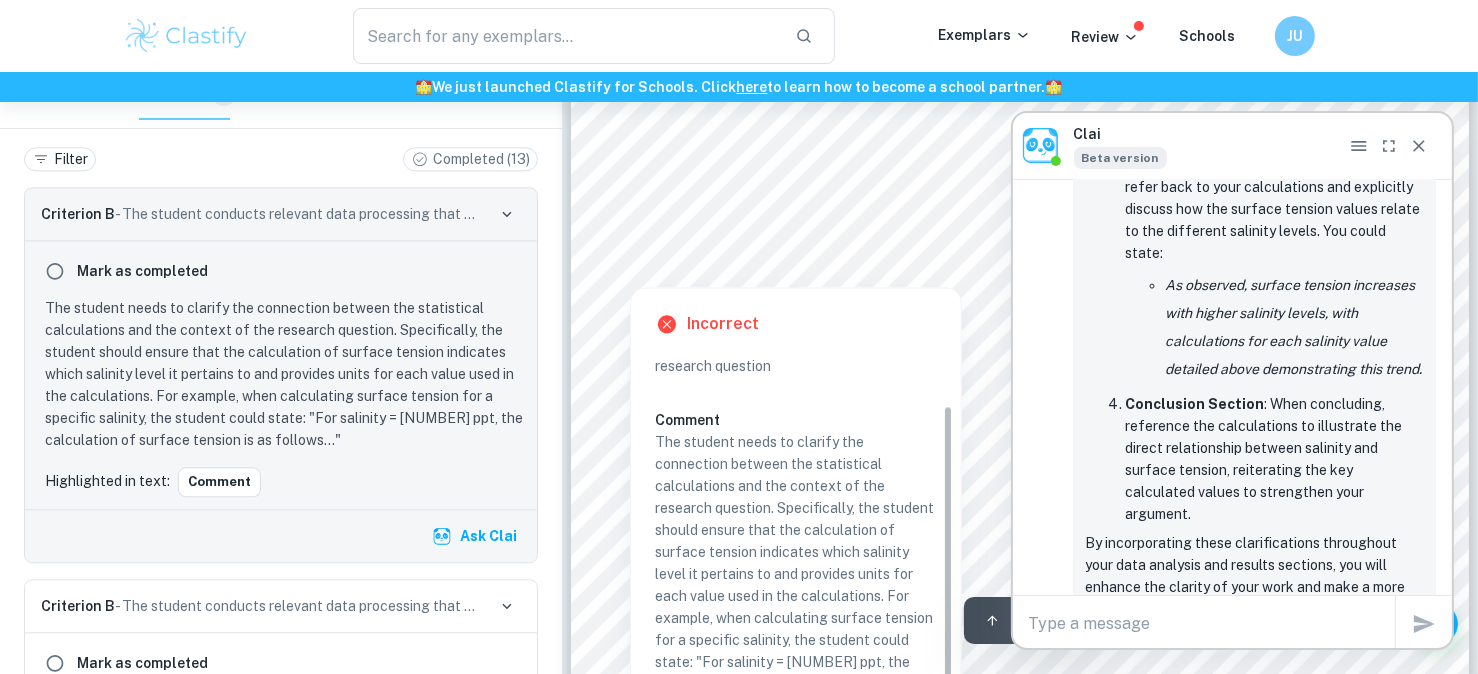 scroll, scrollTop: 13215, scrollLeft: 0, axis: vertical 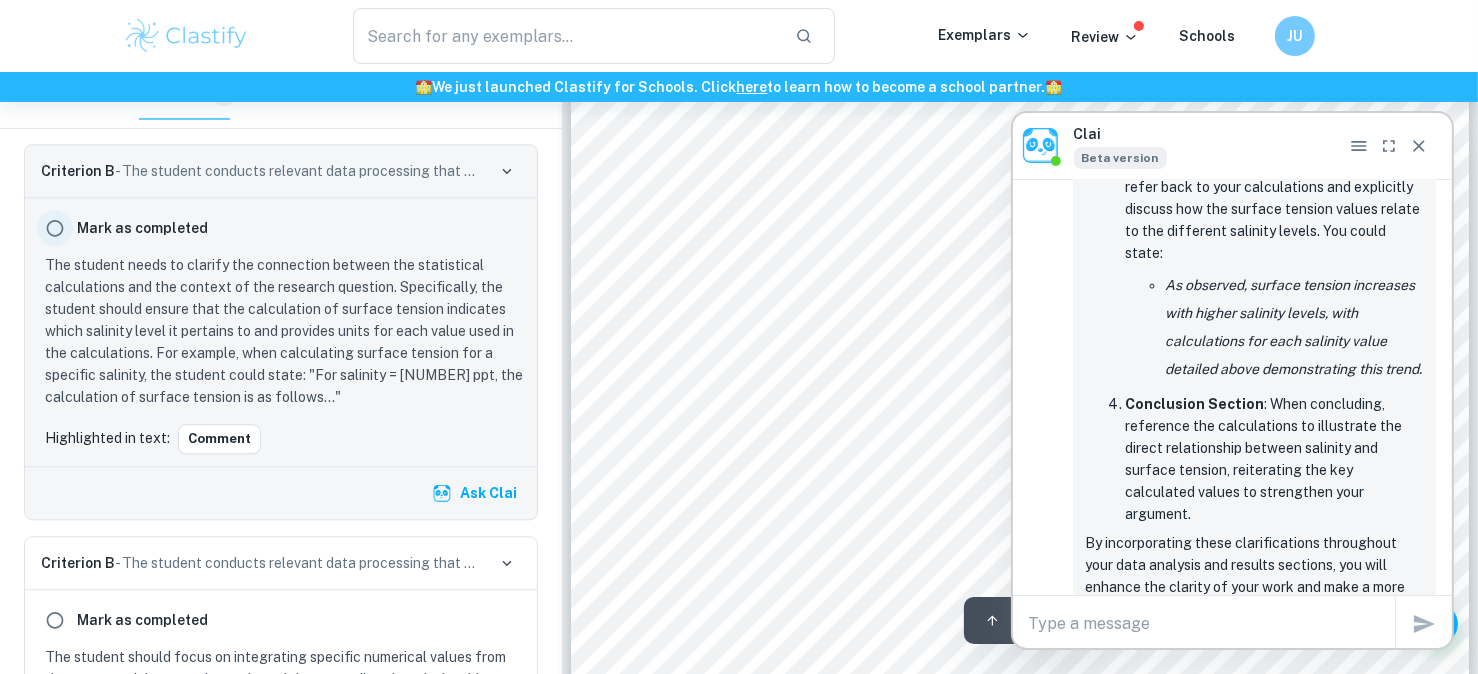 click at bounding box center (55, 228) 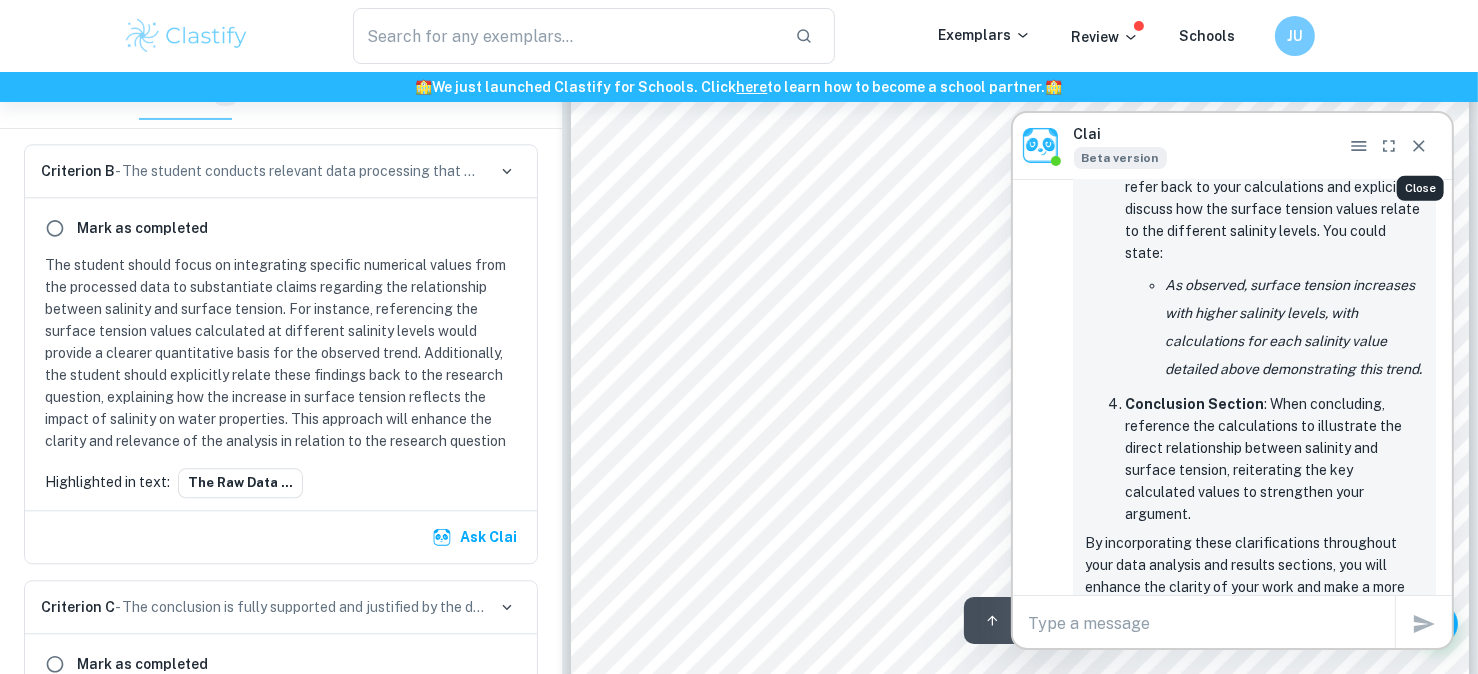 click 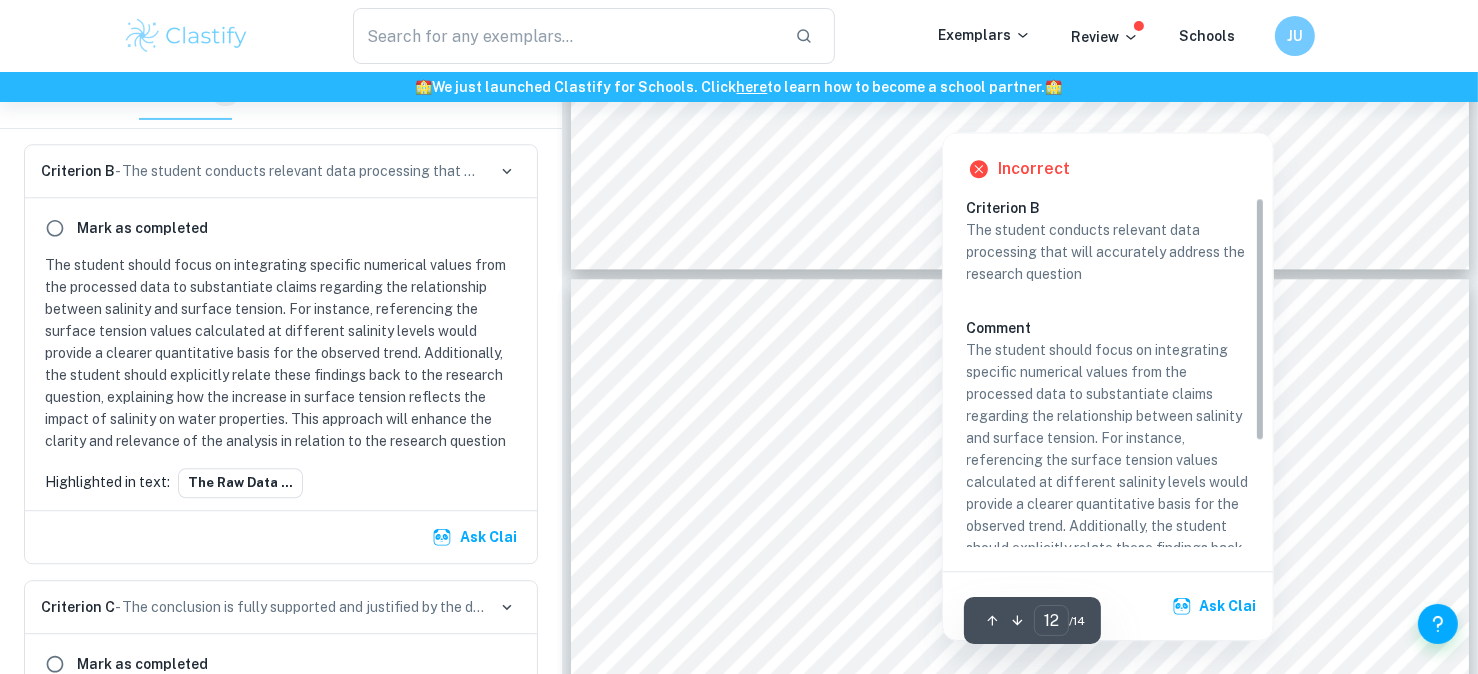 scroll, scrollTop: 13923, scrollLeft: 0, axis: vertical 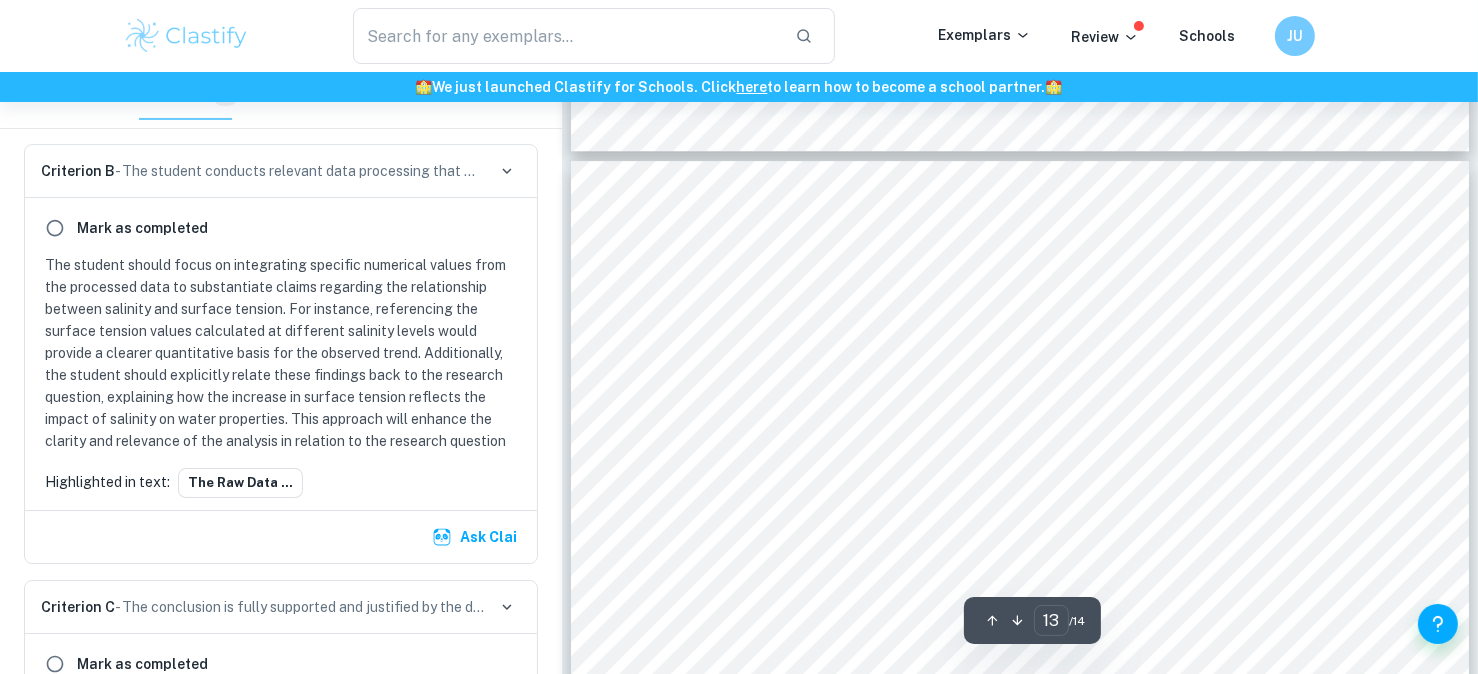 type on "12" 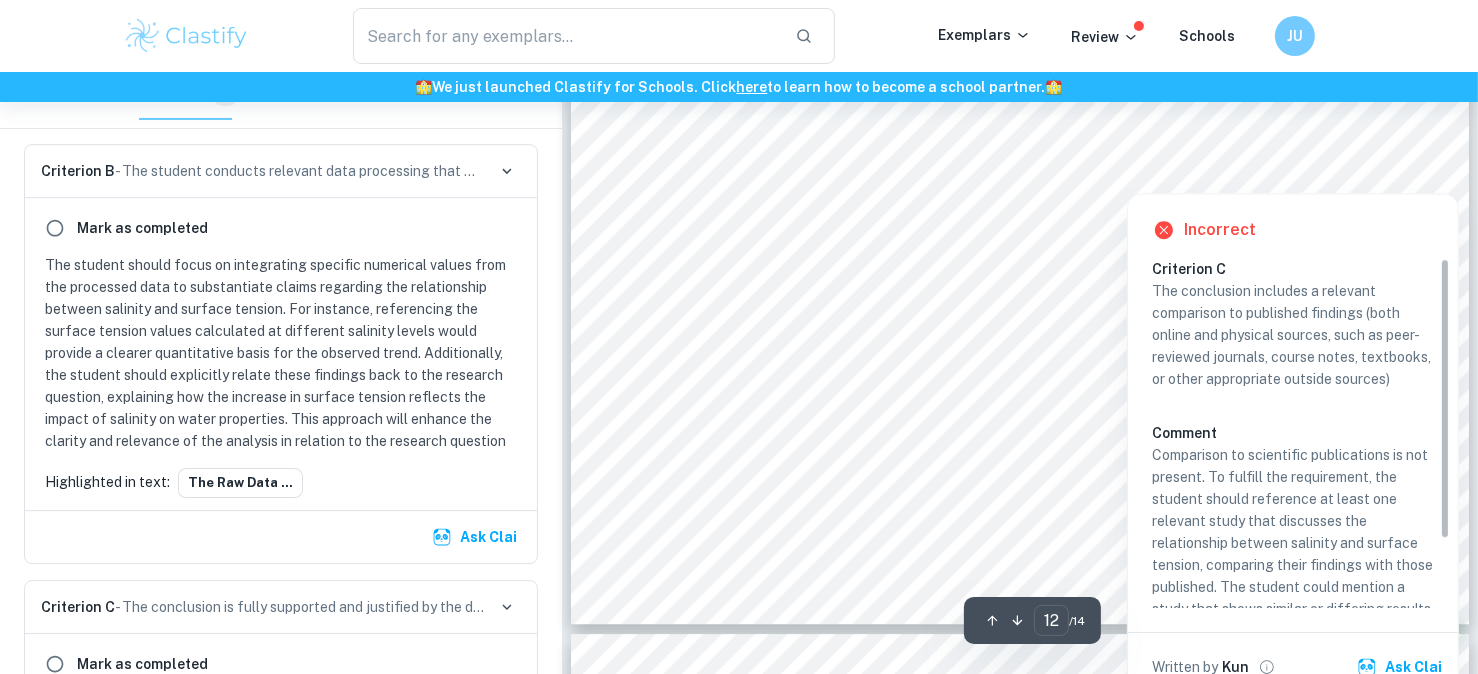 scroll, scrollTop: 14848, scrollLeft: 0, axis: vertical 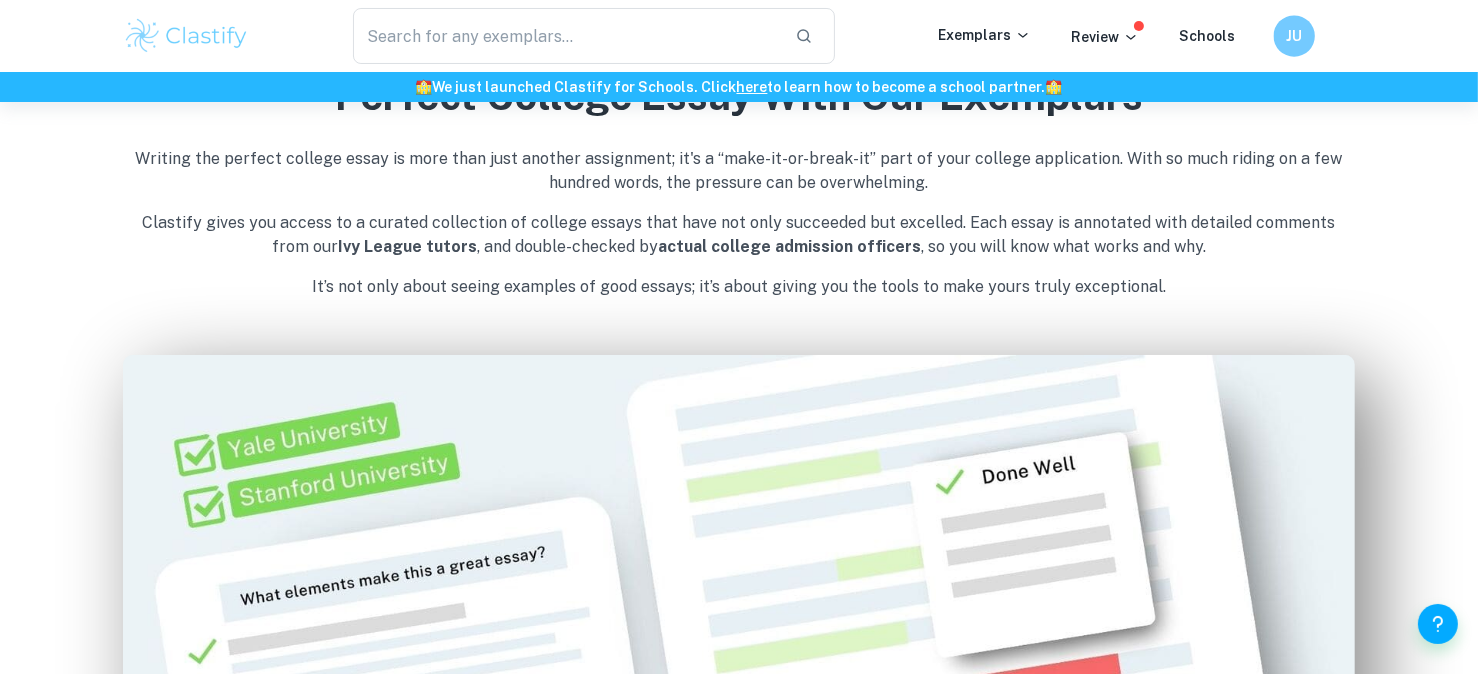 click on "​ Exemplars Review Schools JU" at bounding box center [739, 36] 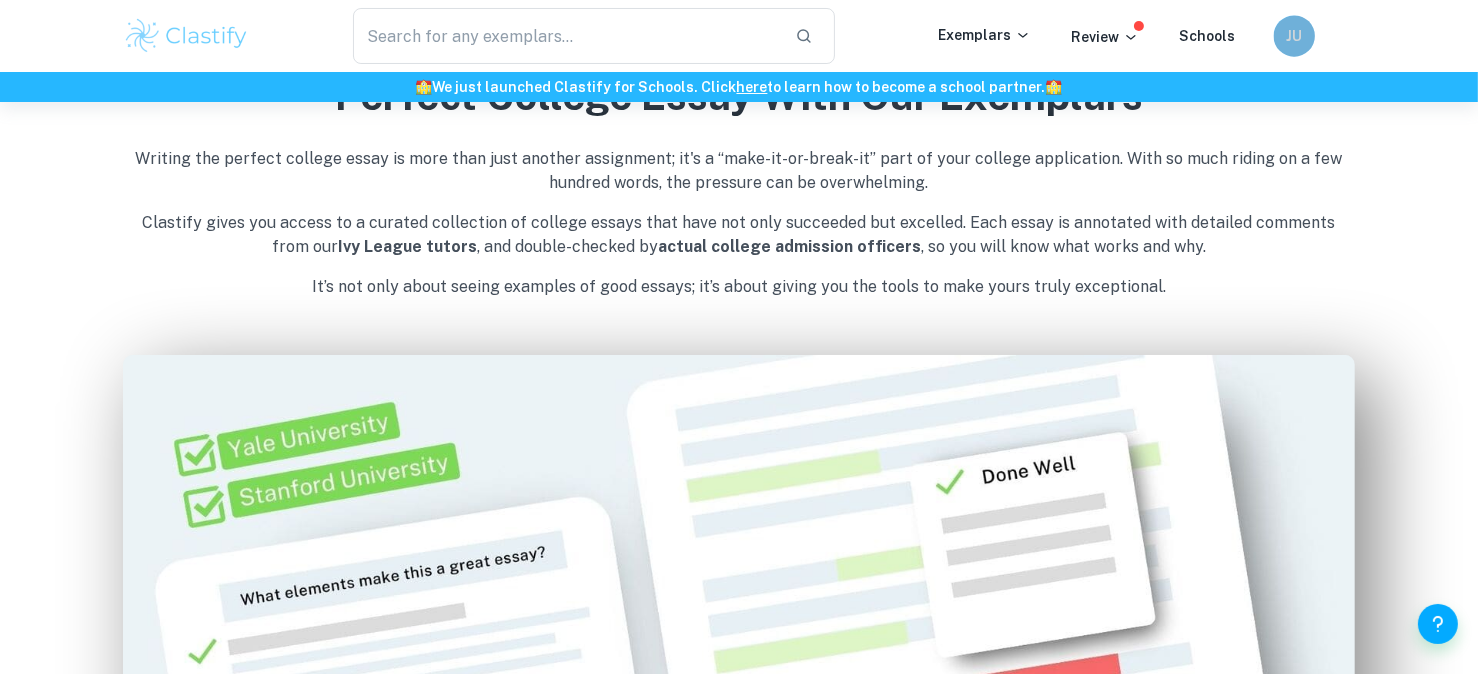 click on "JU" at bounding box center (1294, 35) 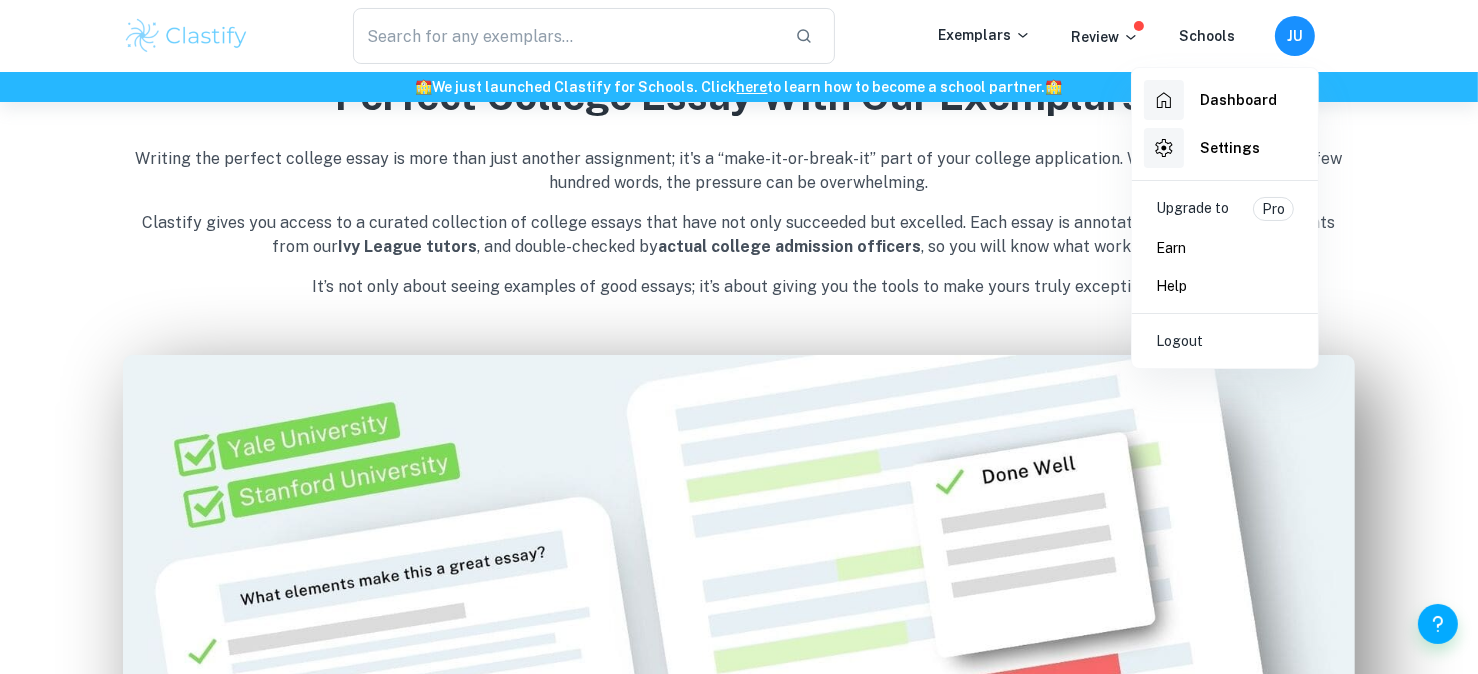 click on "Dashboard" at bounding box center (1238, 100) 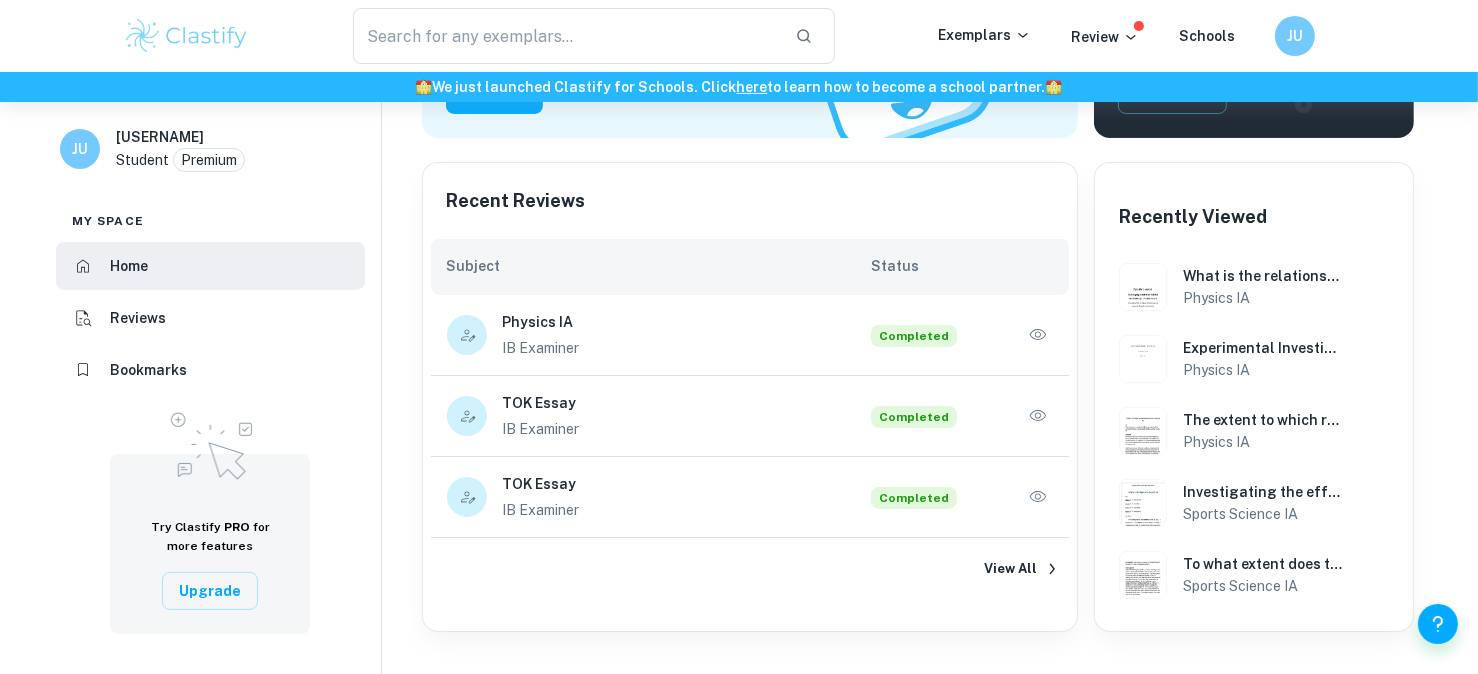 scroll, scrollTop: 434, scrollLeft: 0, axis: vertical 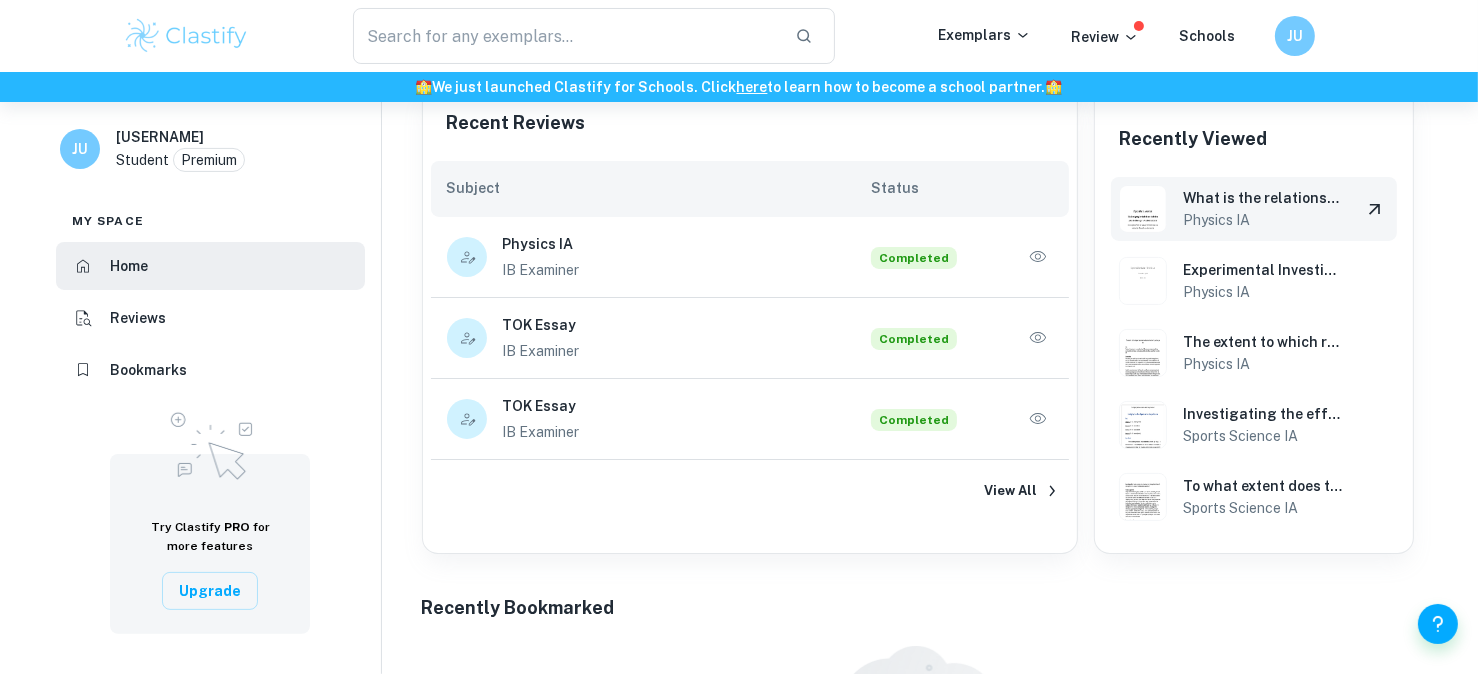click on "Physics   IA" at bounding box center (1264, 220) 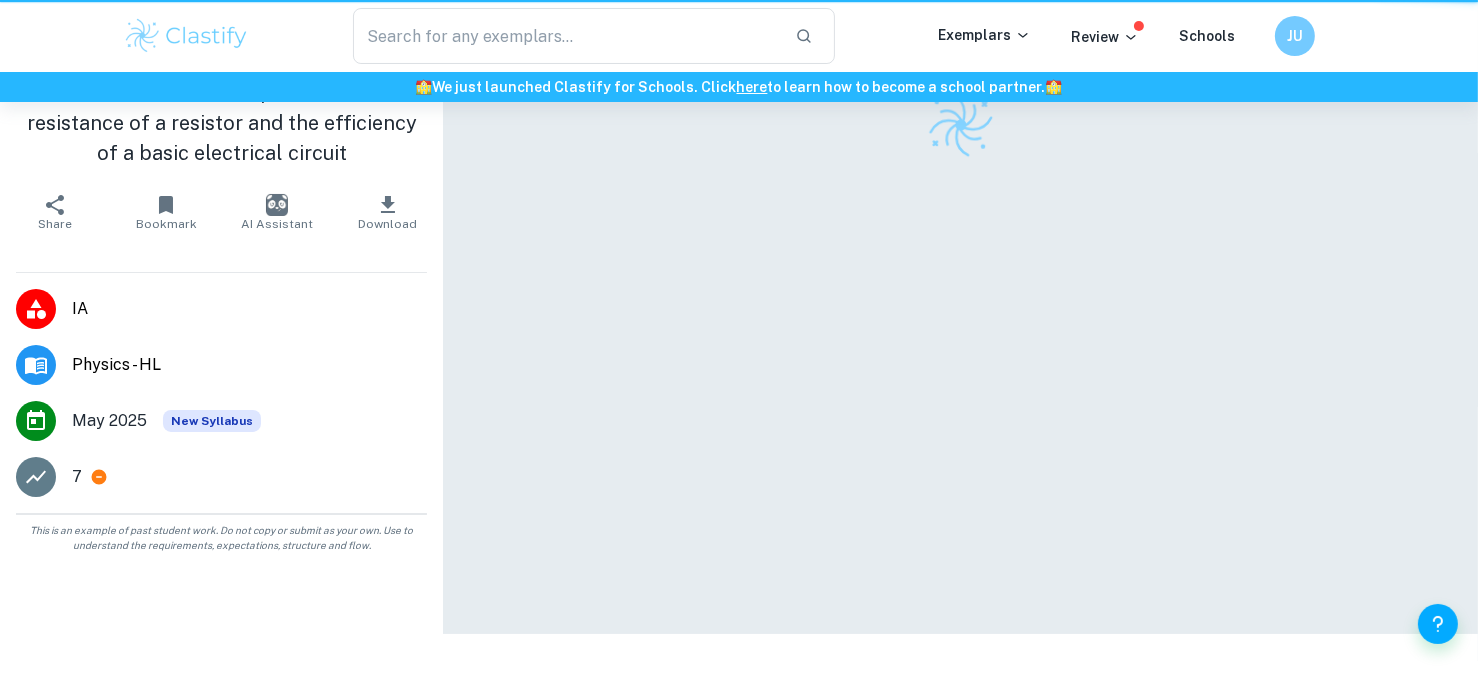 scroll, scrollTop: 0, scrollLeft: 0, axis: both 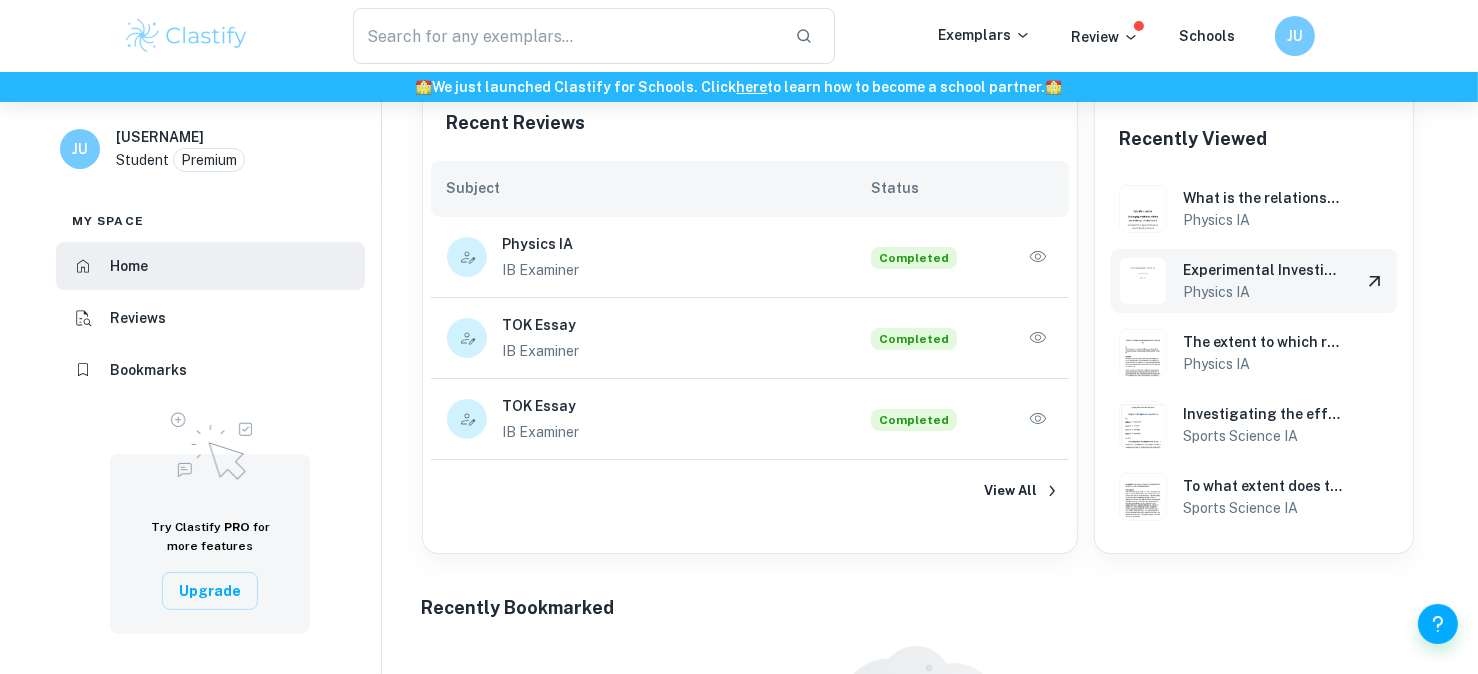 click on "Experimental Investigation of Torricelli's Law" at bounding box center (1264, 270) 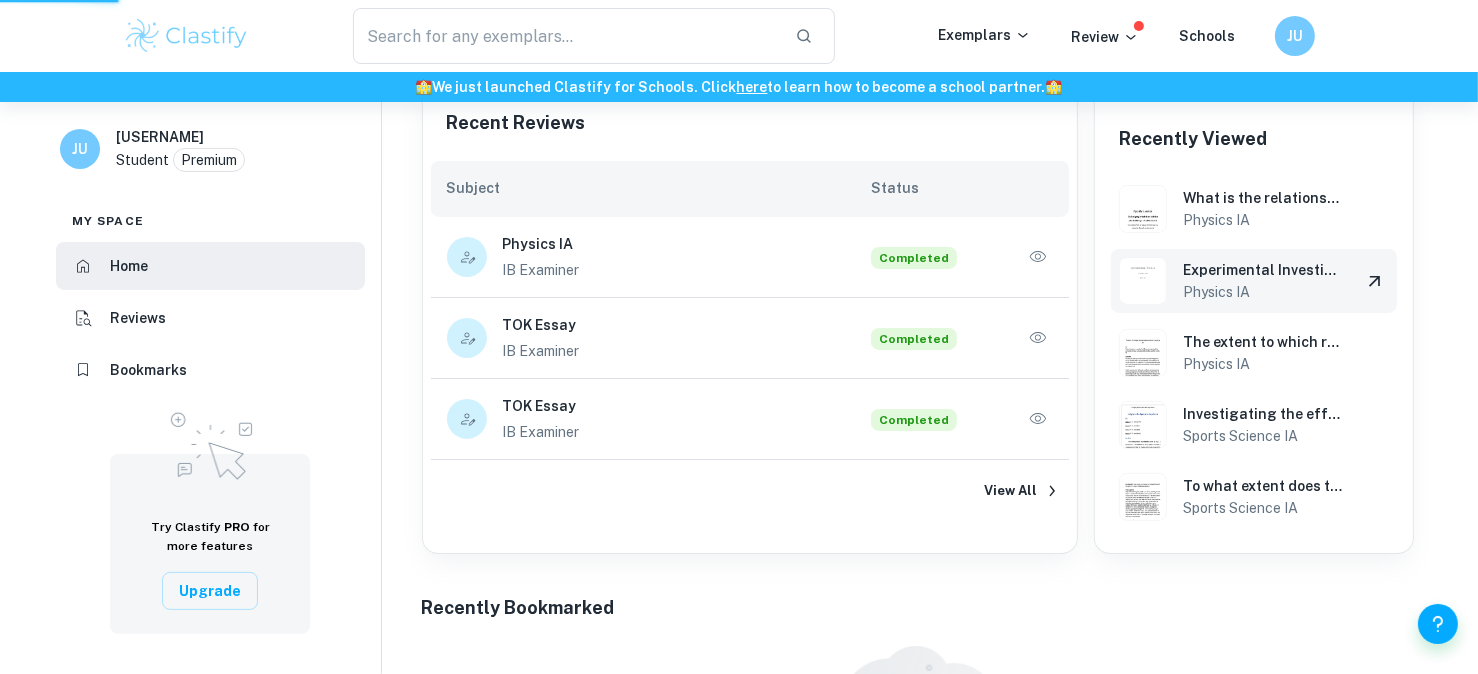 scroll, scrollTop: 0, scrollLeft: 0, axis: both 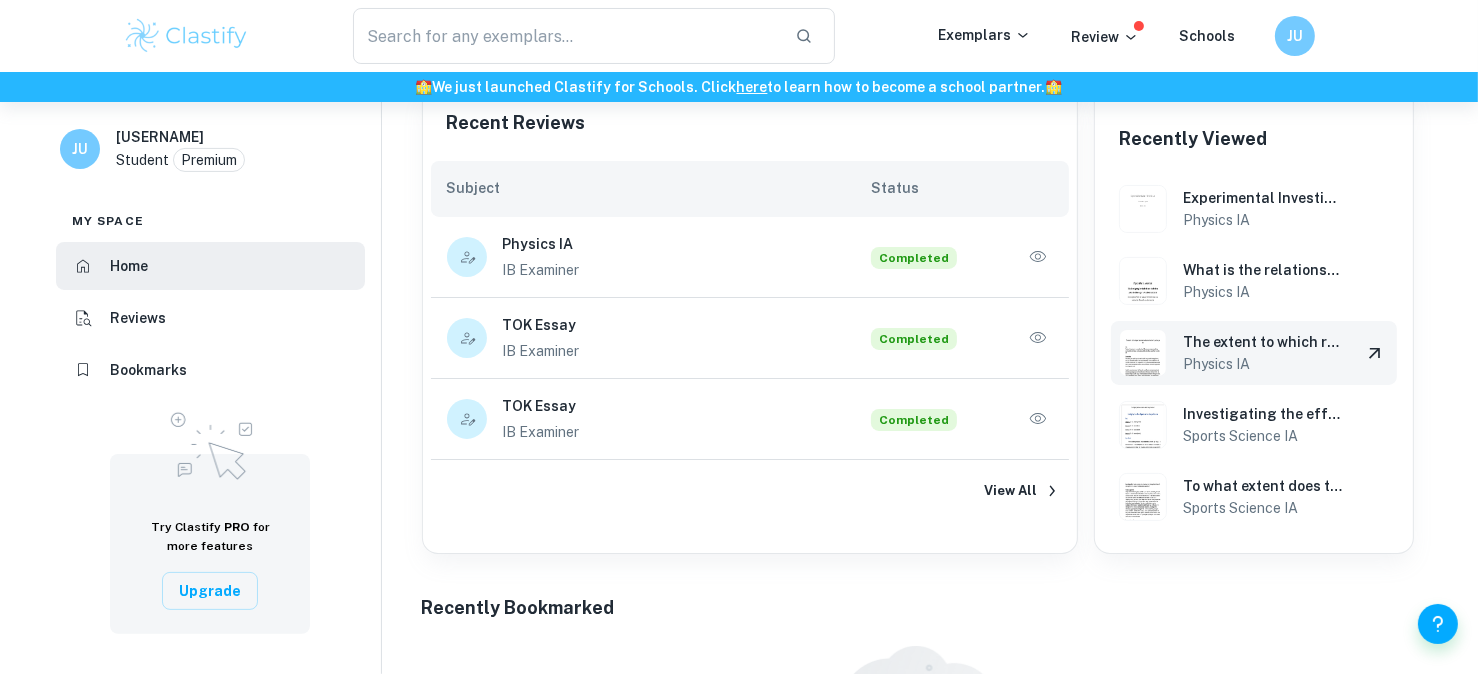 click on "The extent to which real gases demonstrate the behaviour described by the ideal gas law" at bounding box center [1264, 342] 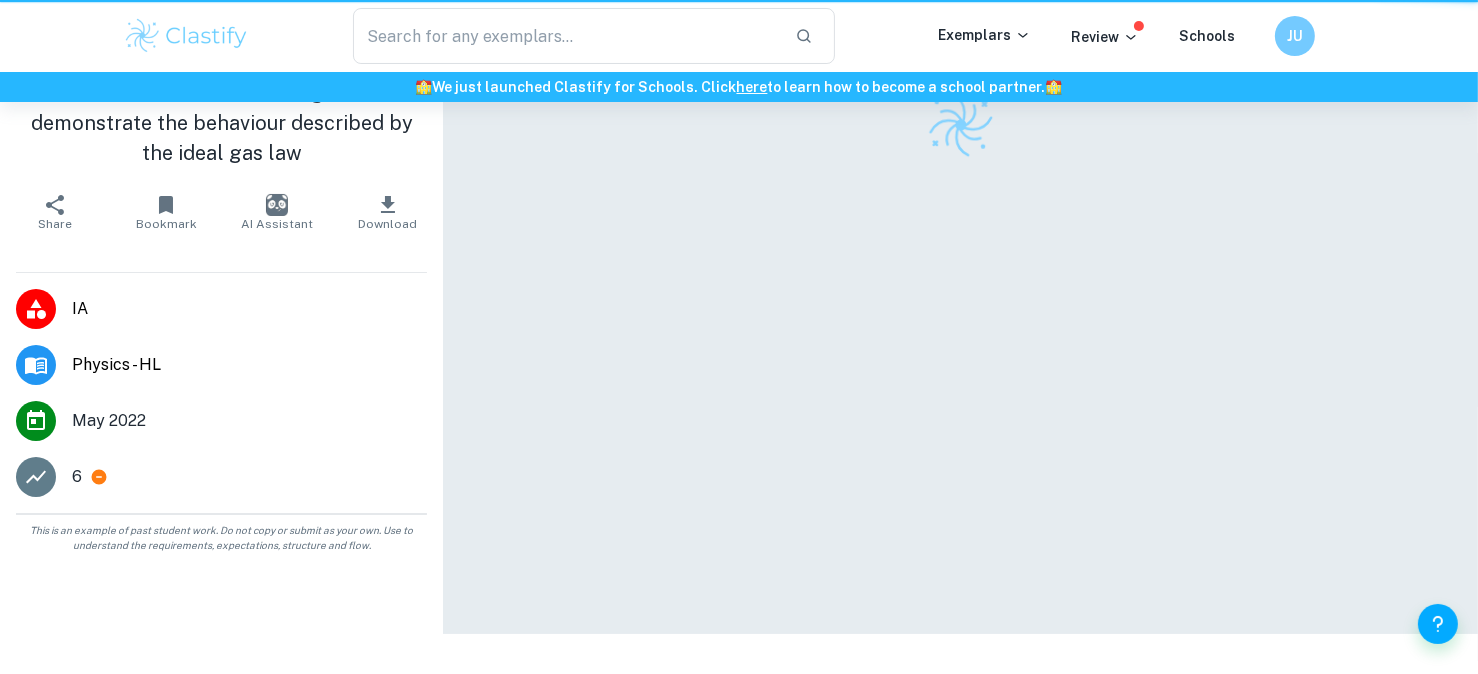 scroll, scrollTop: 0, scrollLeft: 0, axis: both 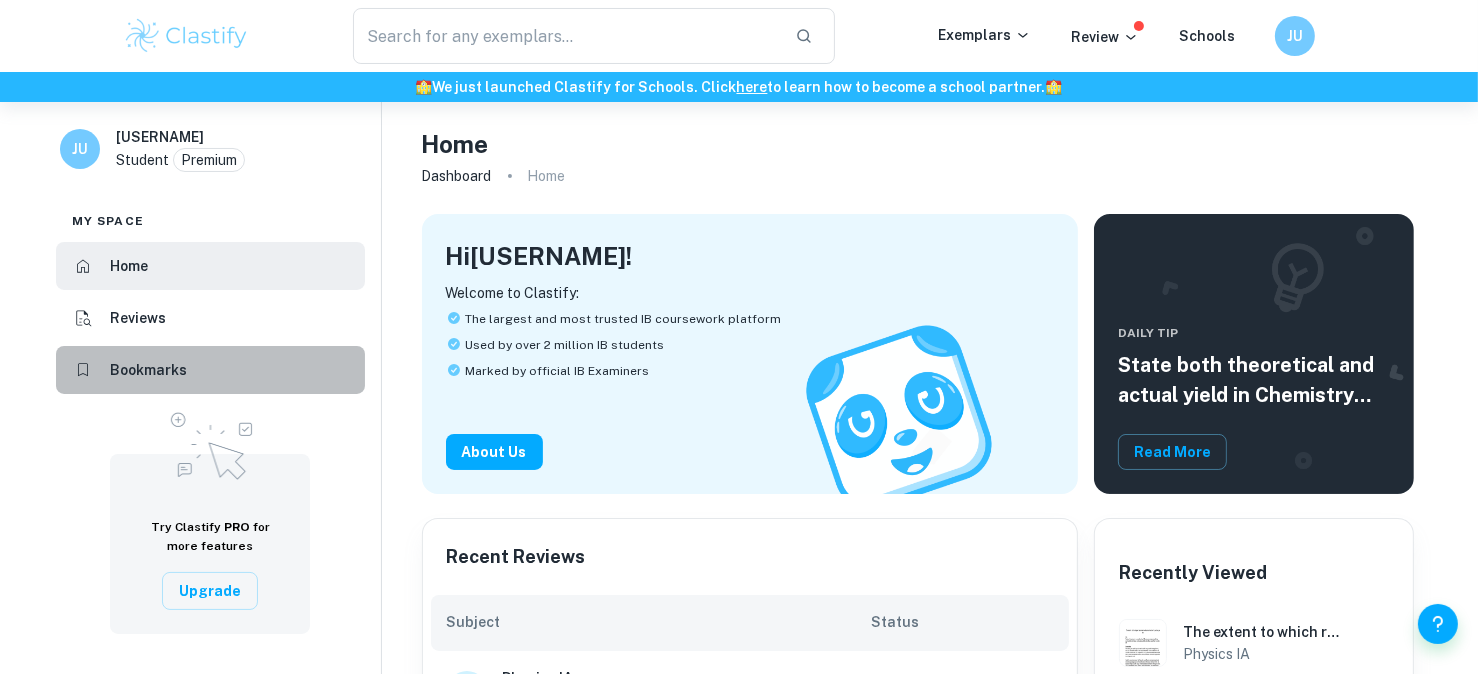 click on "Bookmarks" at bounding box center (210, 370) 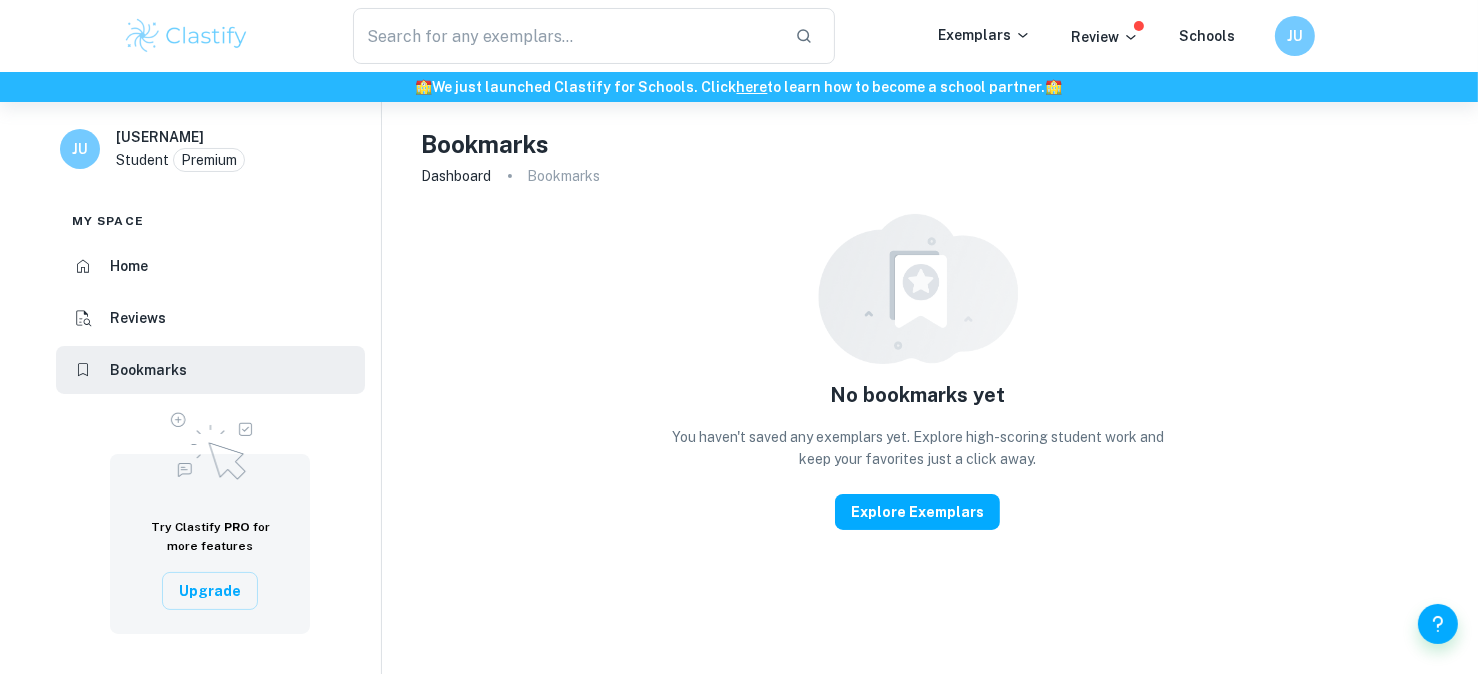 click on "Bookmarks" at bounding box center [564, 176] 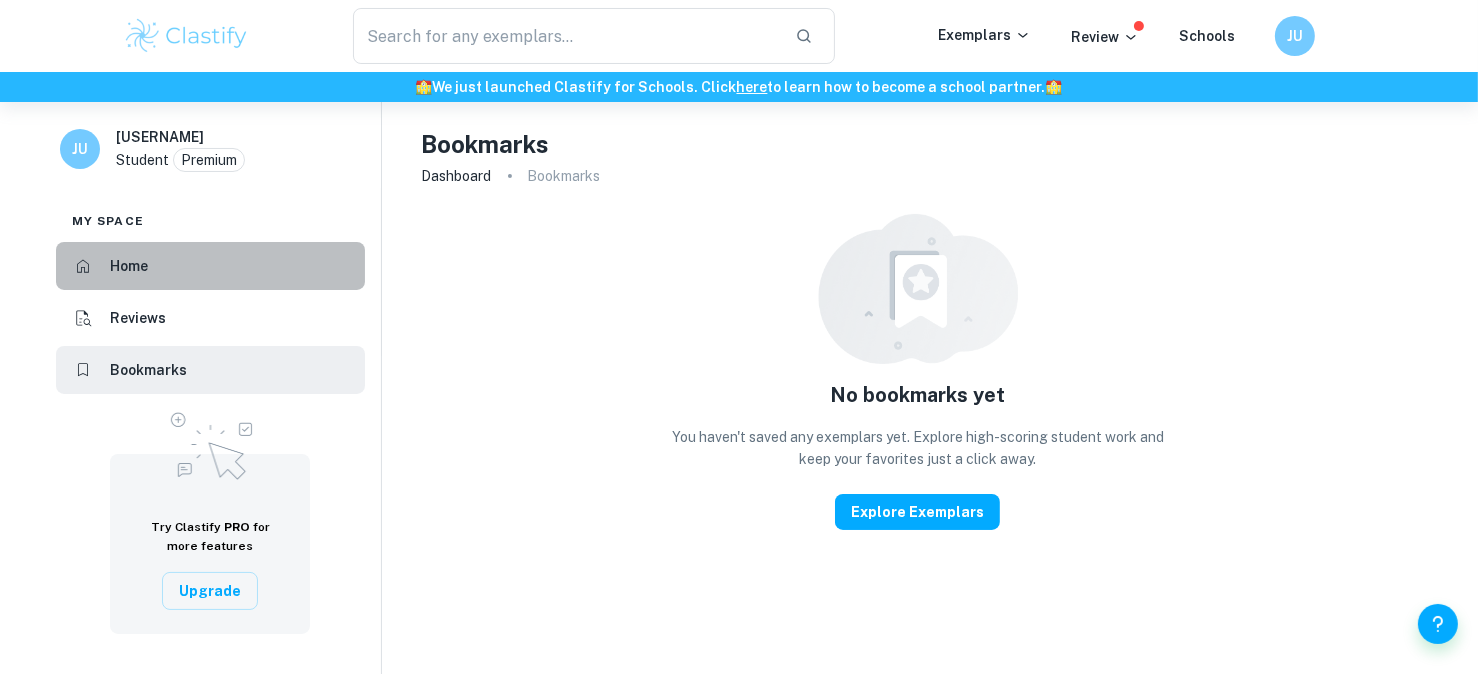 click on "Home" at bounding box center (210, 266) 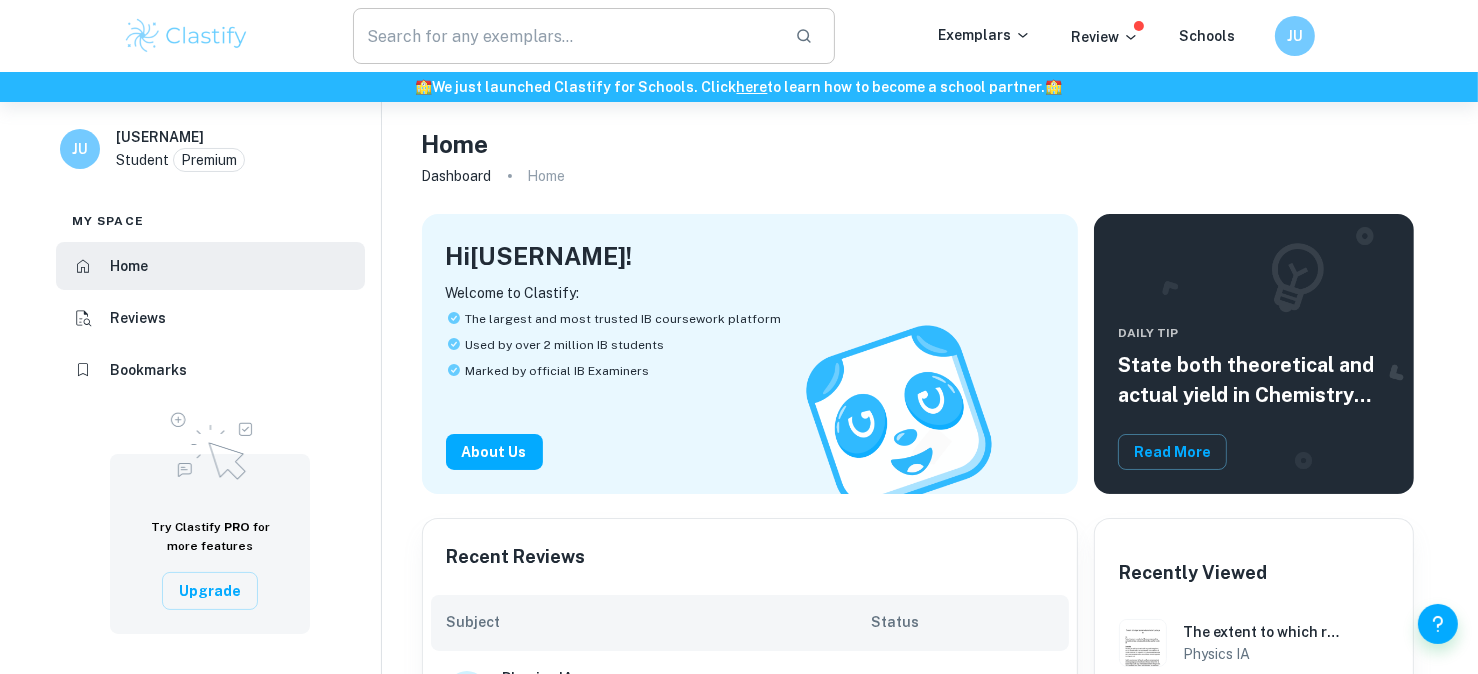 click at bounding box center (566, 36) 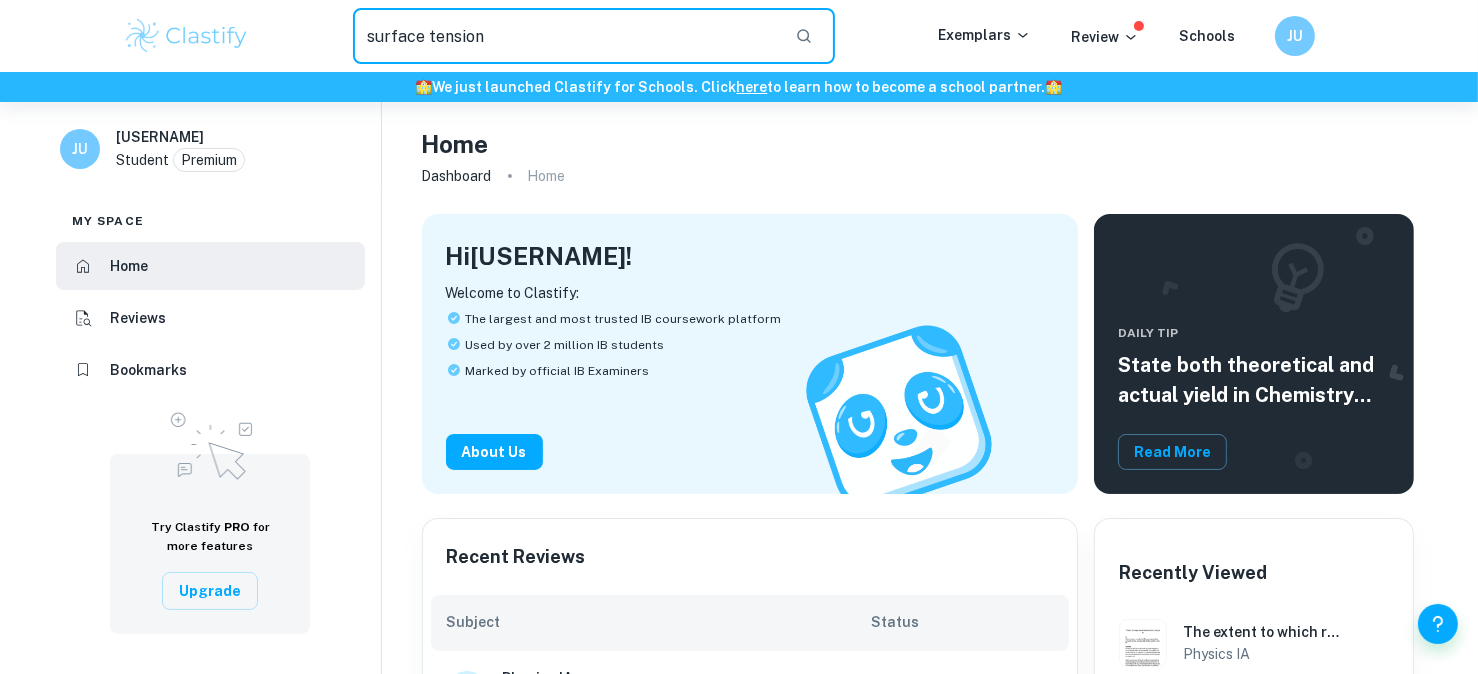 type on "surface tension" 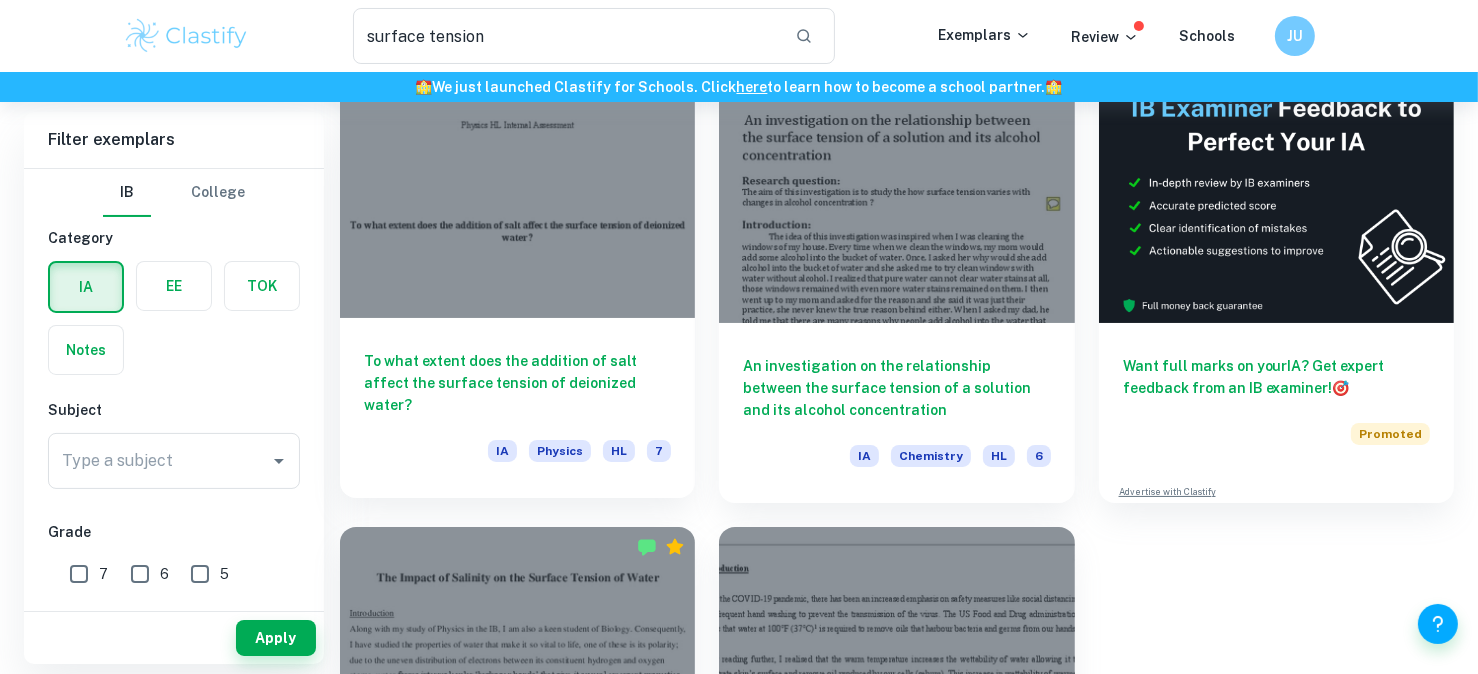 scroll, scrollTop: 162, scrollLeft: 0, axis: vertical 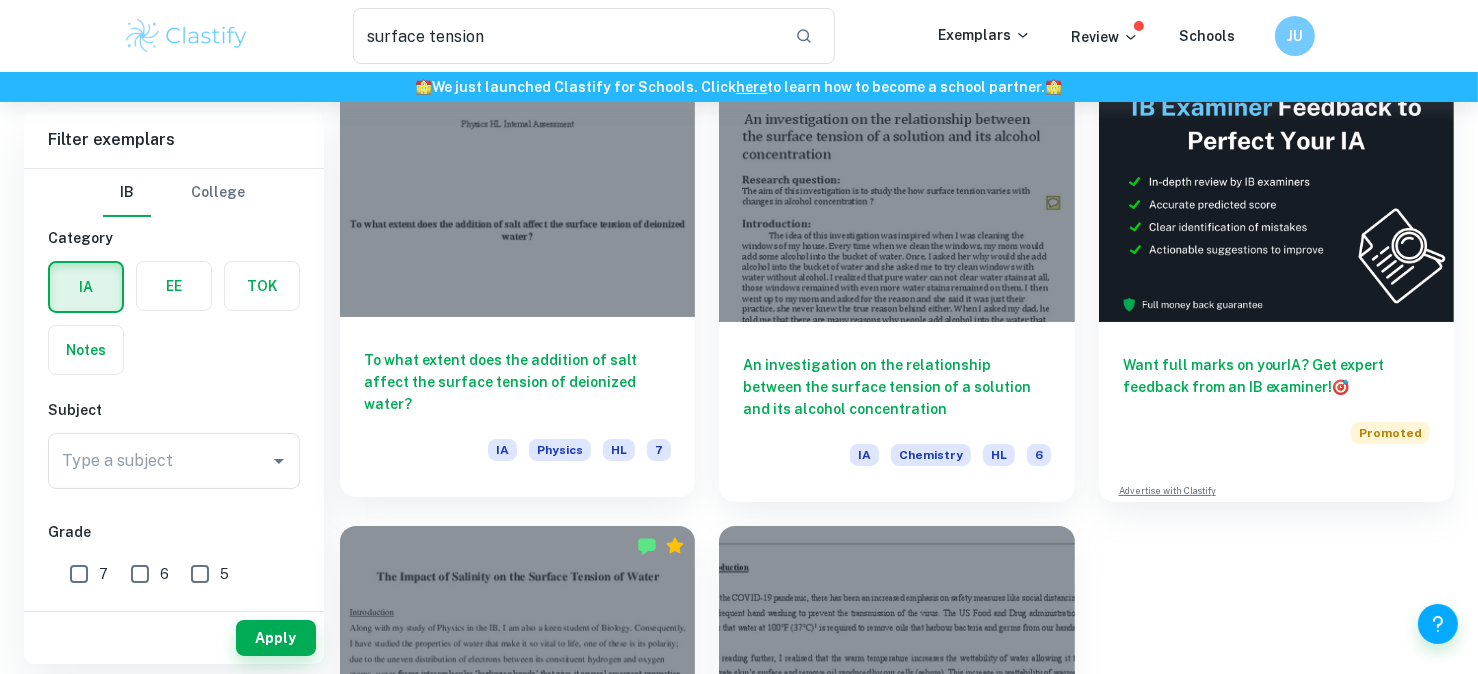 click on "To what extent does the addition of salt affect the surface tension of deionized water?" at bounding box center [517, 382] 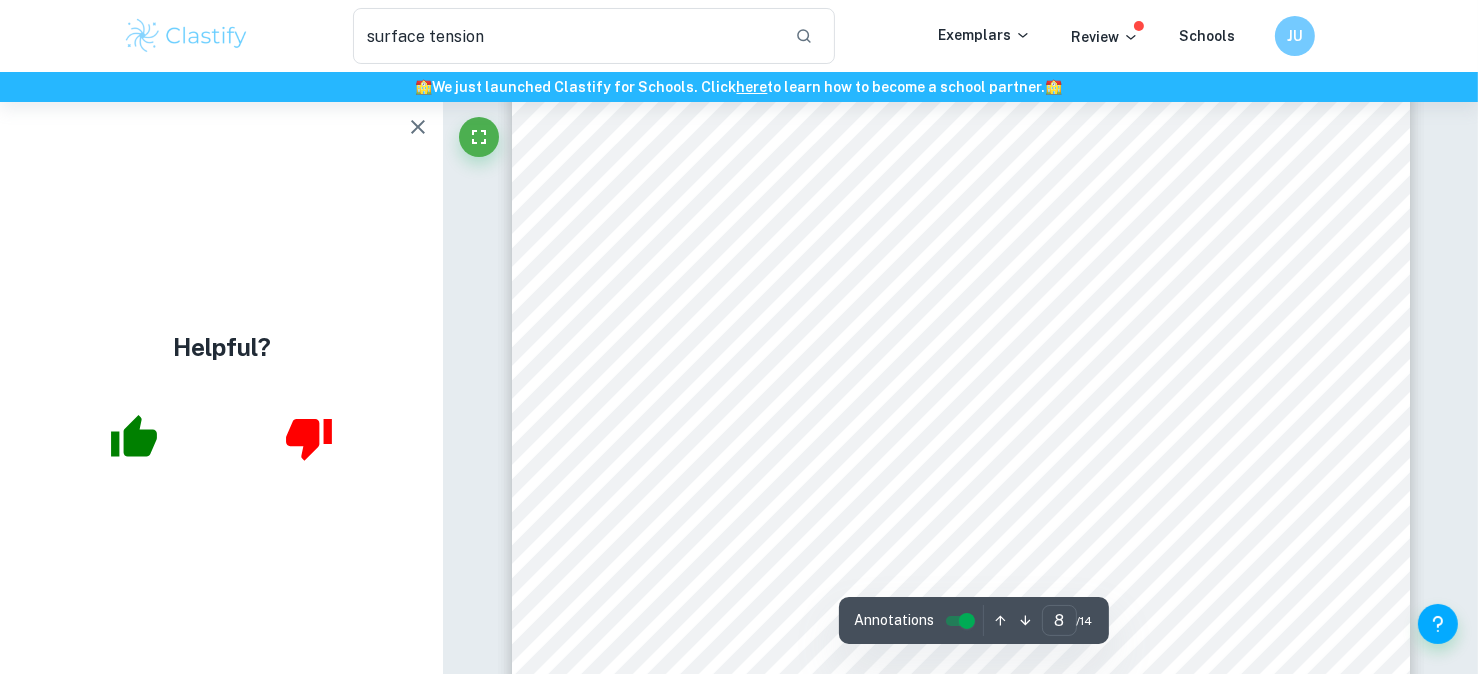 scroll, scrollTop: 8453, scrollLeft: 0, axis: vertical 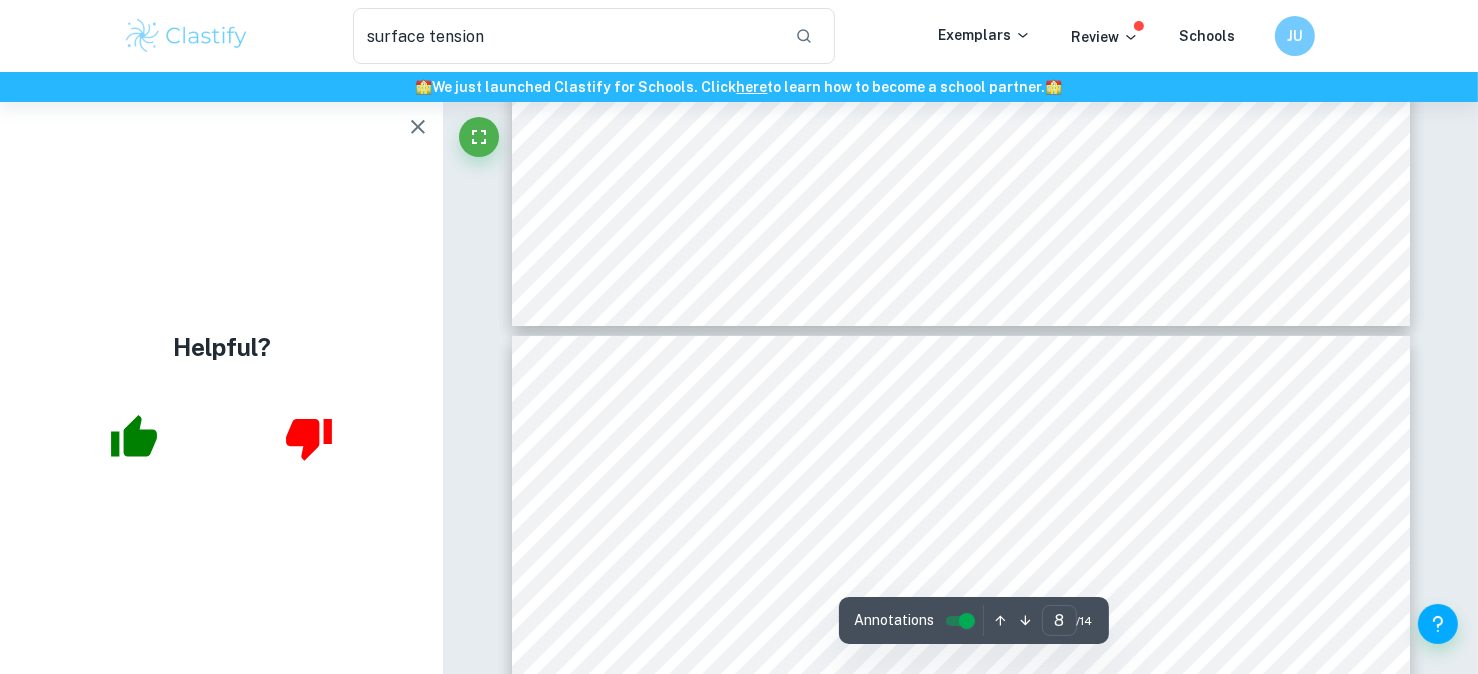type on "9" 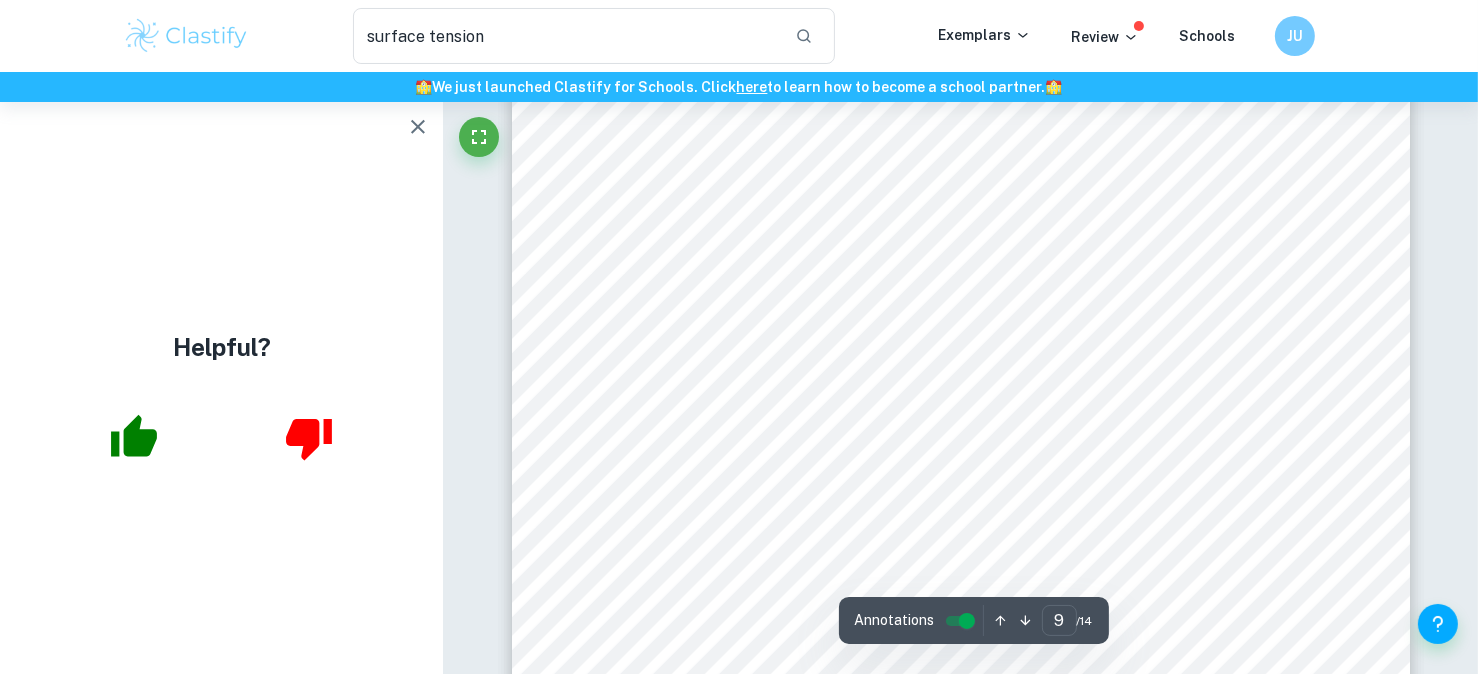 scroll, scrollTop: 10115, scrollLeft: 0, axis: vertical 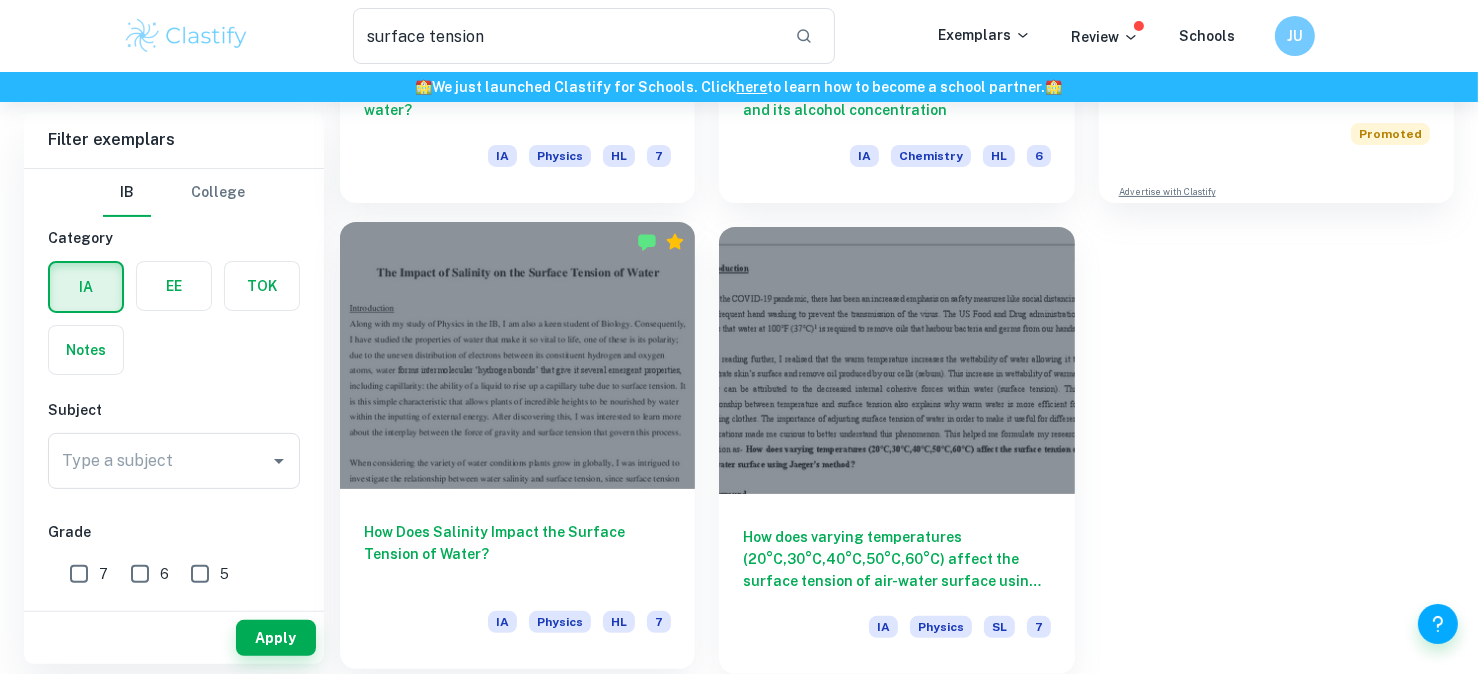 click on "How Does Salinity Impact the Surface Tension of Water?" at bounding box center [517, 554] 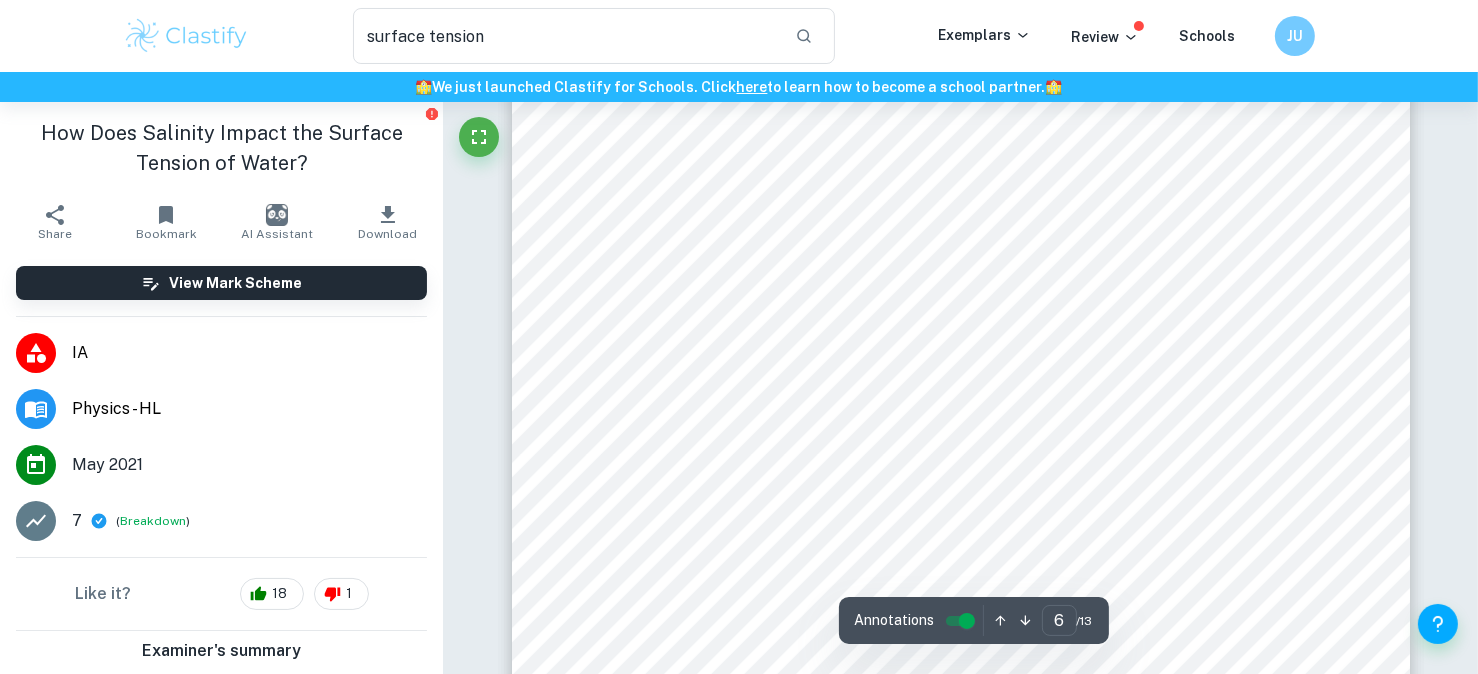scroll, scrollTop: 7220, scrollLeft: 0, axis: vertical 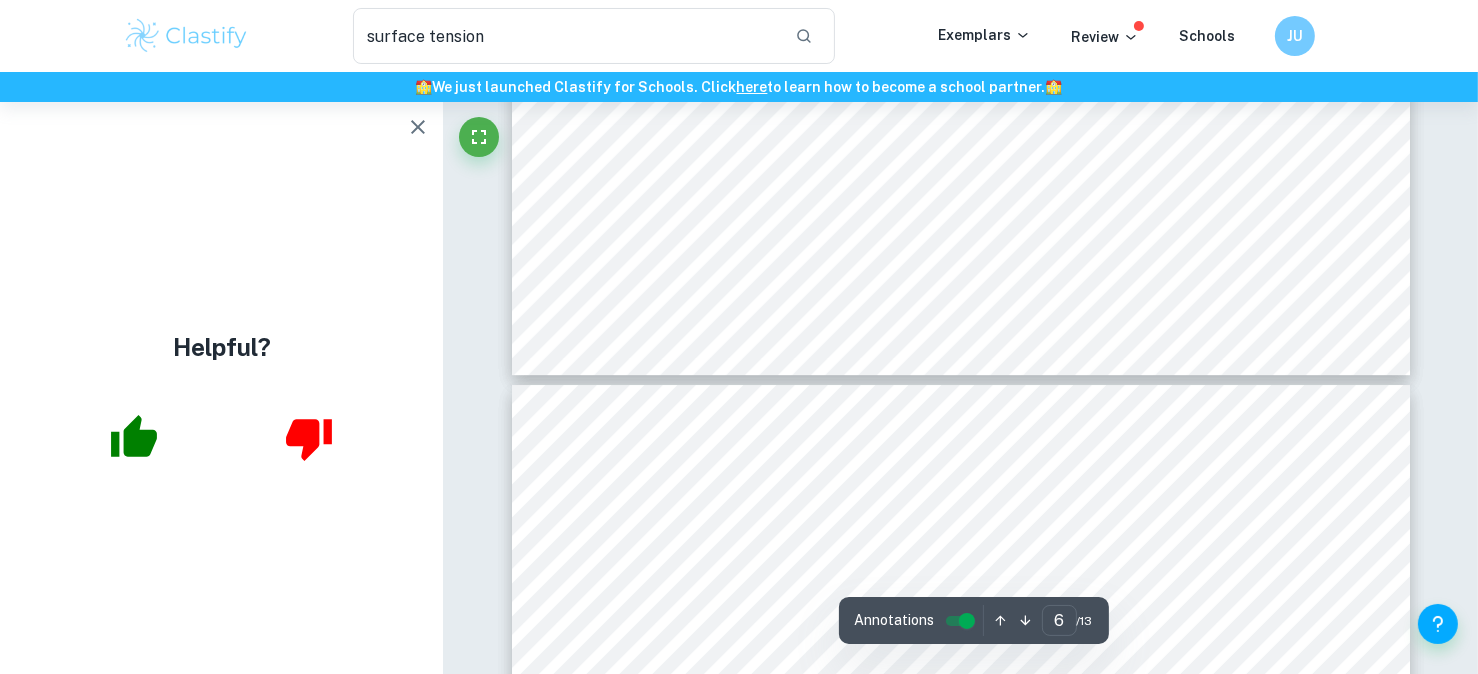 type on "7" 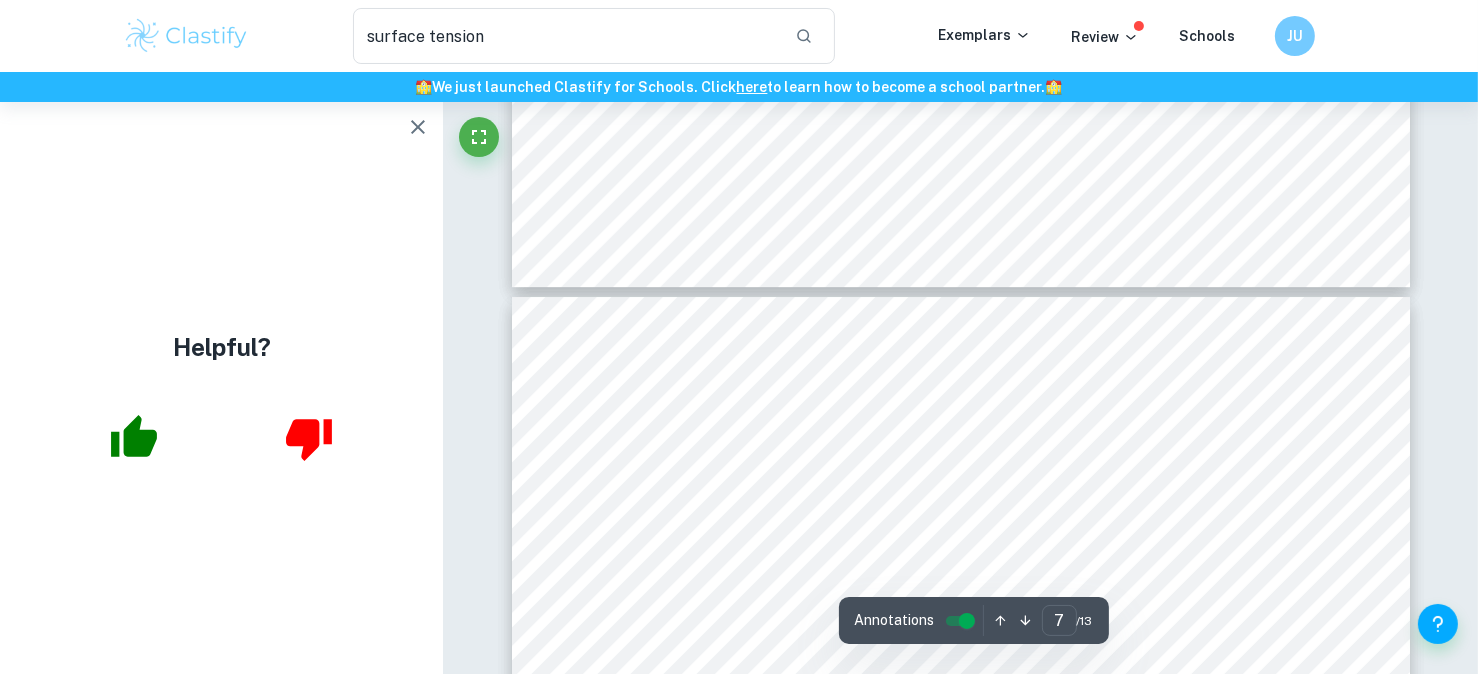 scroll, scrollTop: 7632, scrollLeft: 0, axis: vertical 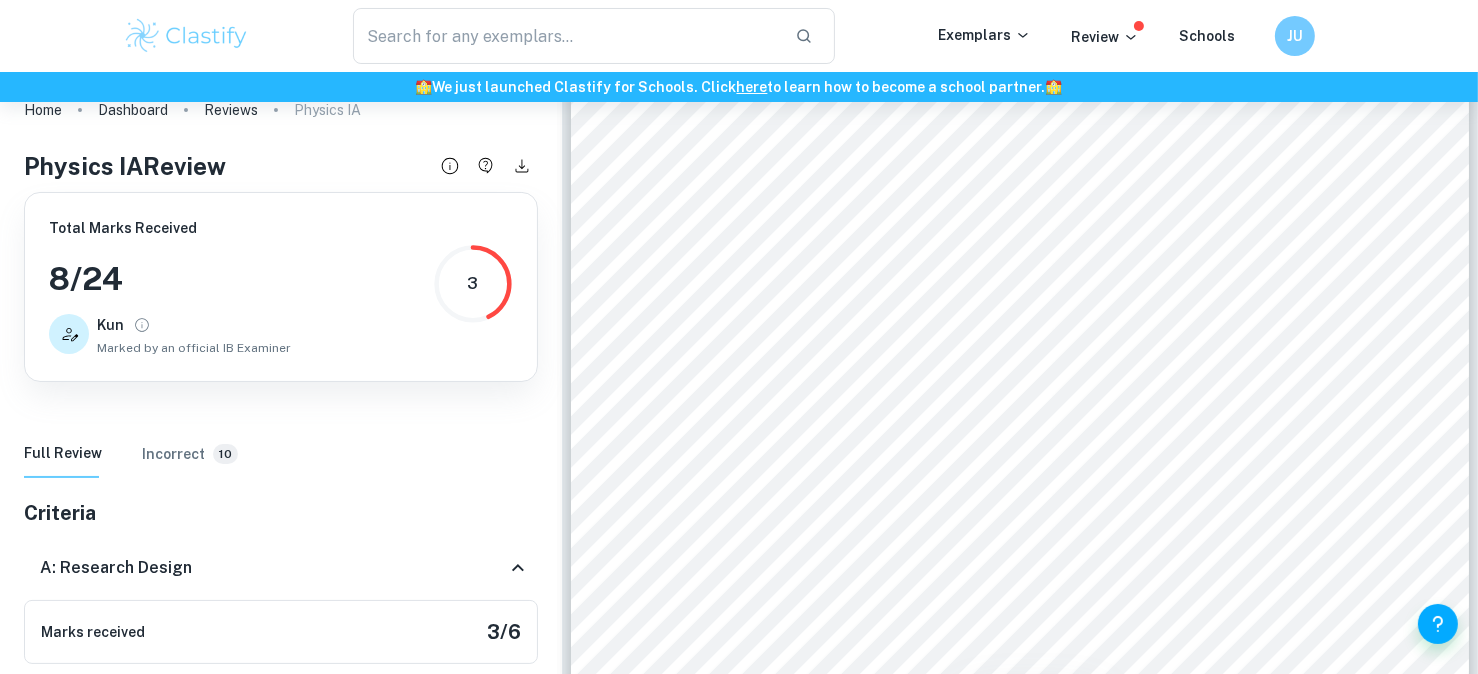 click on "3" at bounding box center (473, 284) 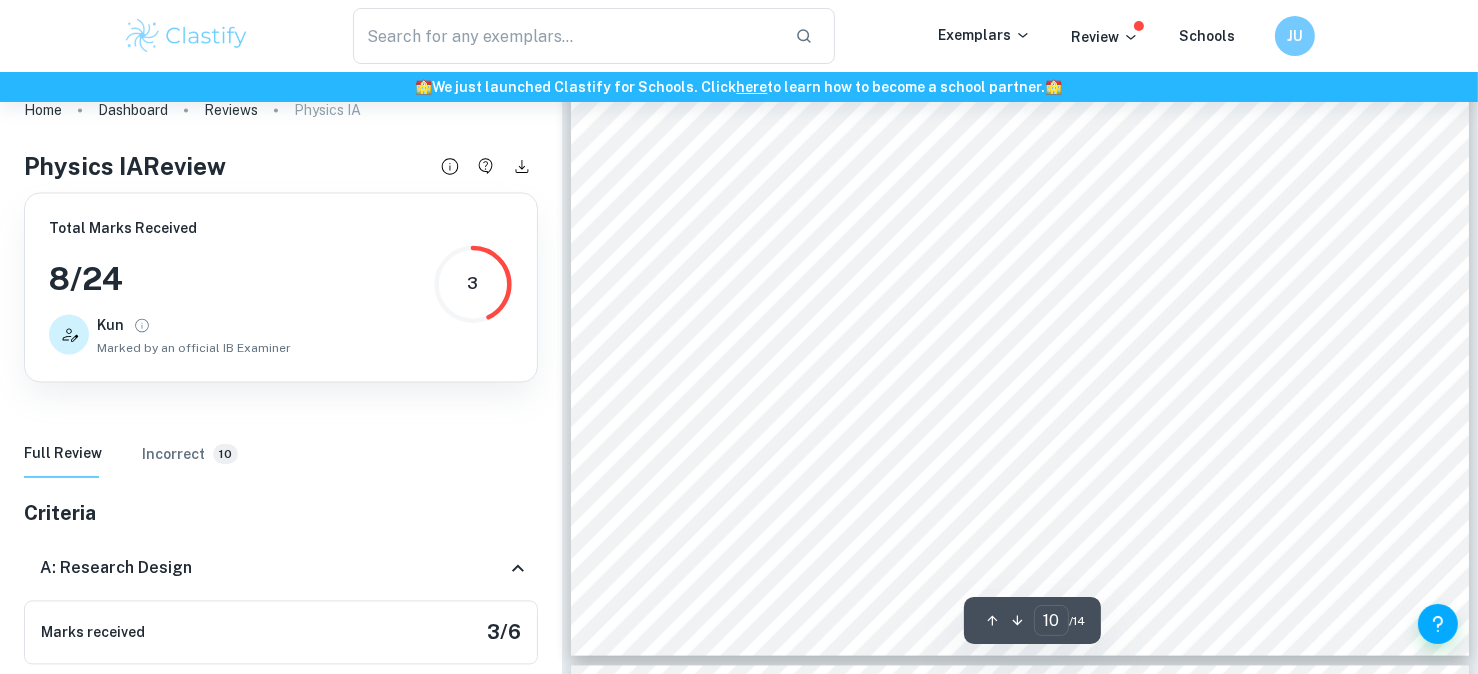 scroll, scrollTop: 12658, scrollLeft: 0, axis: vertical 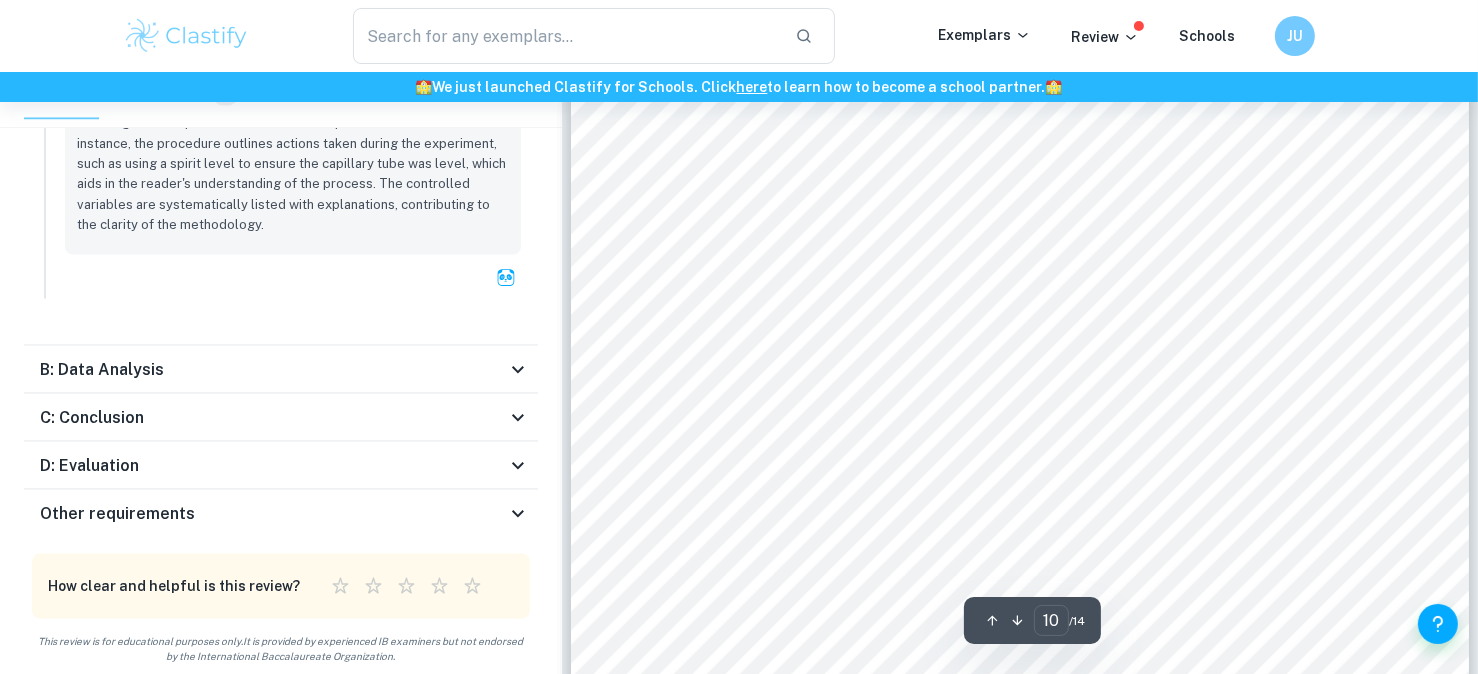 type on "9" 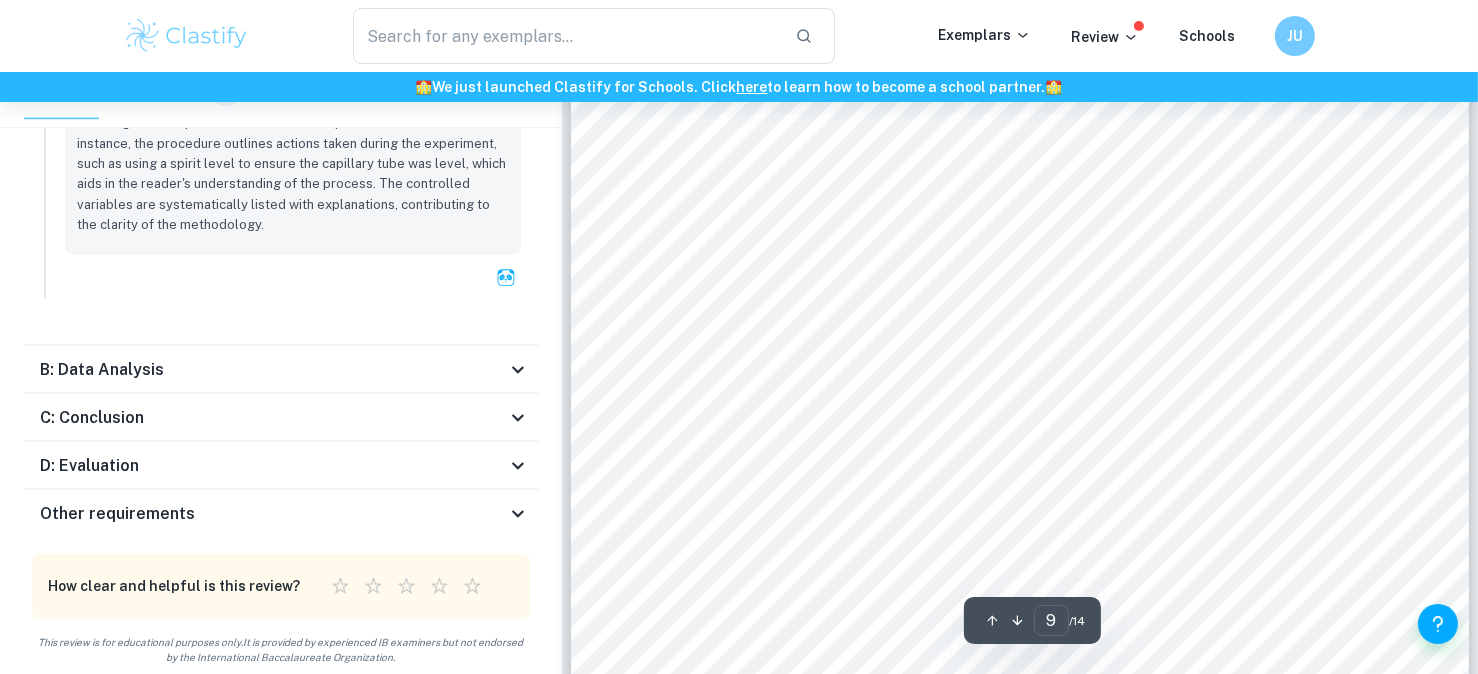 scroll, scrollTop: 10407, scrollLeft: 0, axis: vertical 